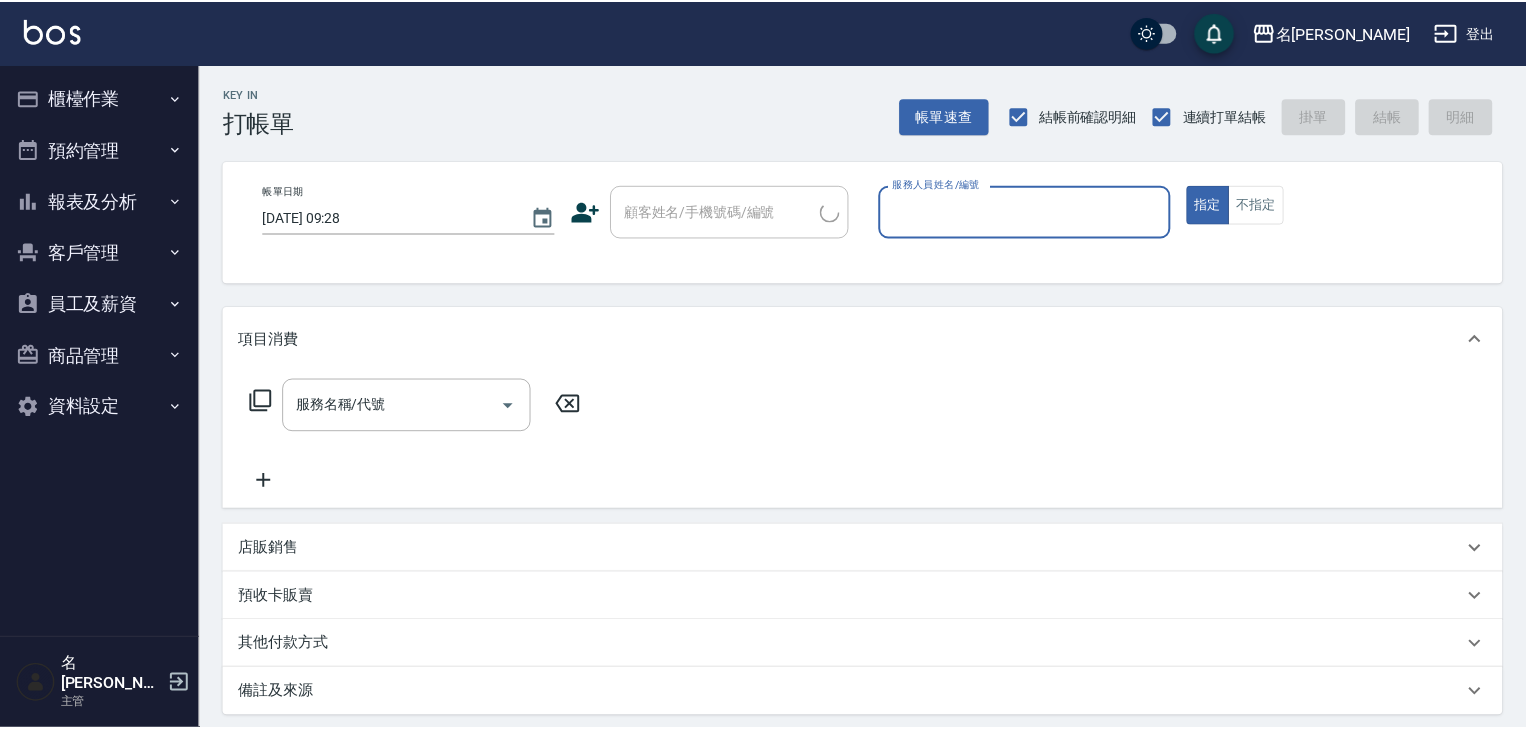 scroll, scrollTop: 0, scrollLeft: 0, axis: both 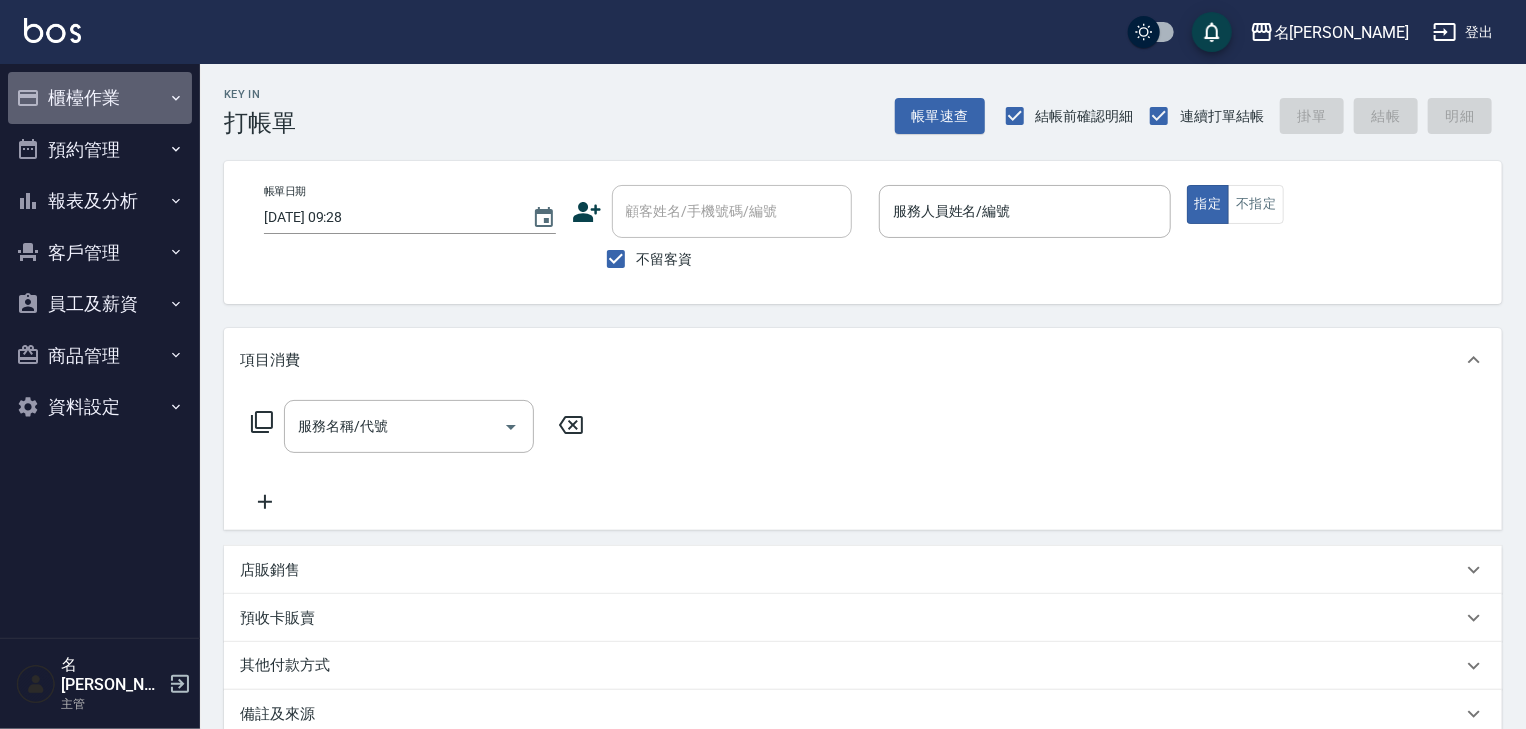 click on "櫃檯作業" at bounding box center [100, 98] 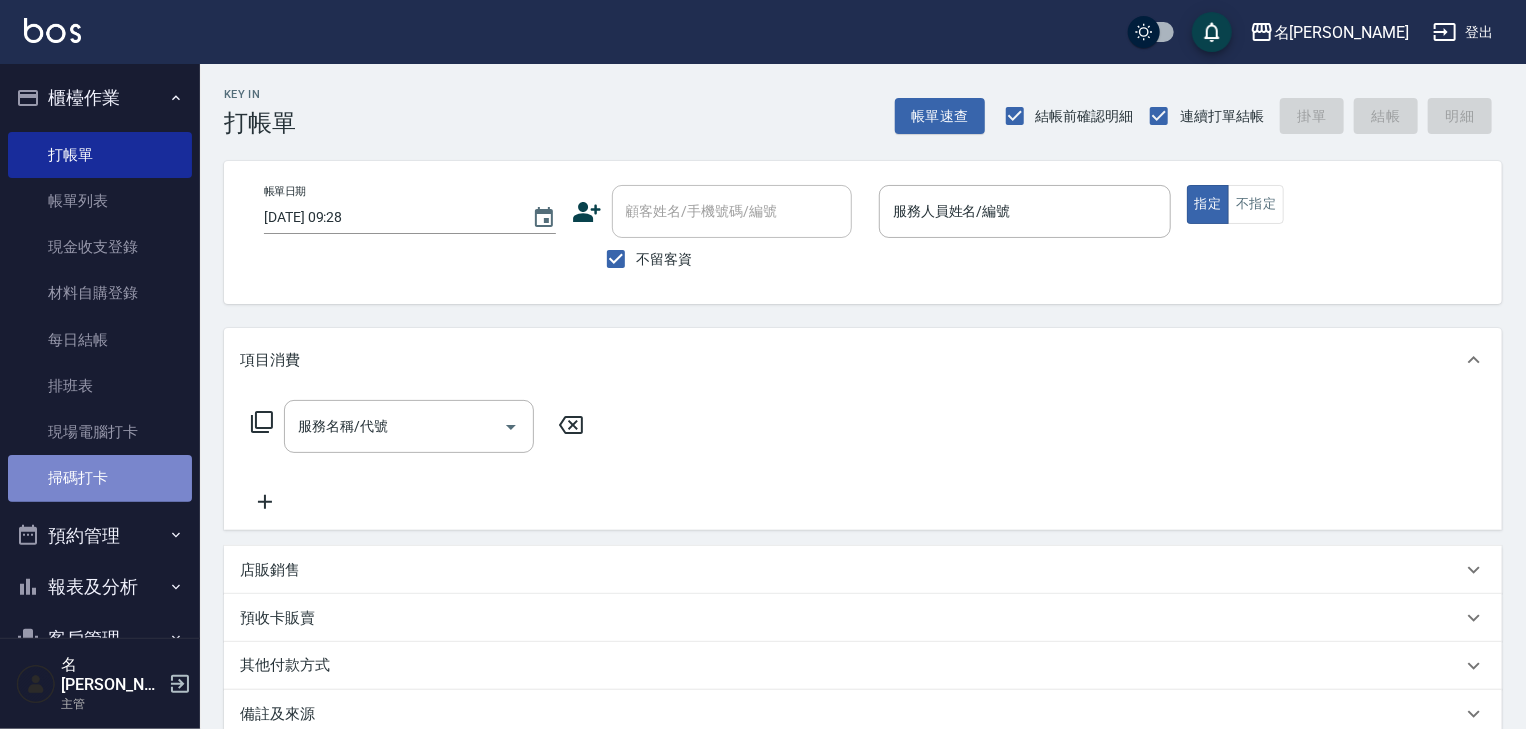 click on "掃碼打卡" at bounding box center (100, 478) 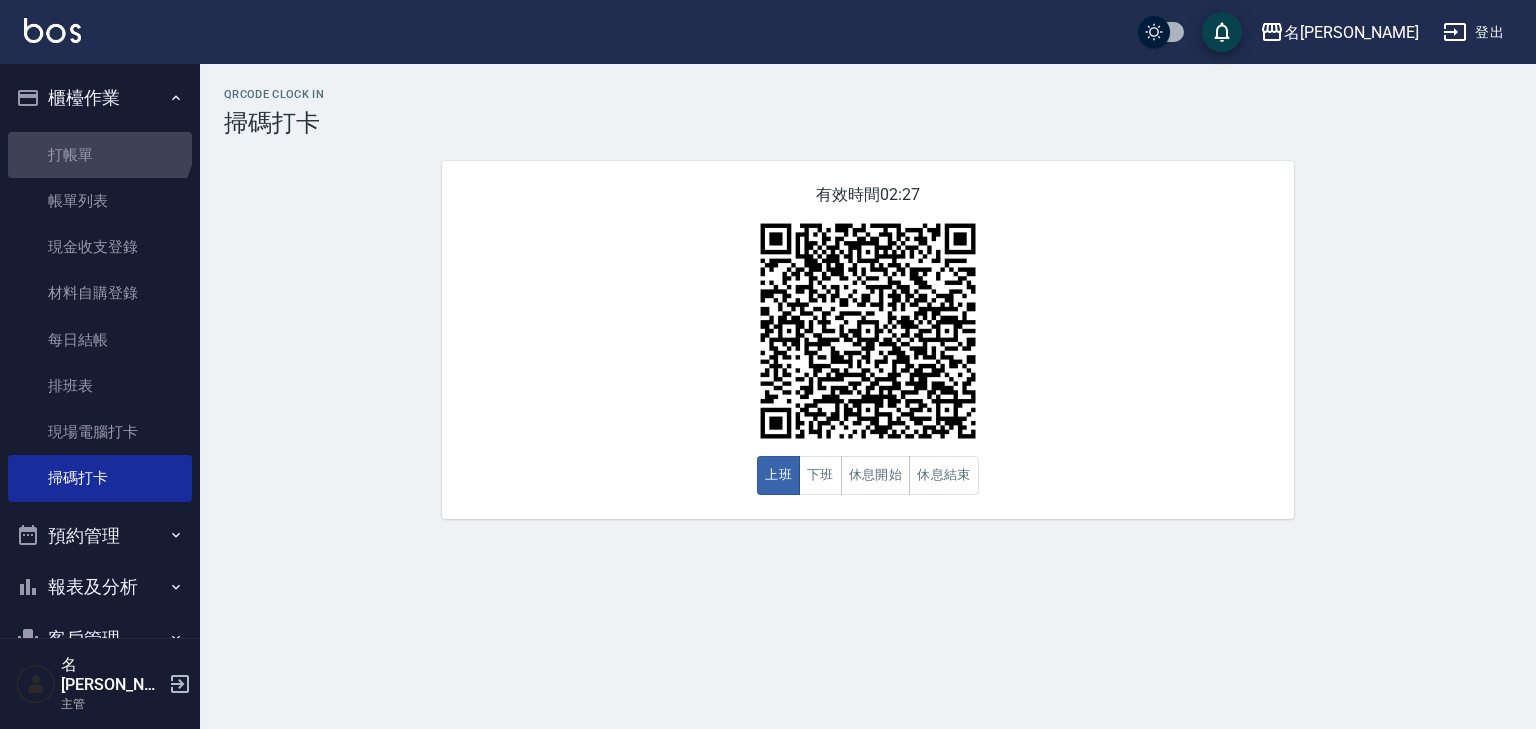 drag, startPoint x: 97, startPoint y: 136, endPoint x: 94, endPoint y: 108, distance: 28.160255 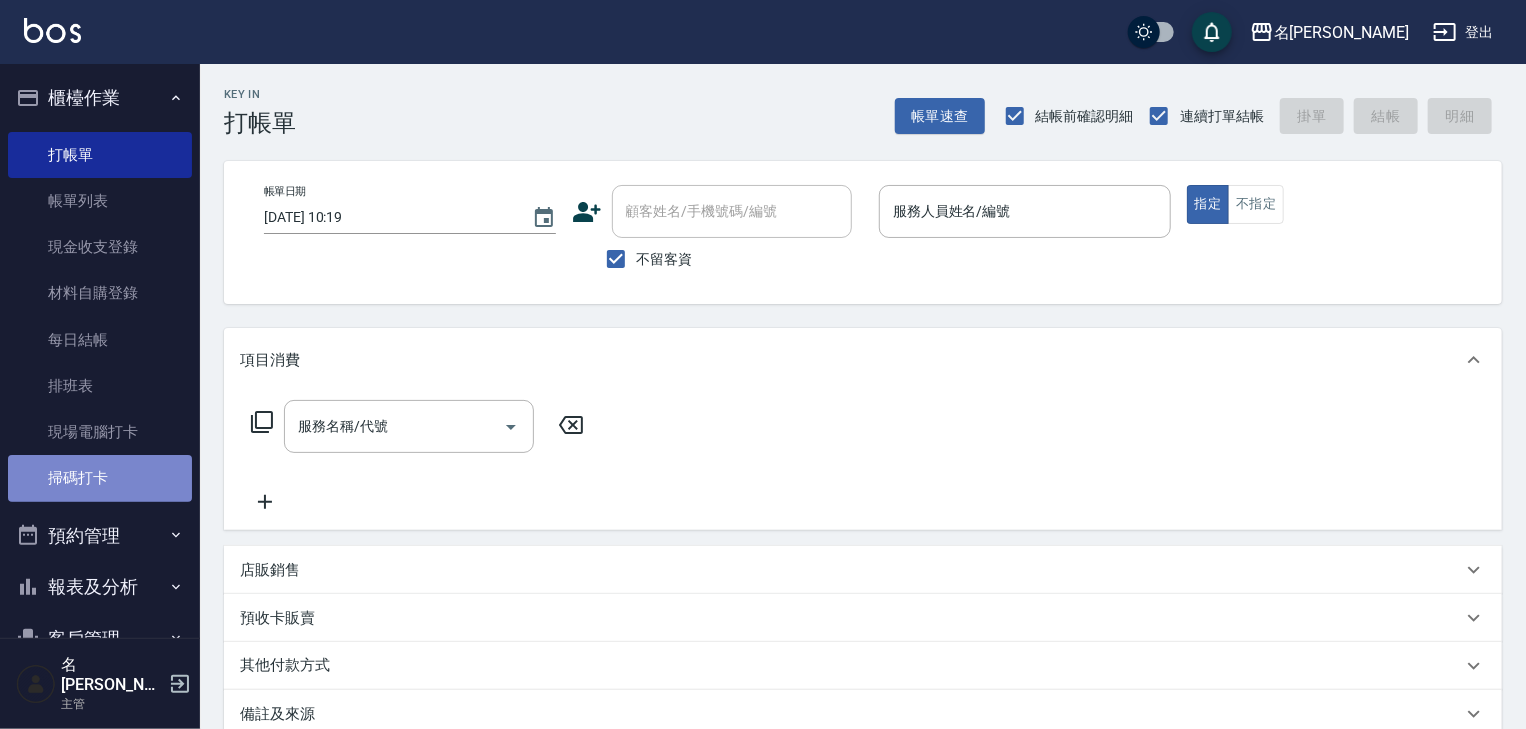 click on "掃碼打卡" at bounding box center (100, 478) 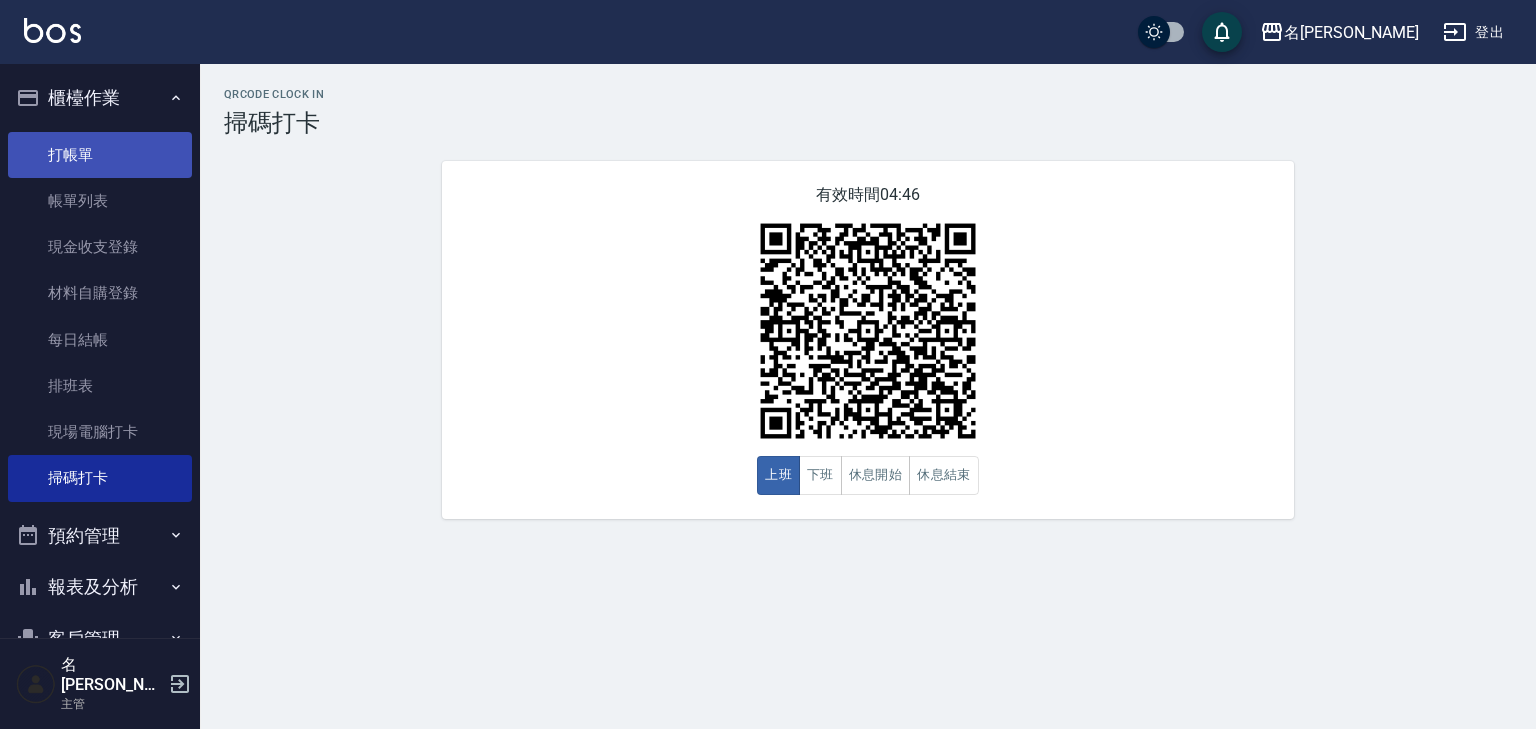 click on "打帳單" at bounding box center (100, 155) 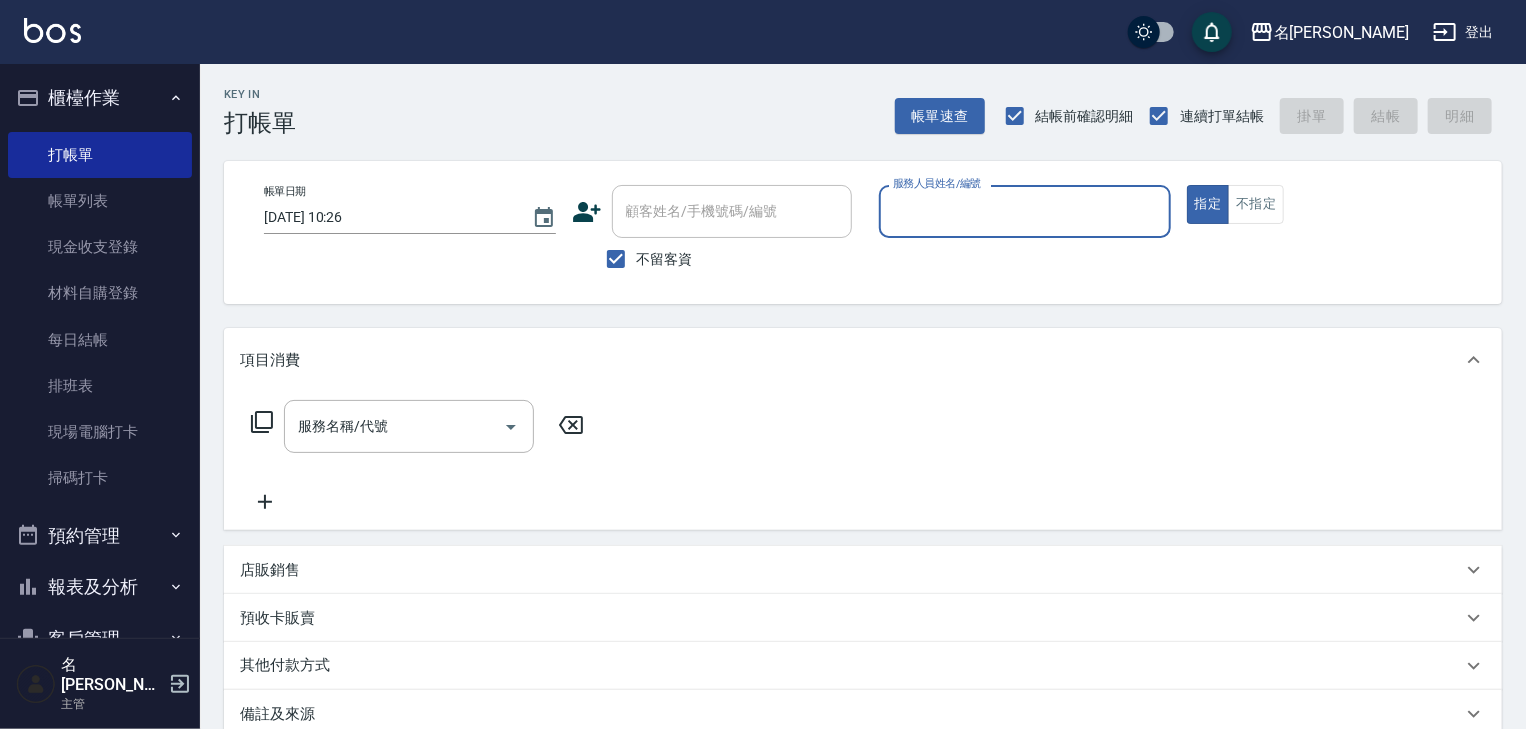 click on "服務人員姓名/編號" at bounding box center (1025, 211) 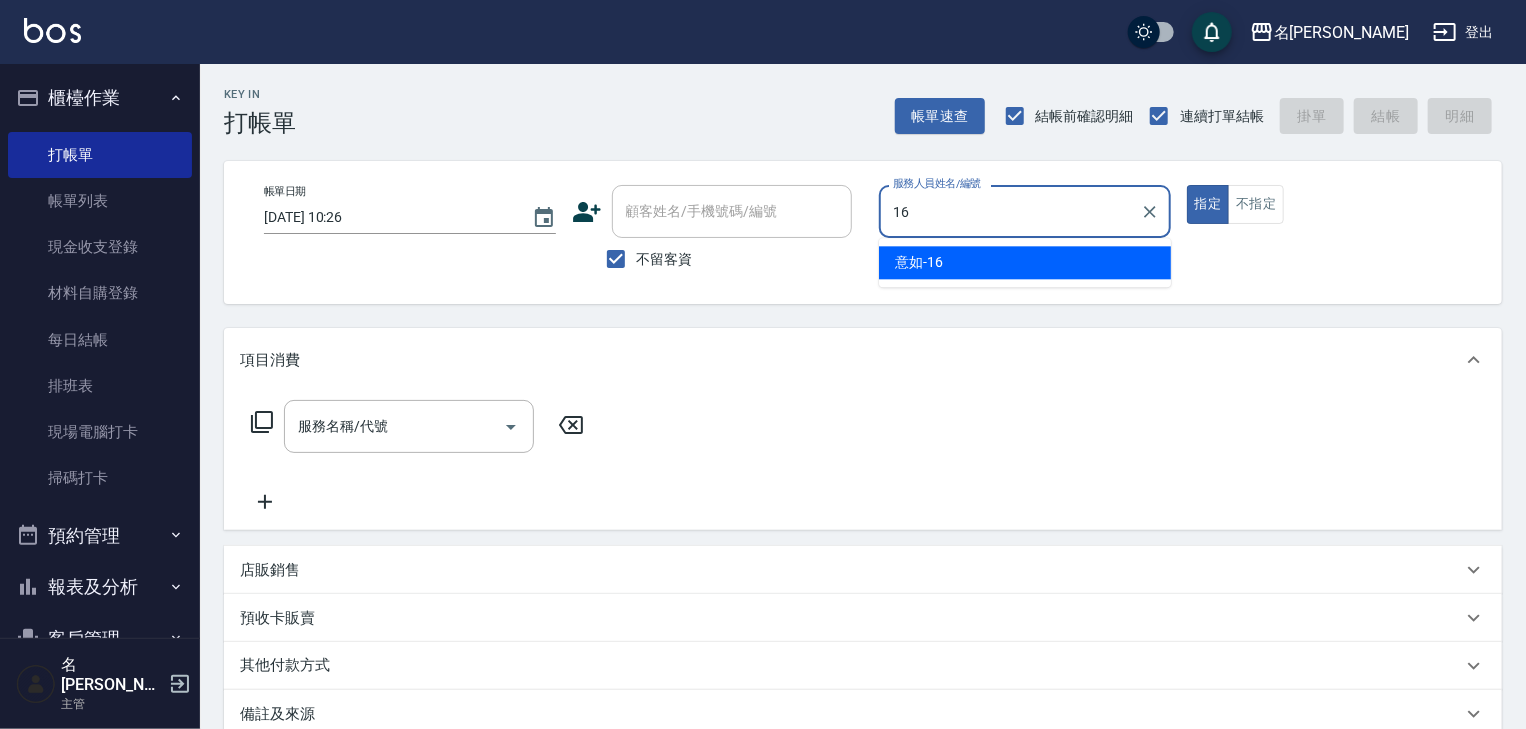 click on "意如 -16" at bounding box center (1025, 262) 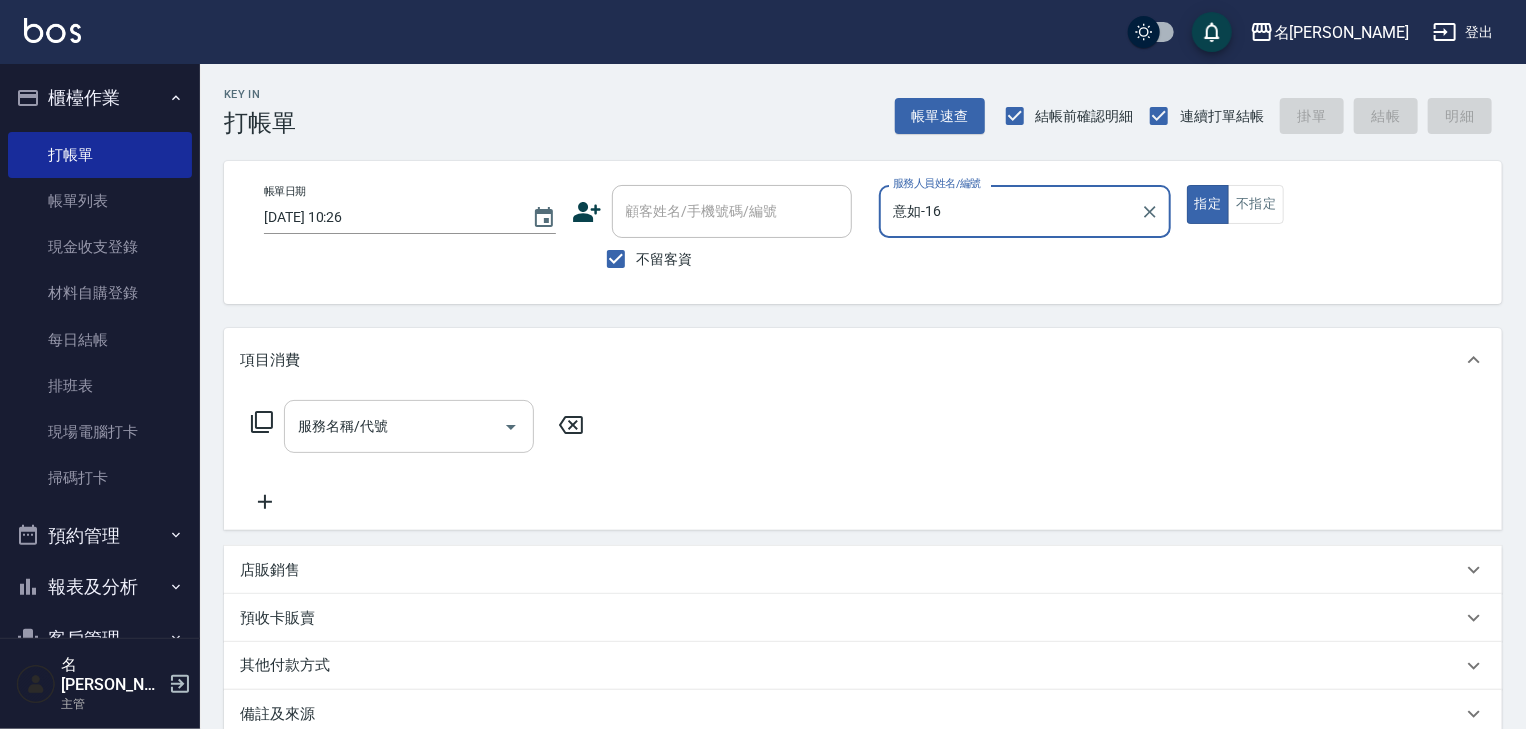 type on "意如-16" 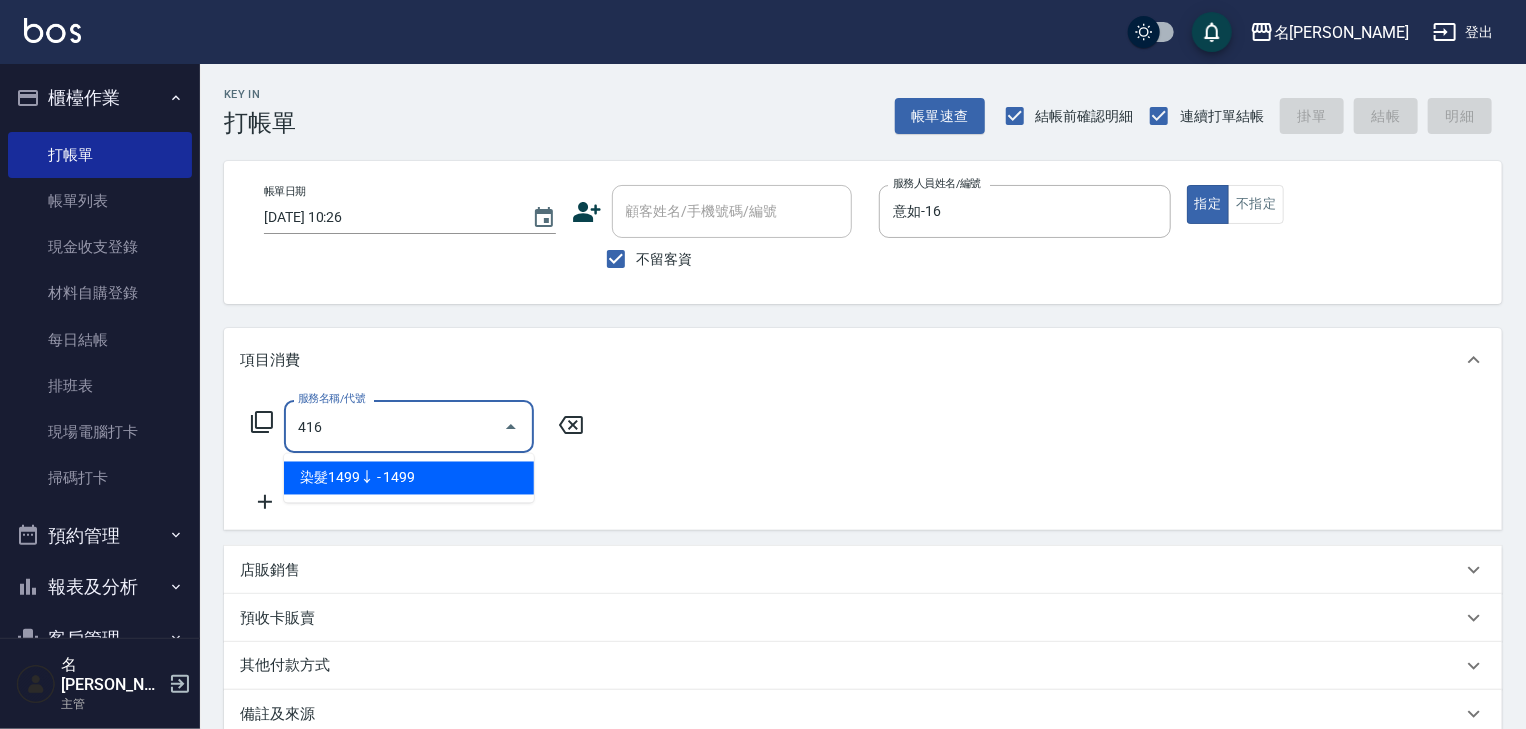 click on "染髮1499↓ - 1499" at bounding box center (409, 478) 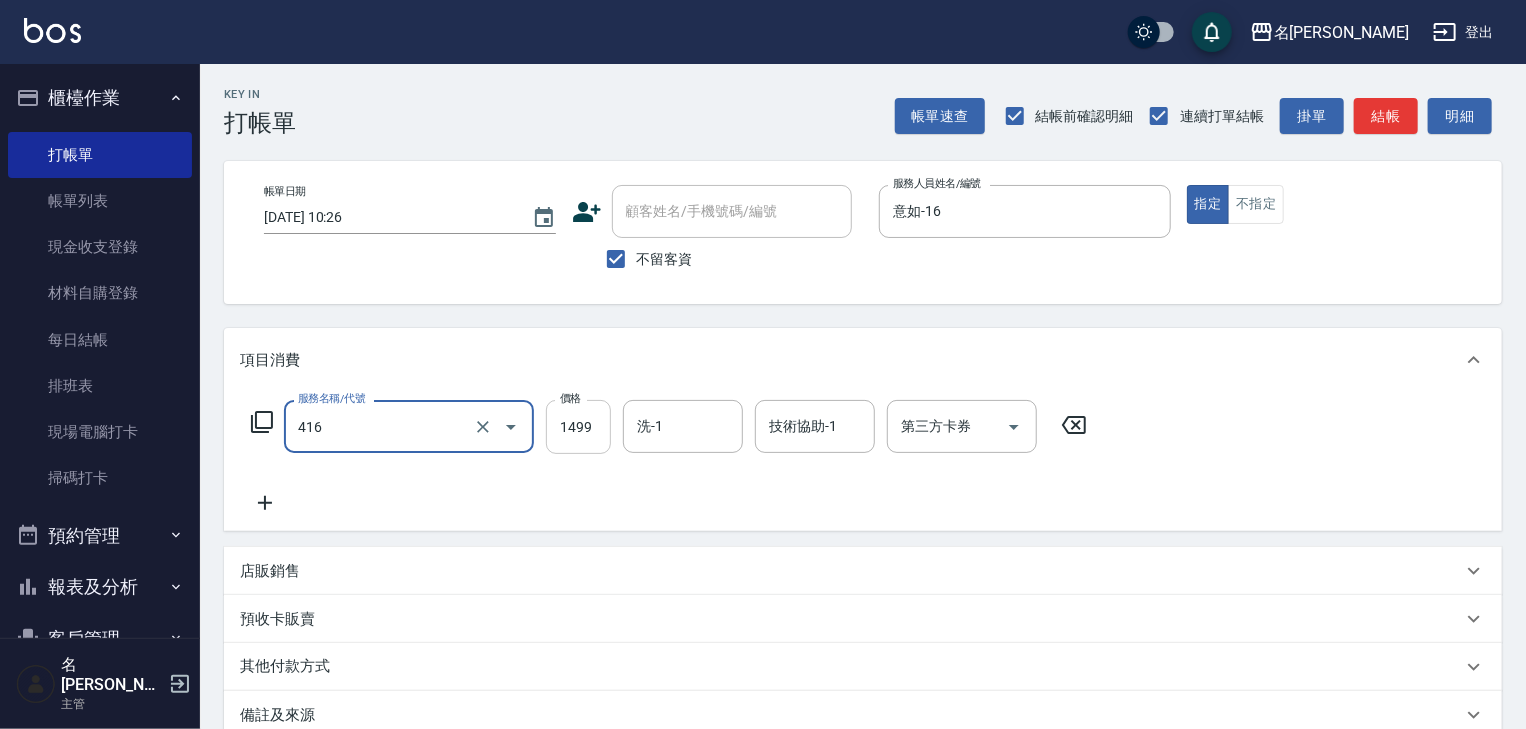 type on "染髮1499↓(416)" 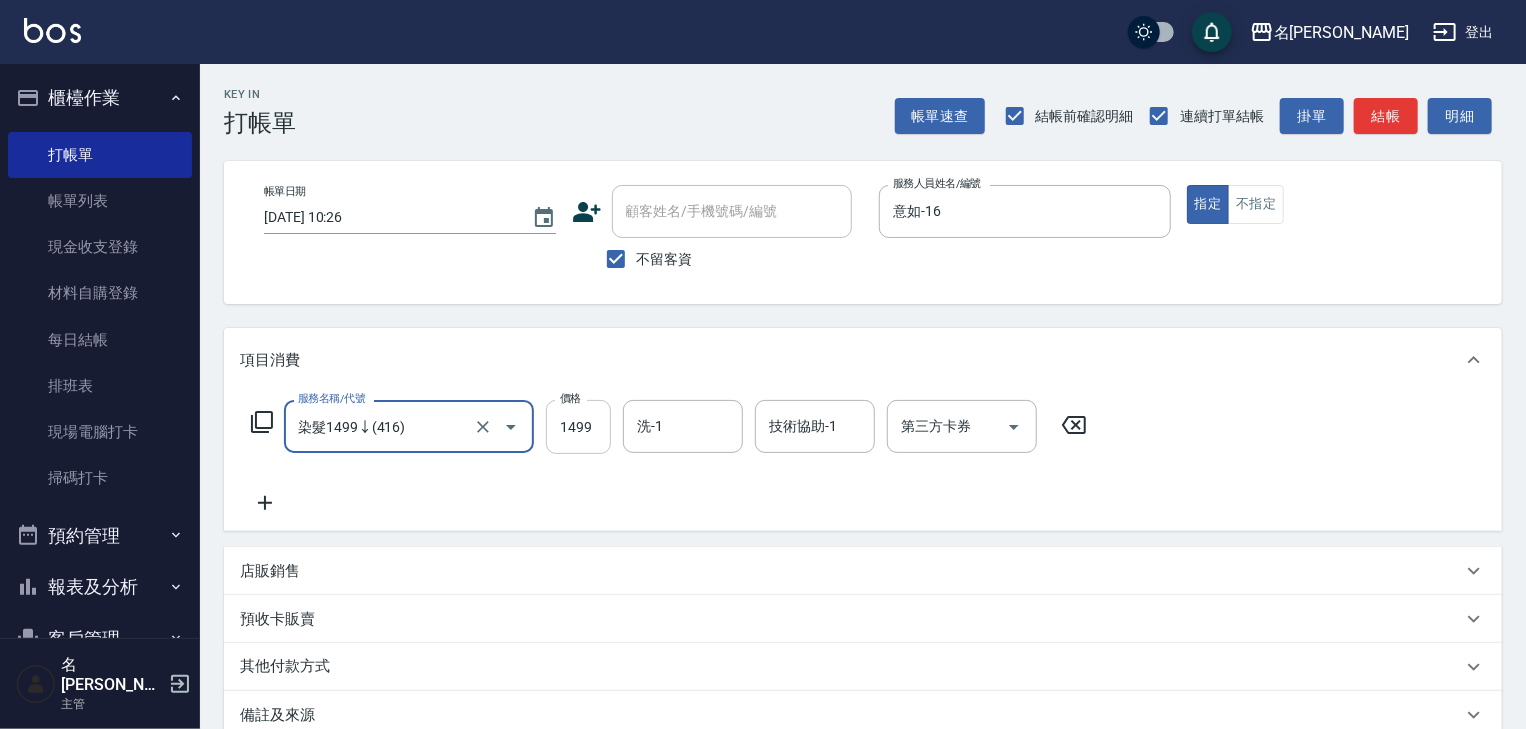 click on "1499" at bounding box center [578, 427] 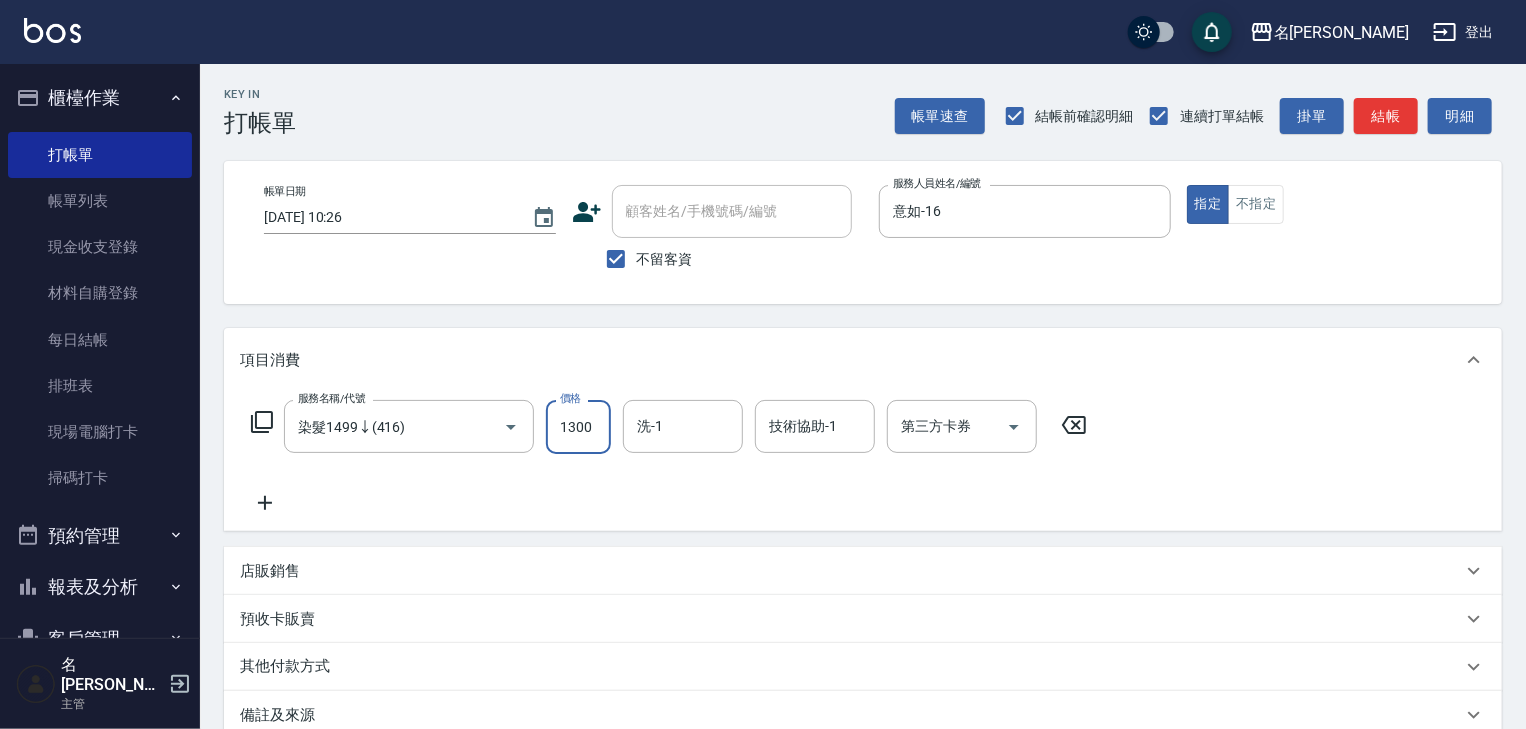 type on "1300" 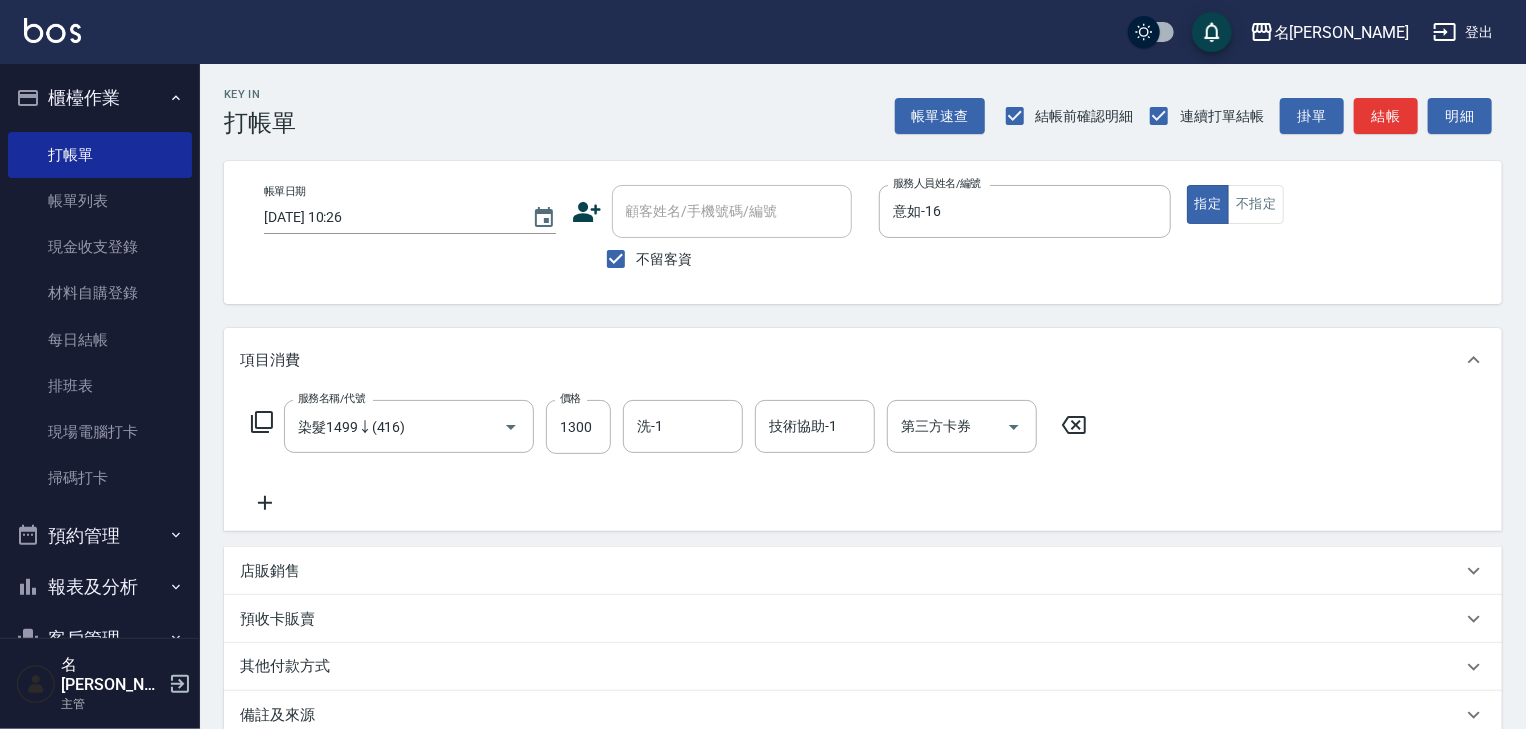 click 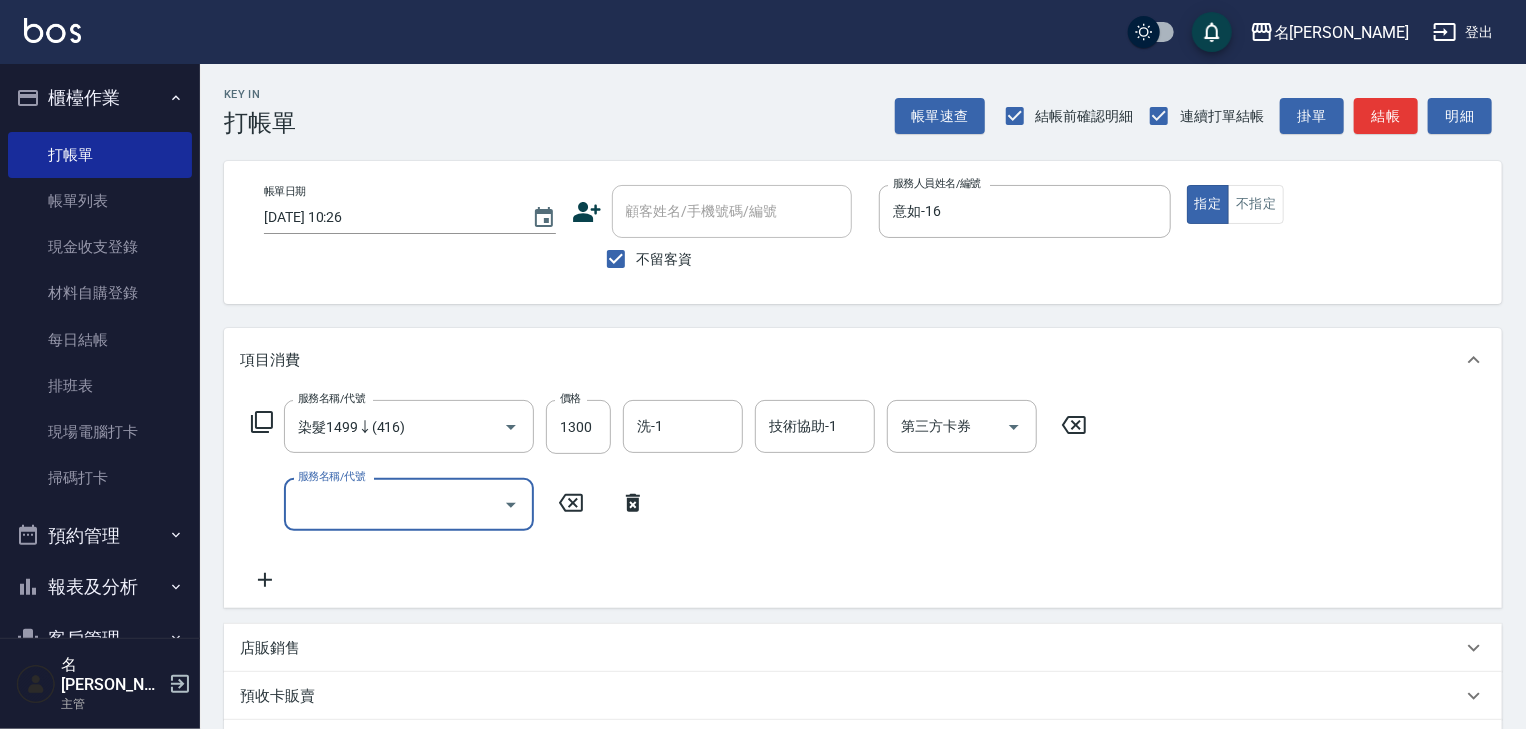 click on "服務名稱/代號" at bounding box center [409, 504] 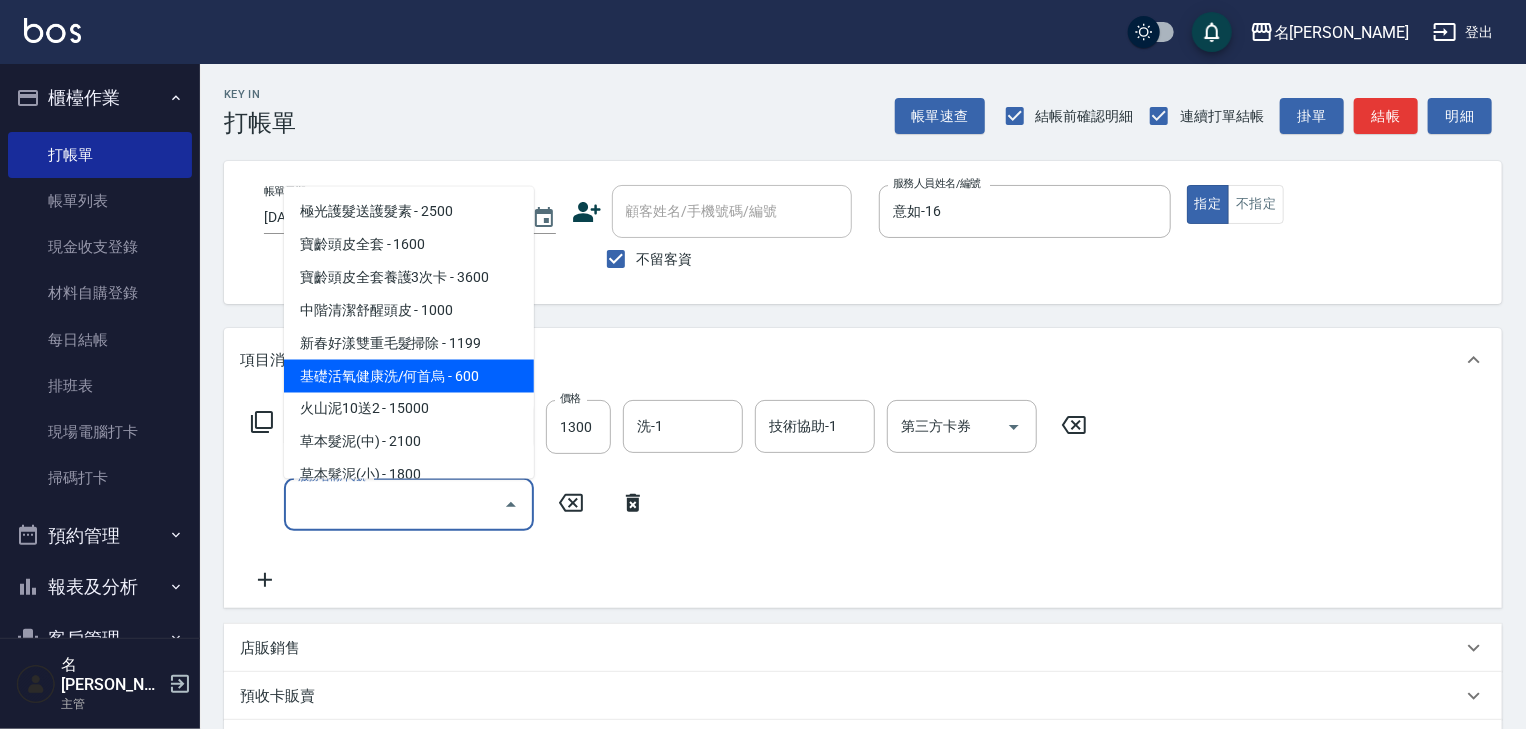 click on "基礎活氧健康洗/何首烏 - 600" at bounding box center [409, 376] 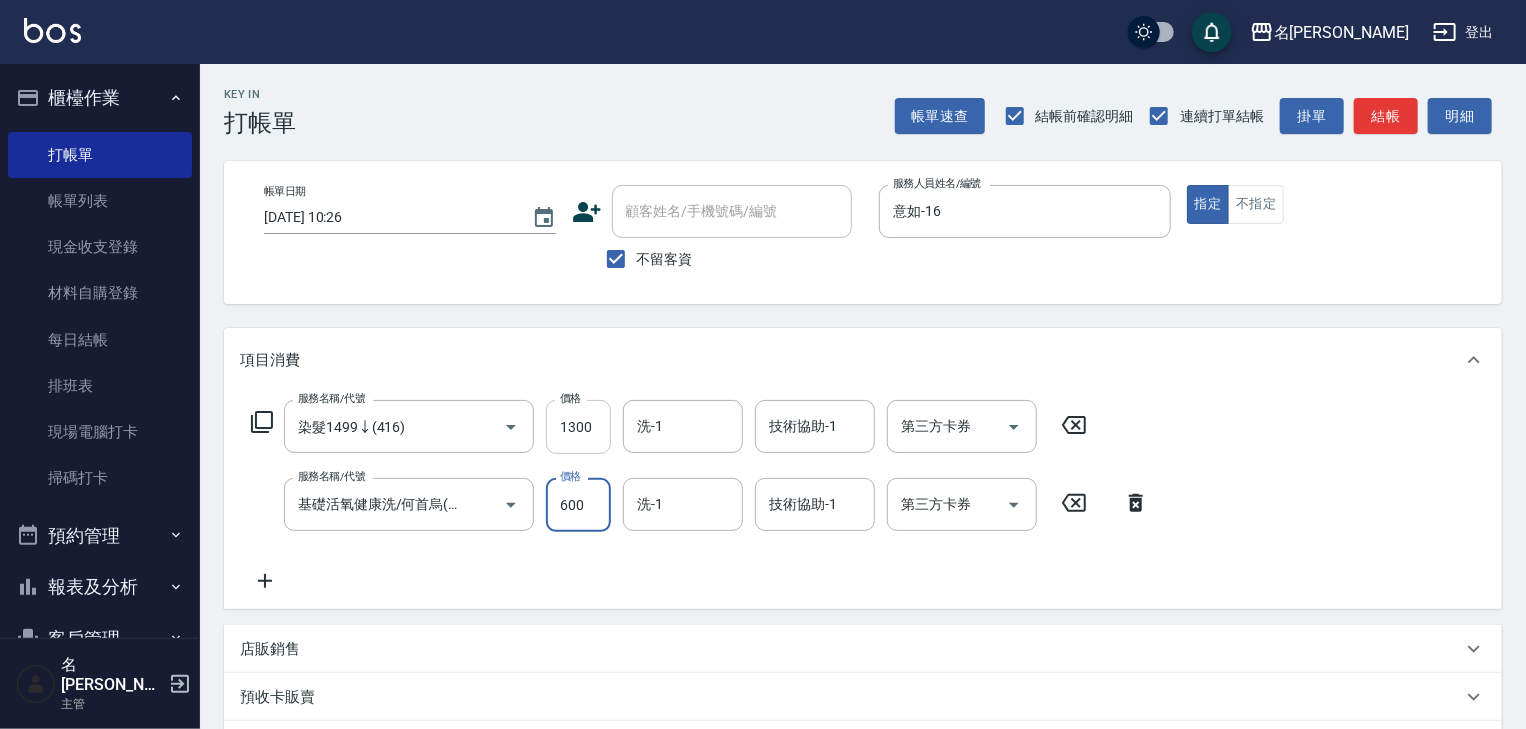 click on "1300" at bounding box center [578, 427] 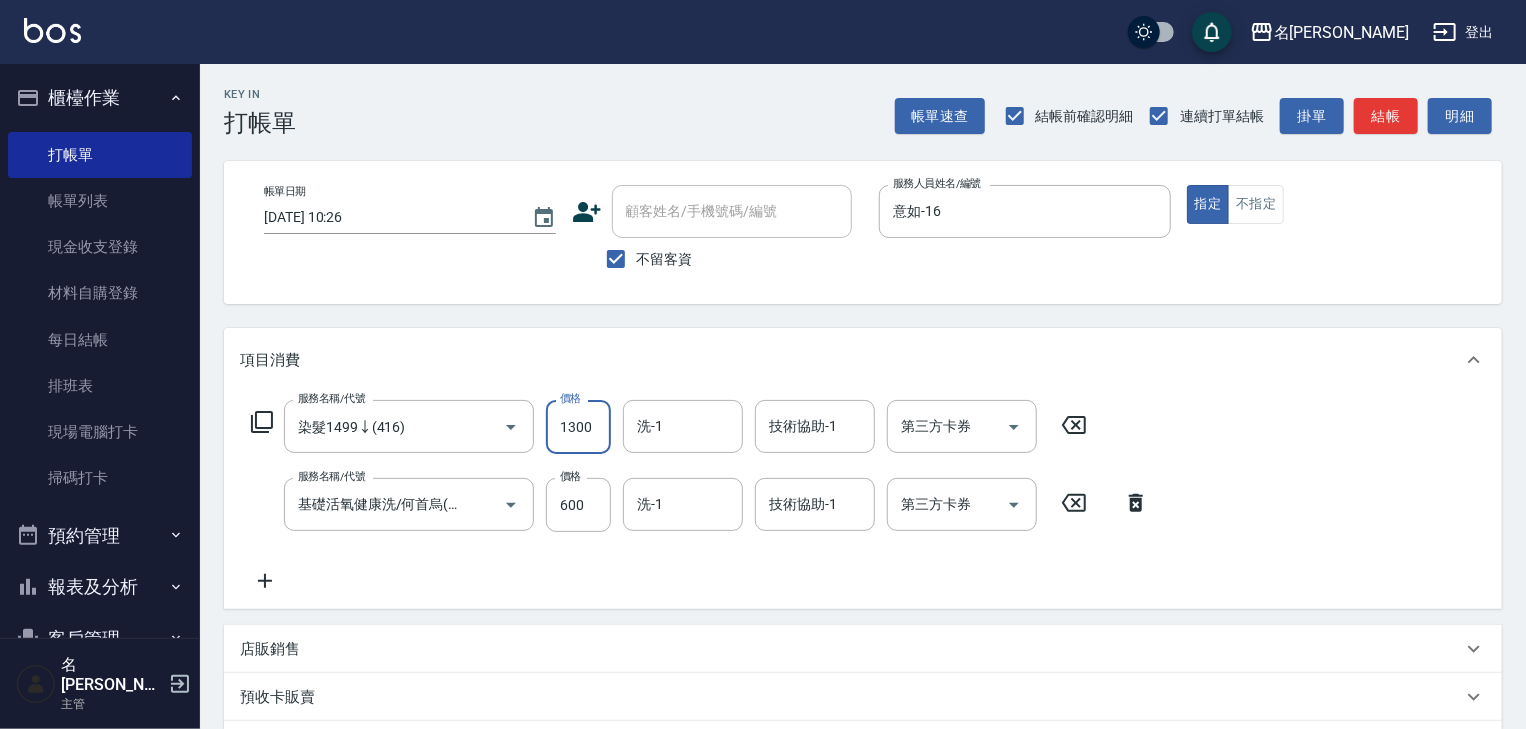 click on "1300" at bounding box center [578, 427] 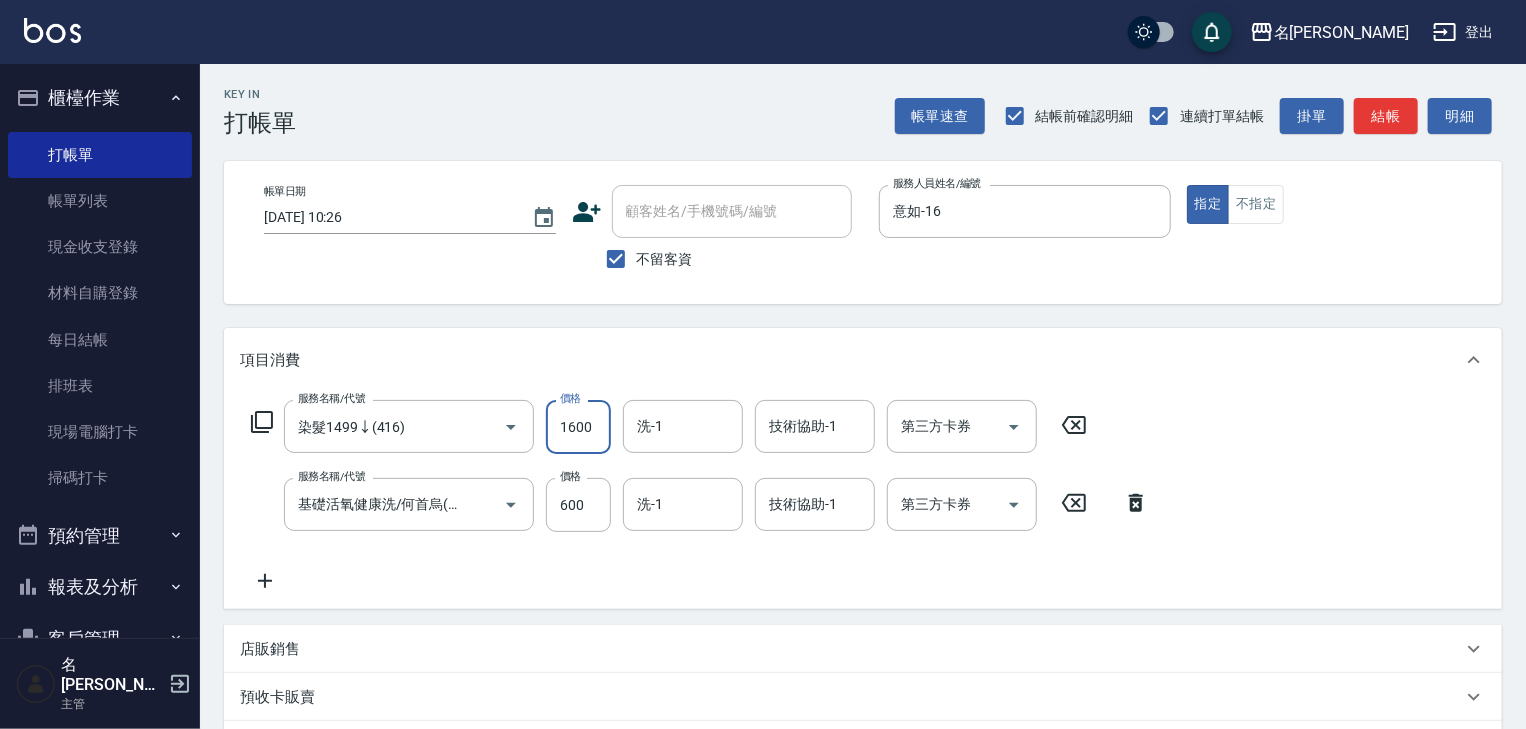 scroll, scrollTop: 312, scrollLeft: 0, axis: vertical 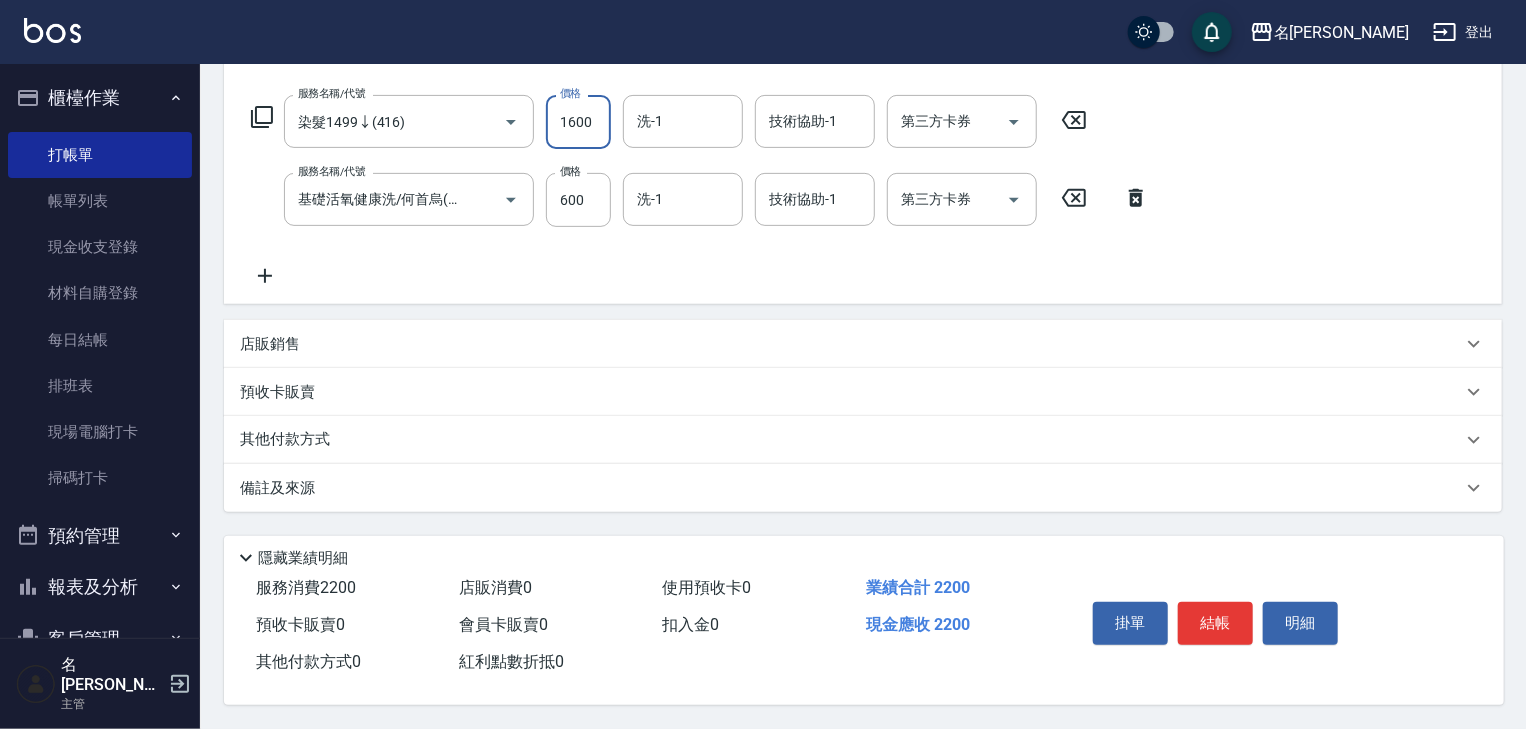 type on "1600" 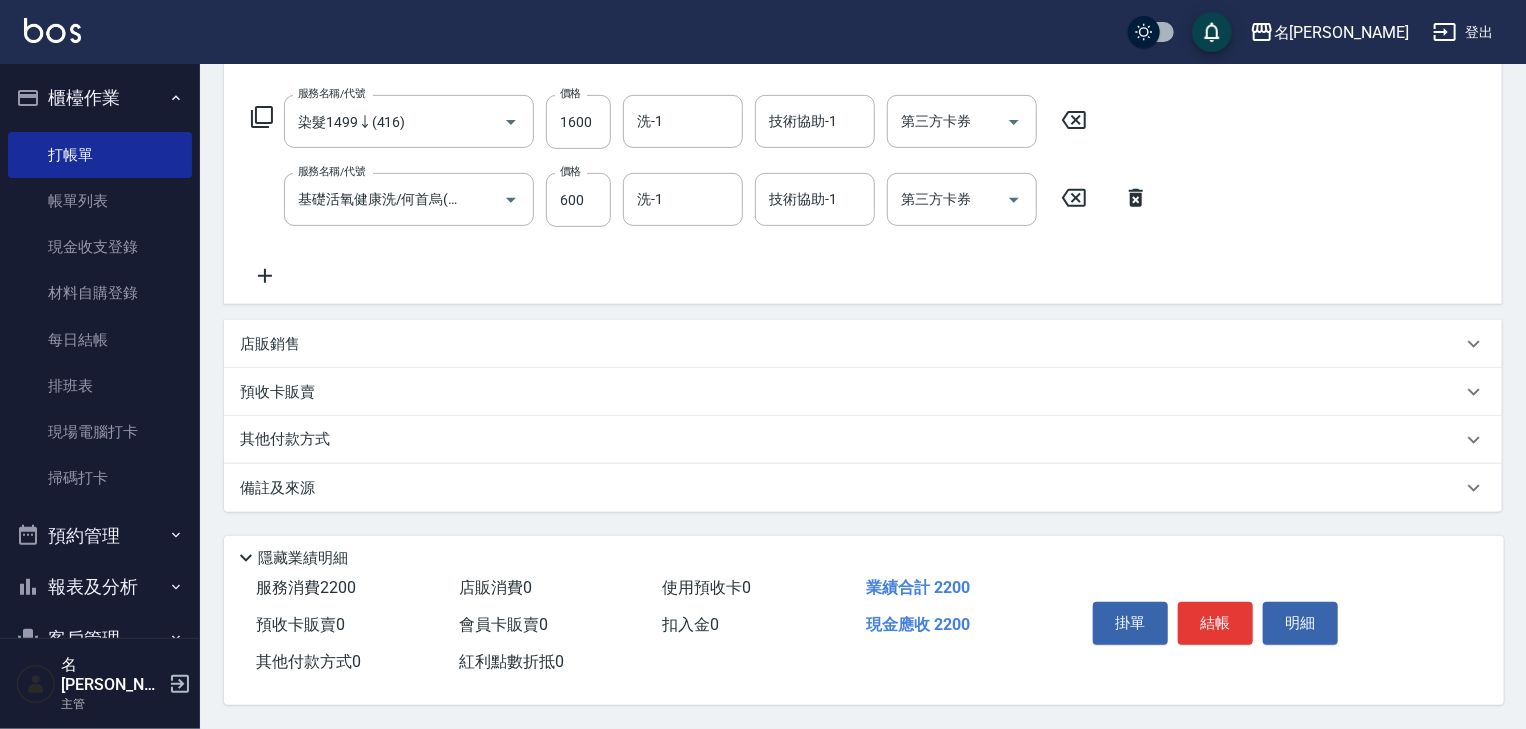 click 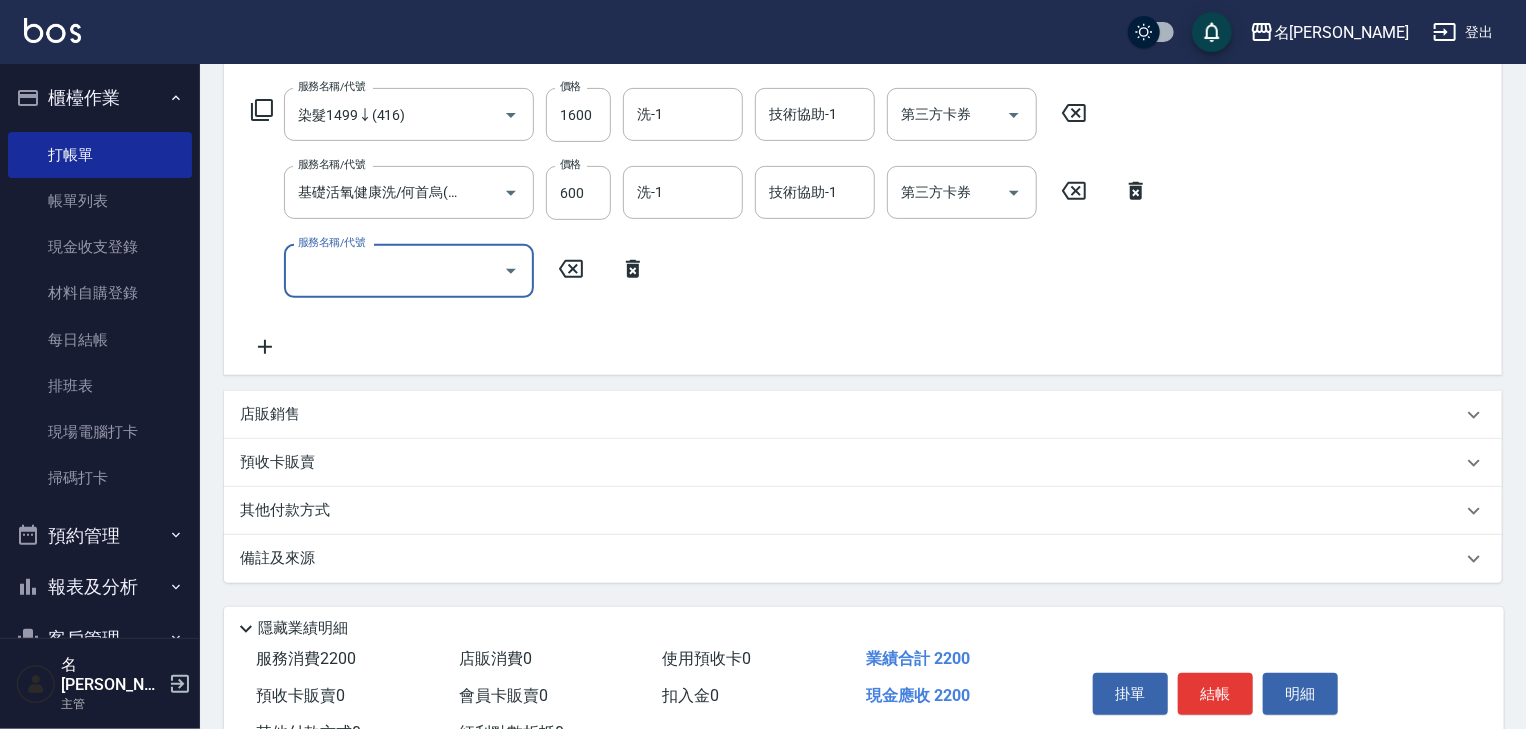 scroll, scrollTop: 0, scrollLeft: 0, axis: both 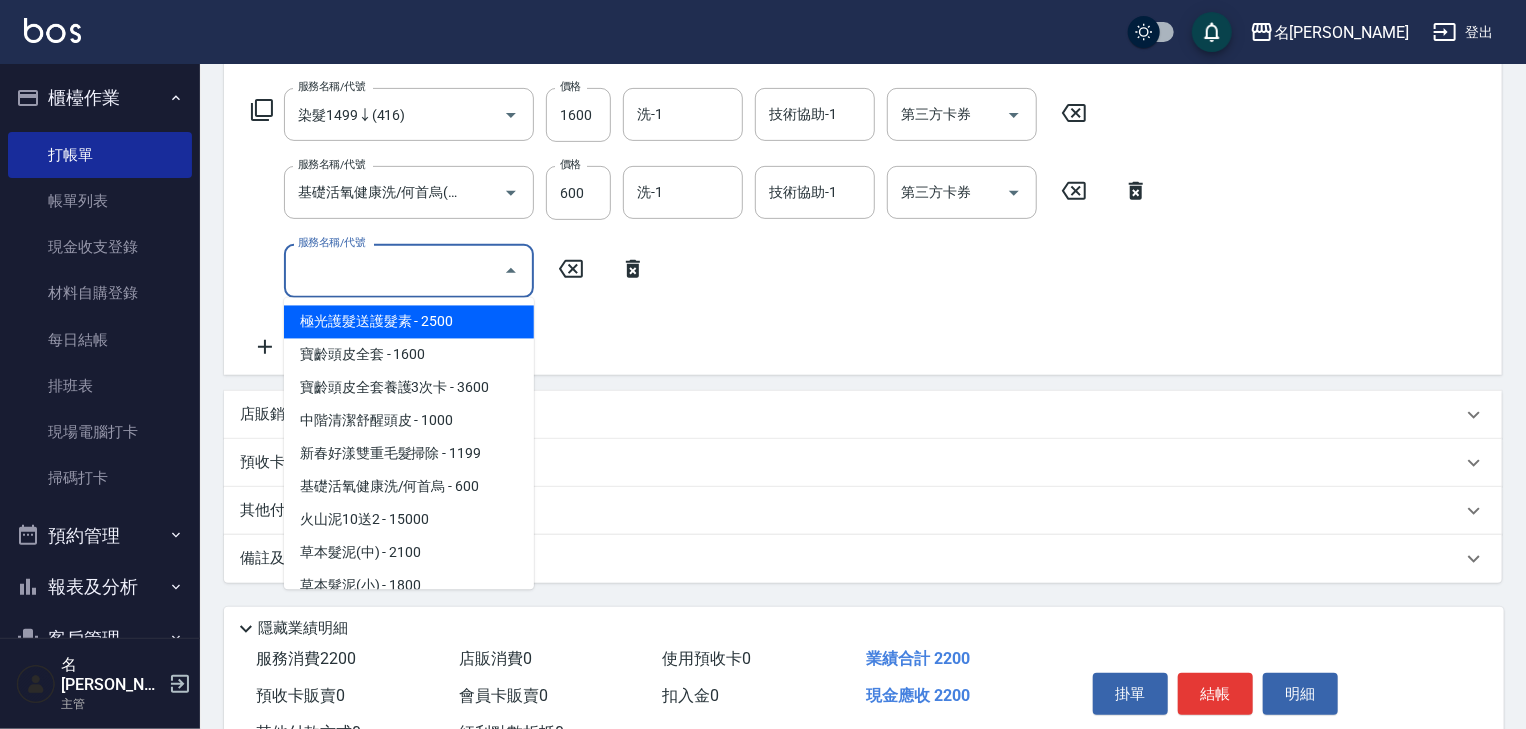 click on "服務名稱/代號" at bounding box center (394, 270) 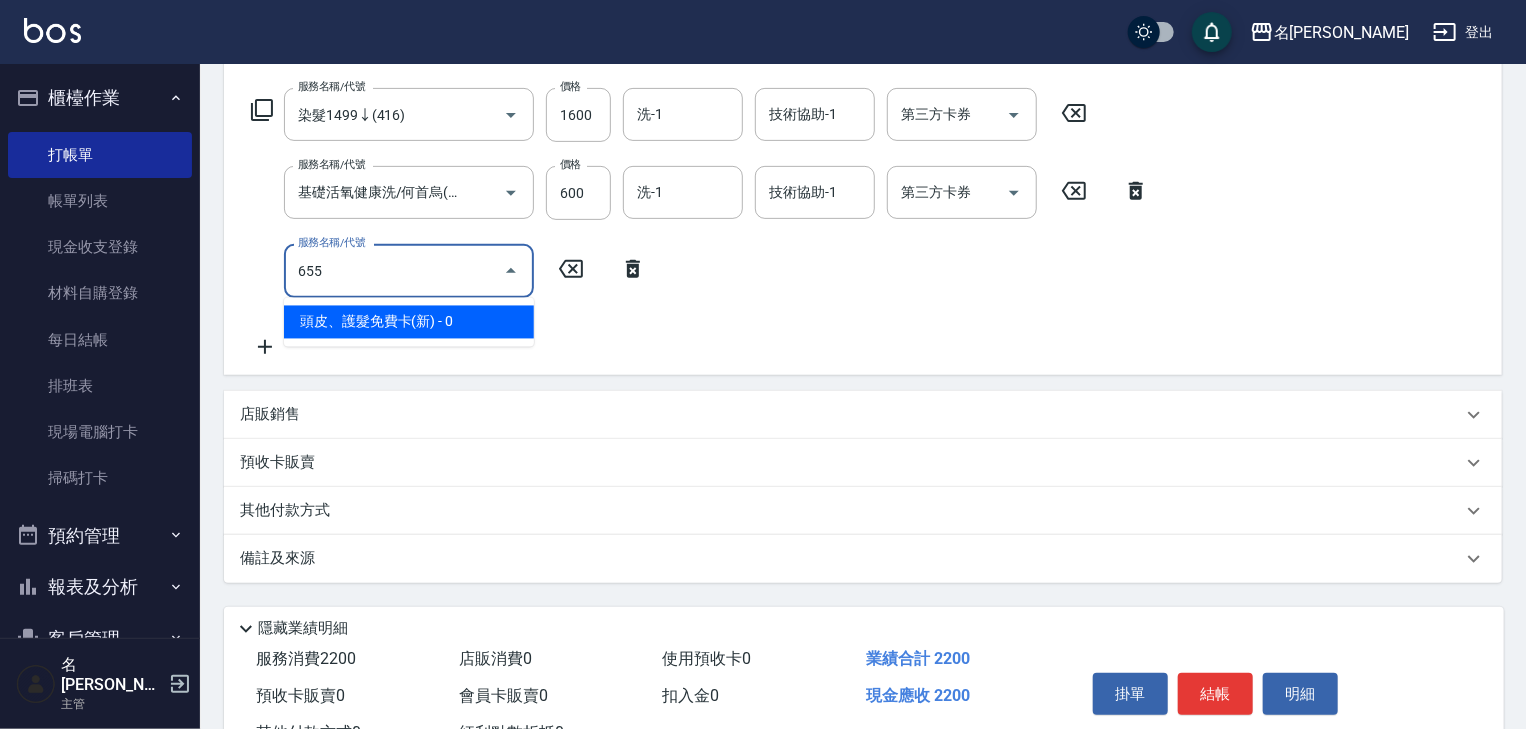 click on "頭皮、護髮免費卡(新) - 0" at bounding box center (409, 322) 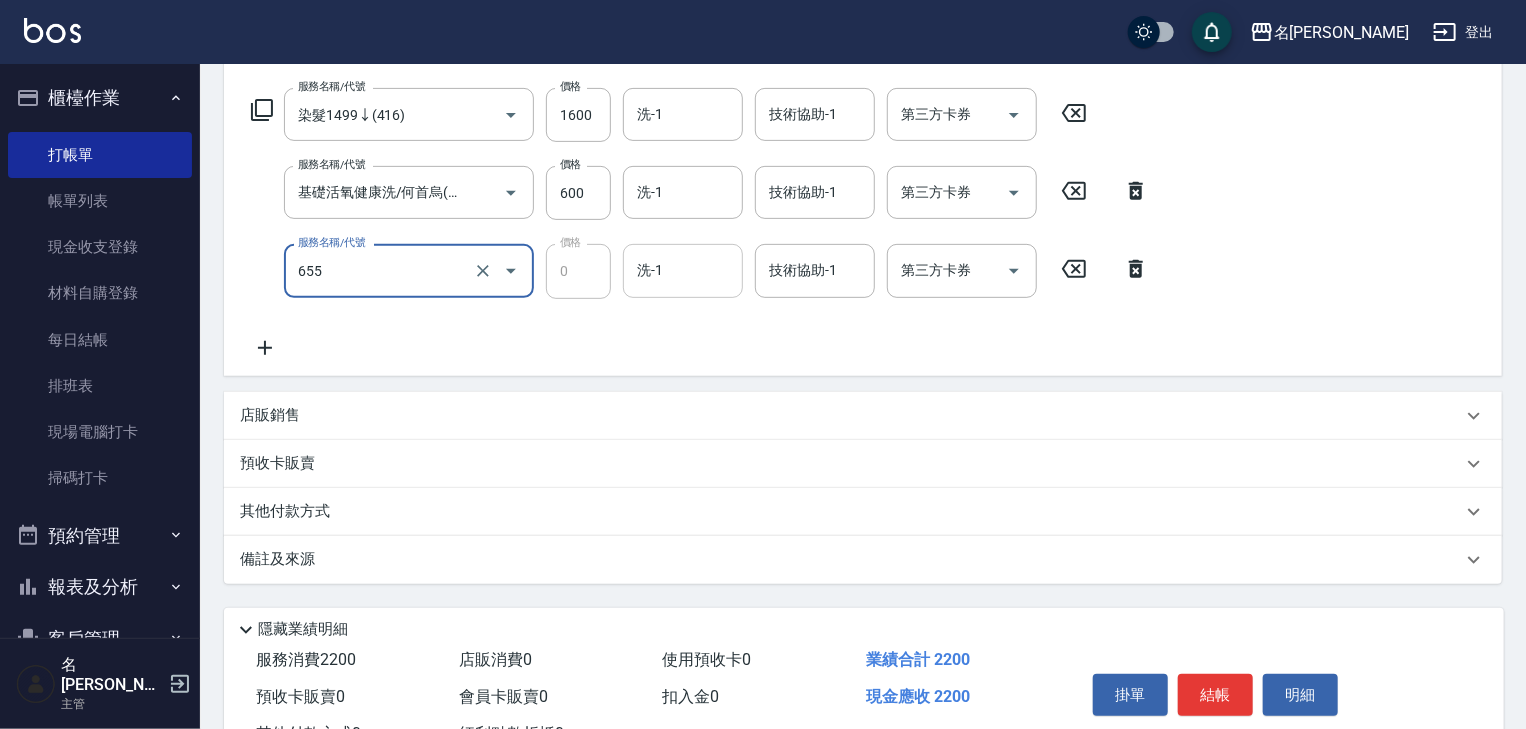 type on "頭皮、護髮免費卡(新)(655)" 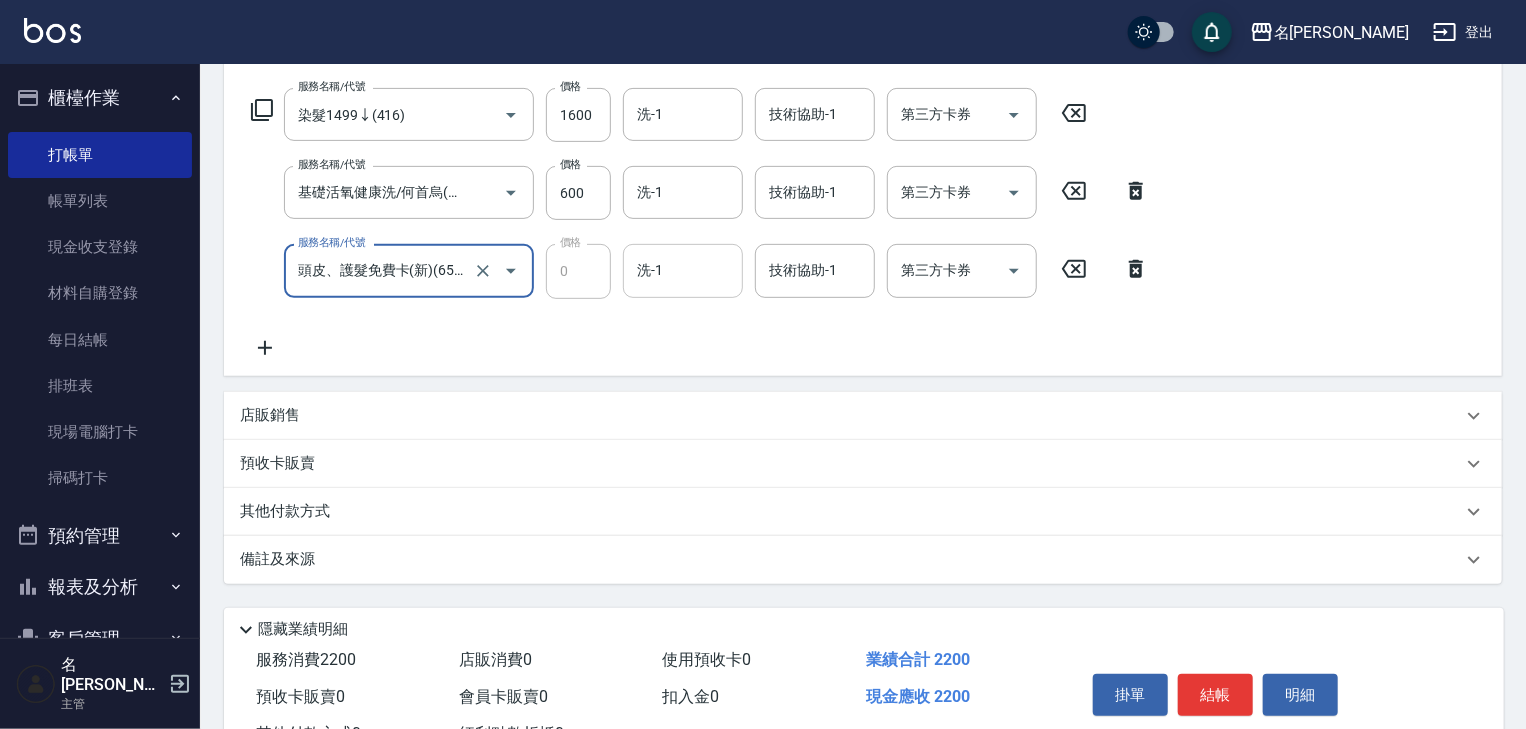 click on "洗-1" at bounding box center (683, 270) 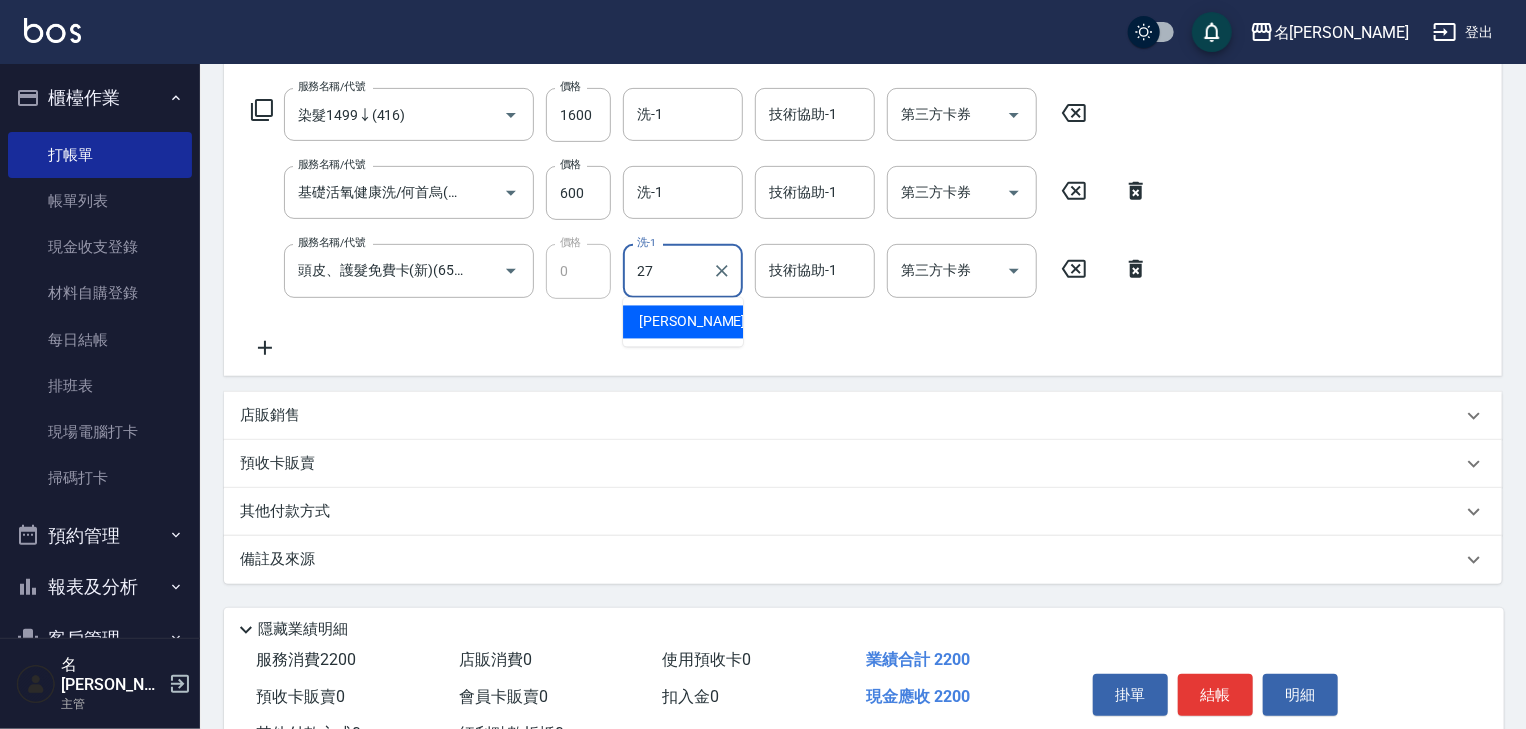click on "[PERSON_NAME]-27" at bounding box center (683, 322) 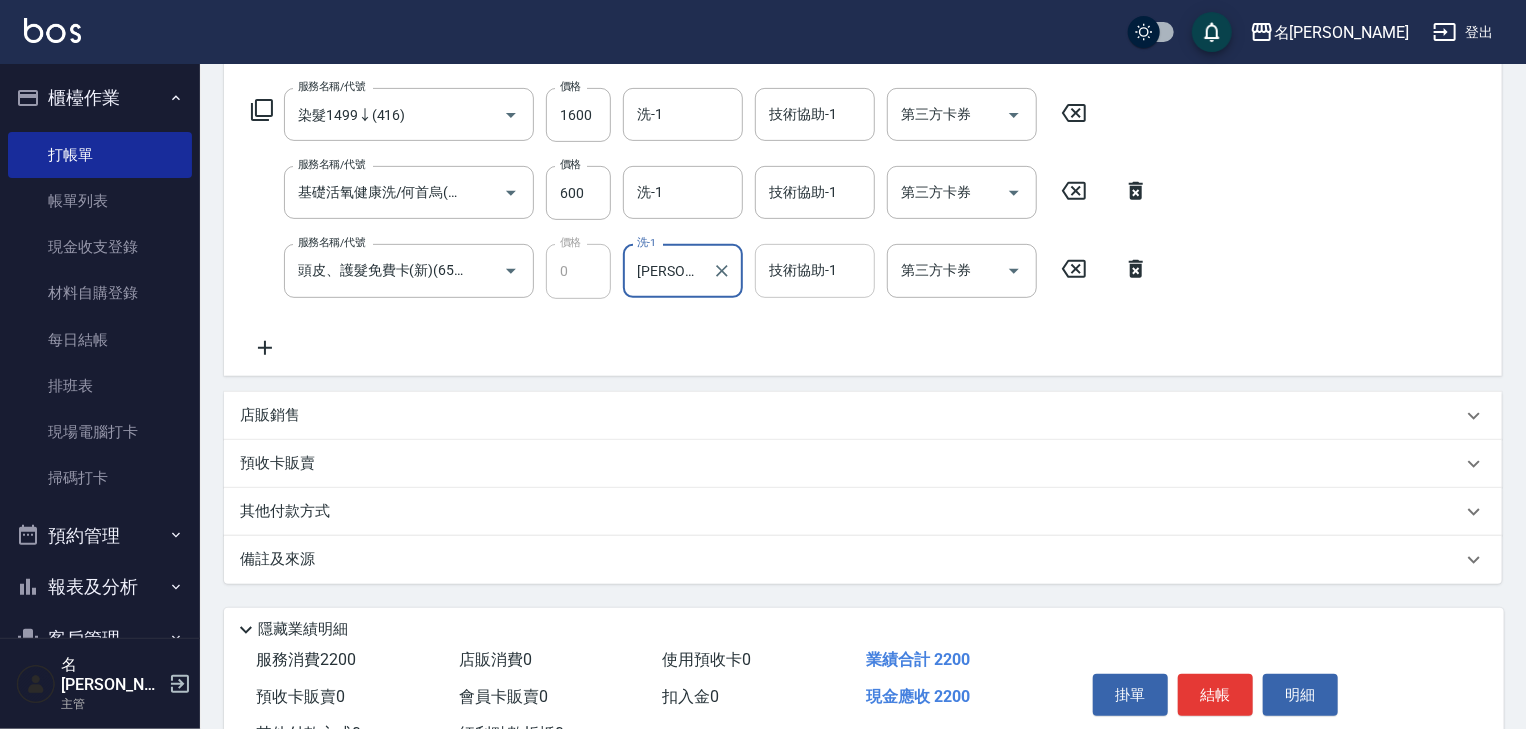 type on "[PERSON_NAME]-27" 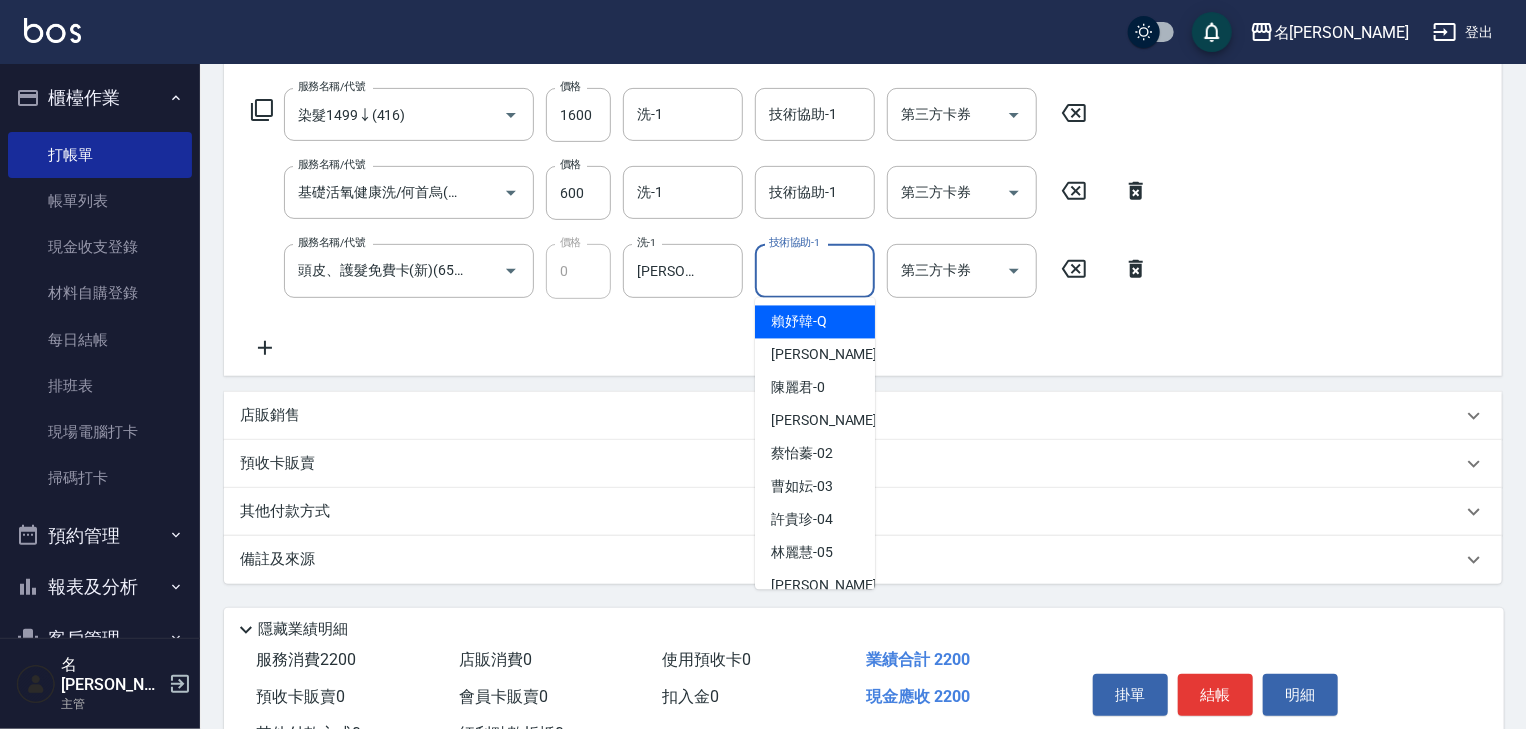 click on "技術協助-1" at bounding box center (815, 270) 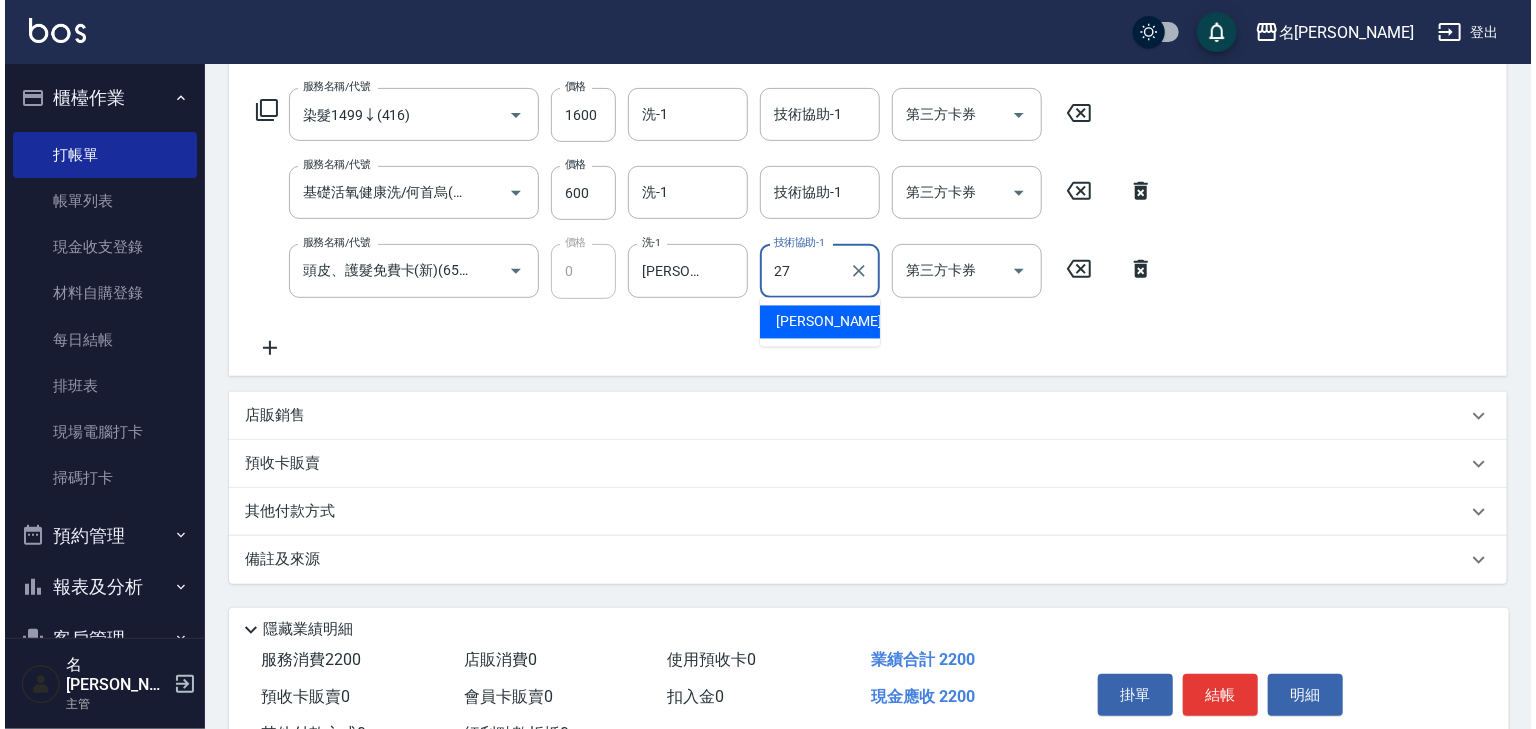 scroll, scrollTop: 390, scrollLeft: 0, axis: vertical 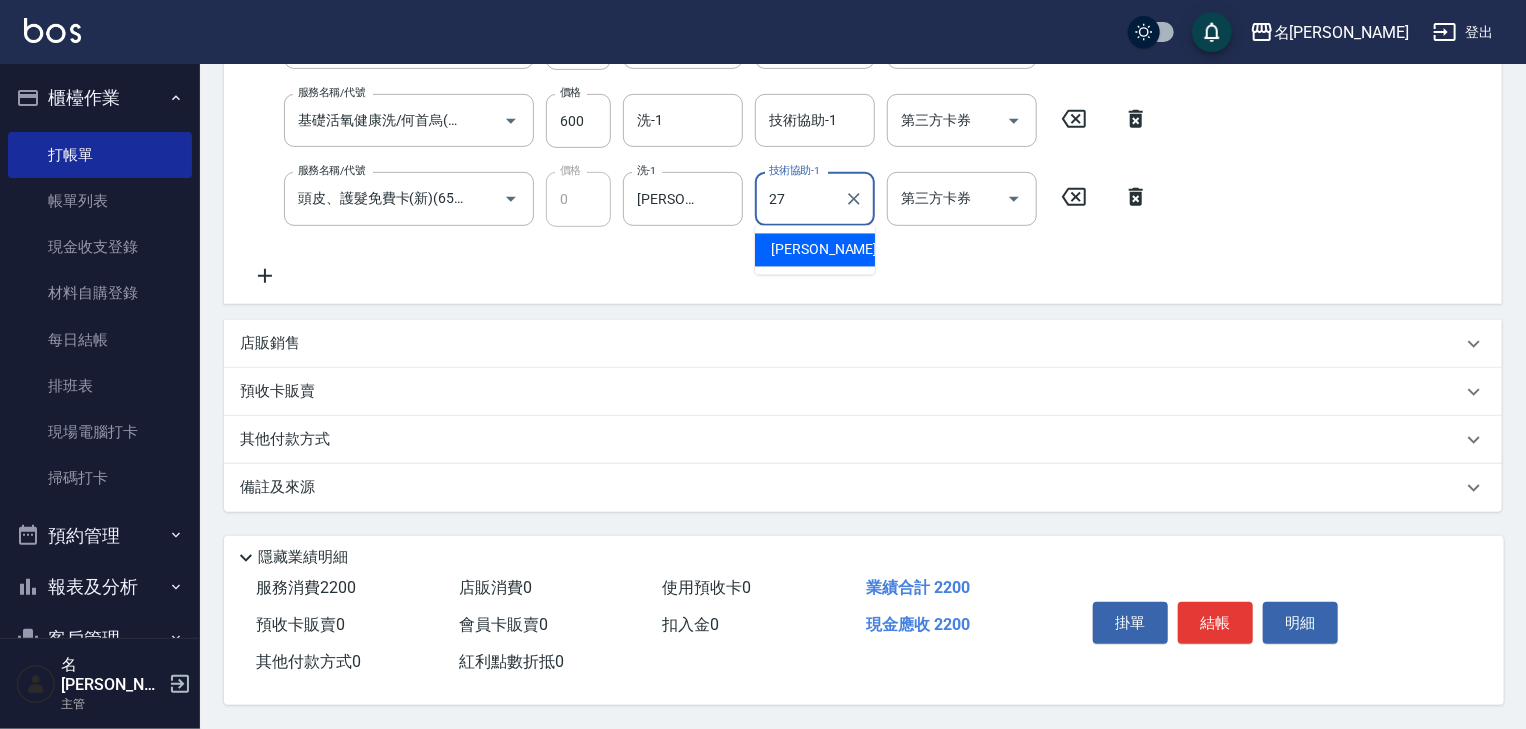 click on "[PERSON_NAME]-27" at bounding box center [815, 250] 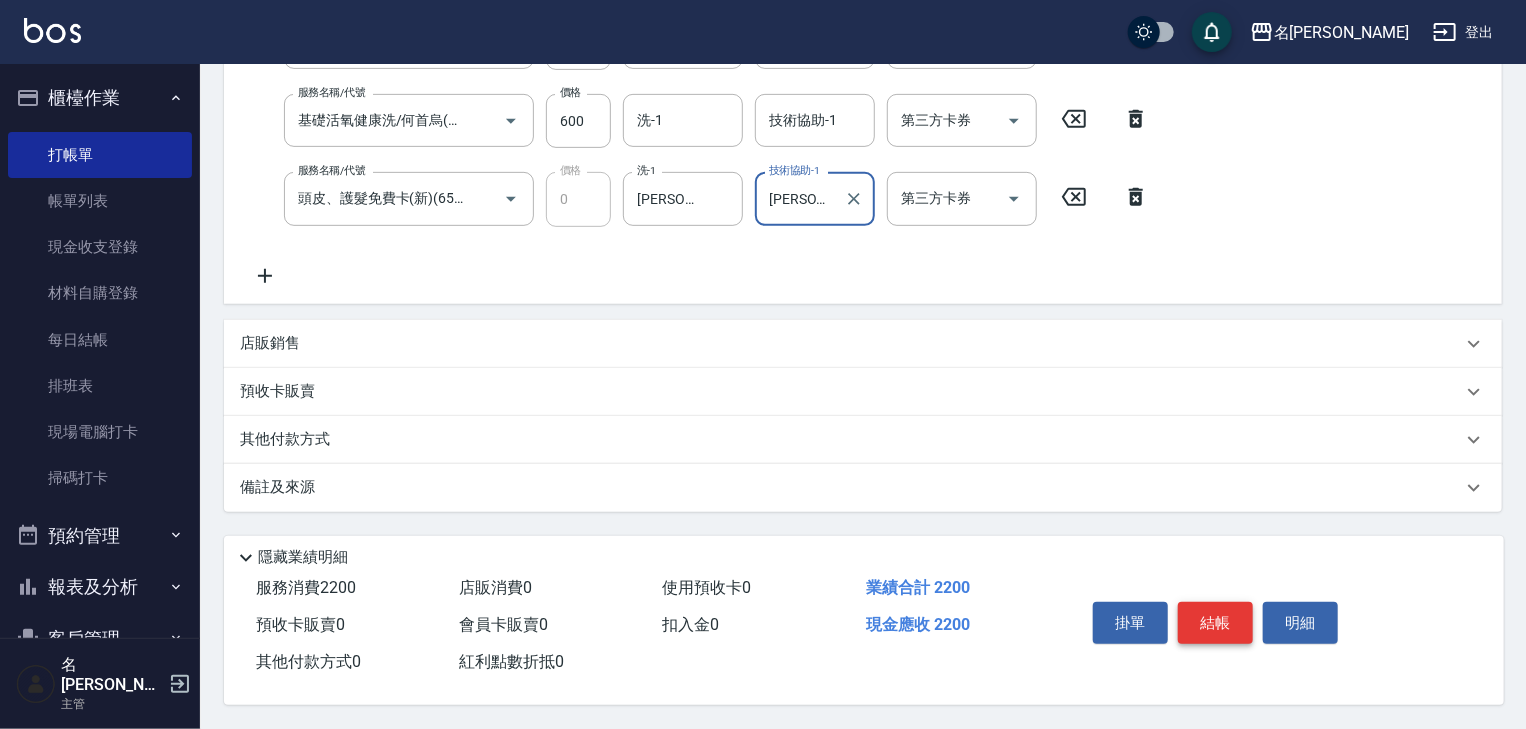 type on "[PERSON_NAME]-27" 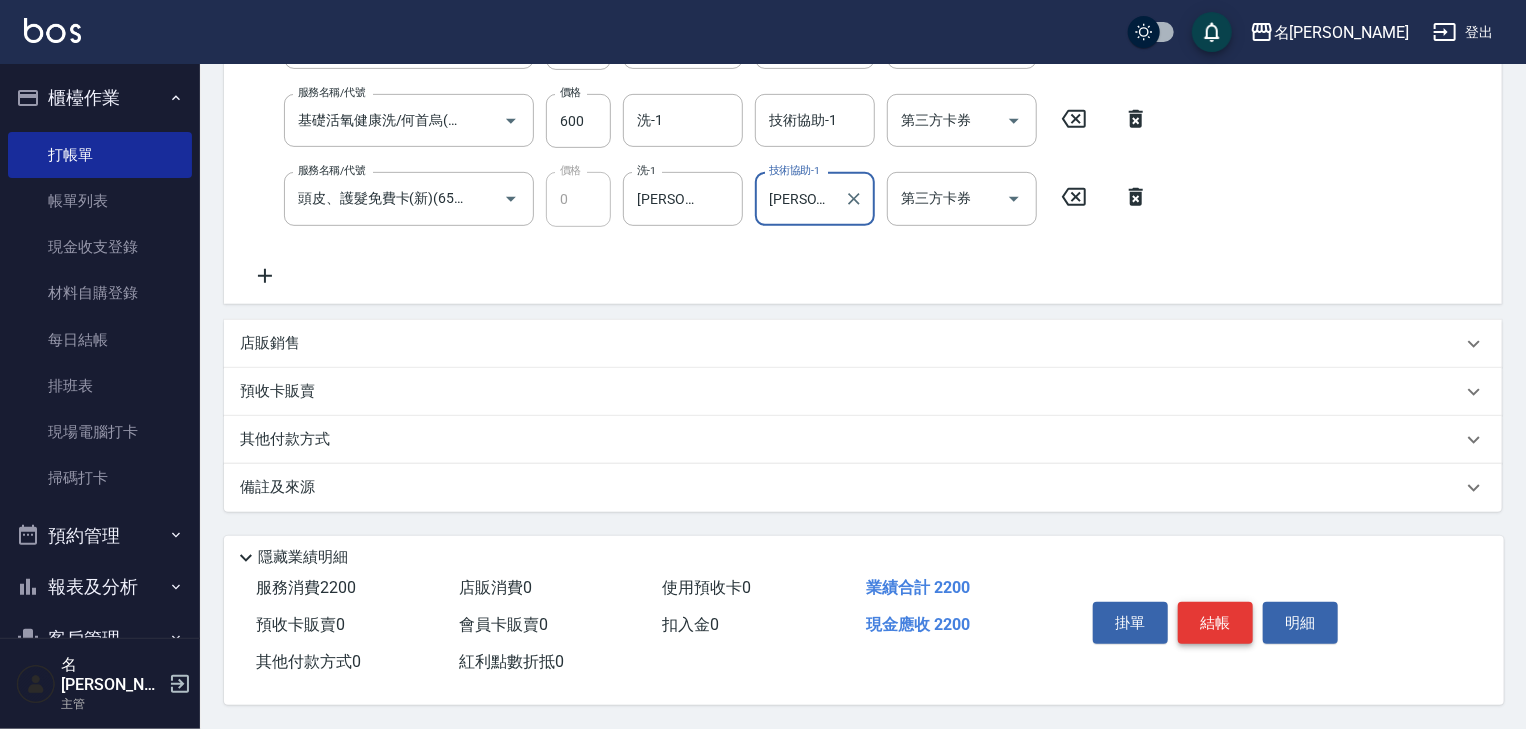 click on "結帳" at bounding box center [1215, 623] 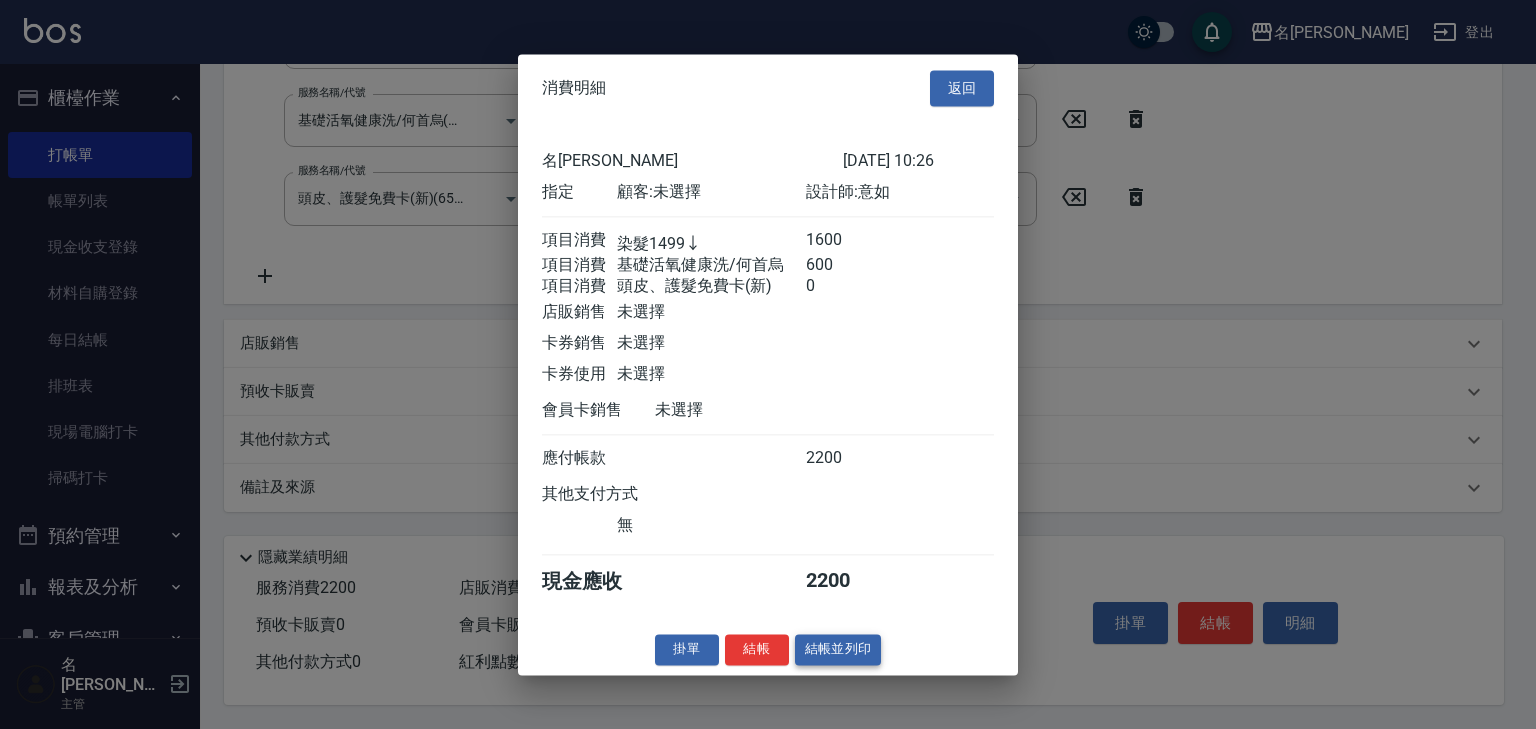click on "結帳並列印" at bounding box center (838, 649) 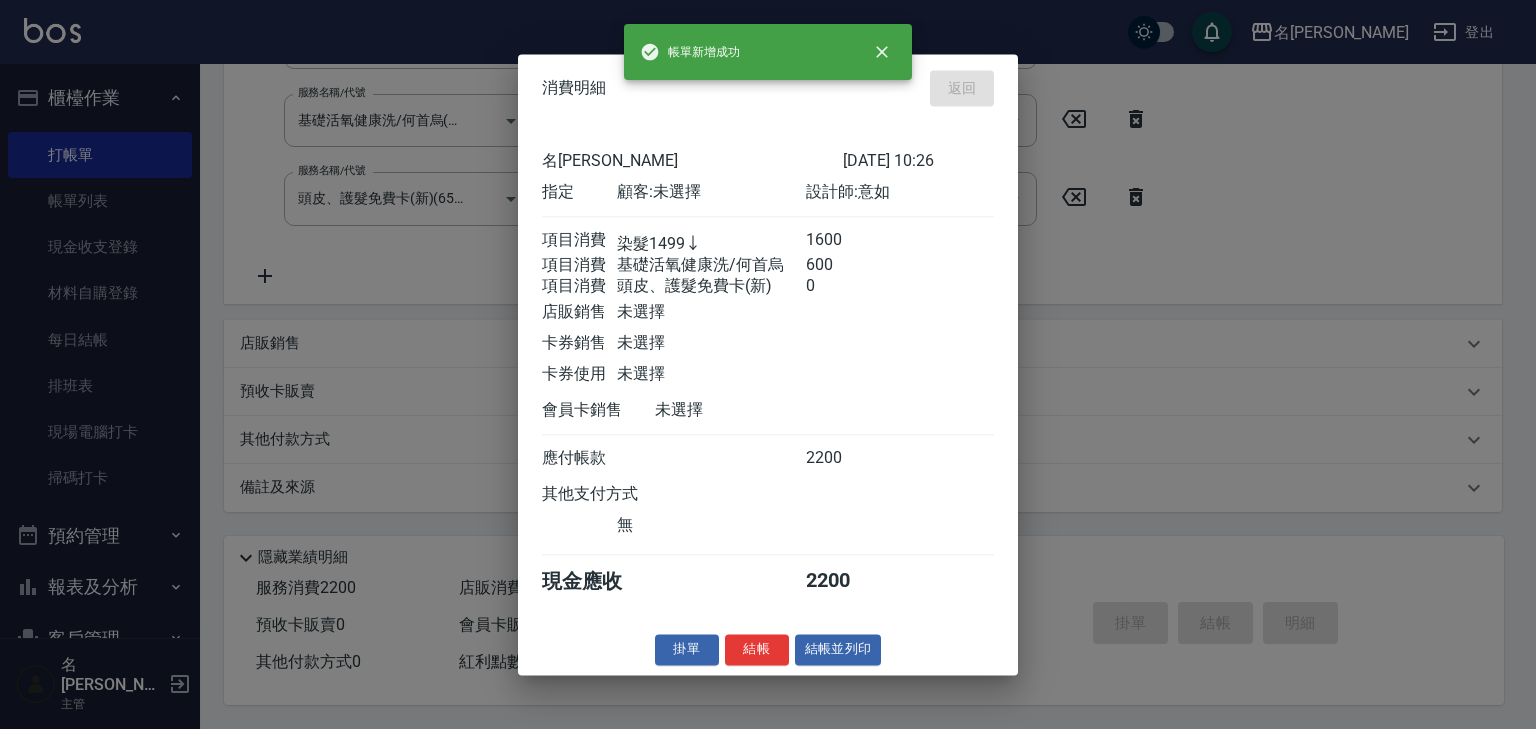 type on "[DATE] 10:27" 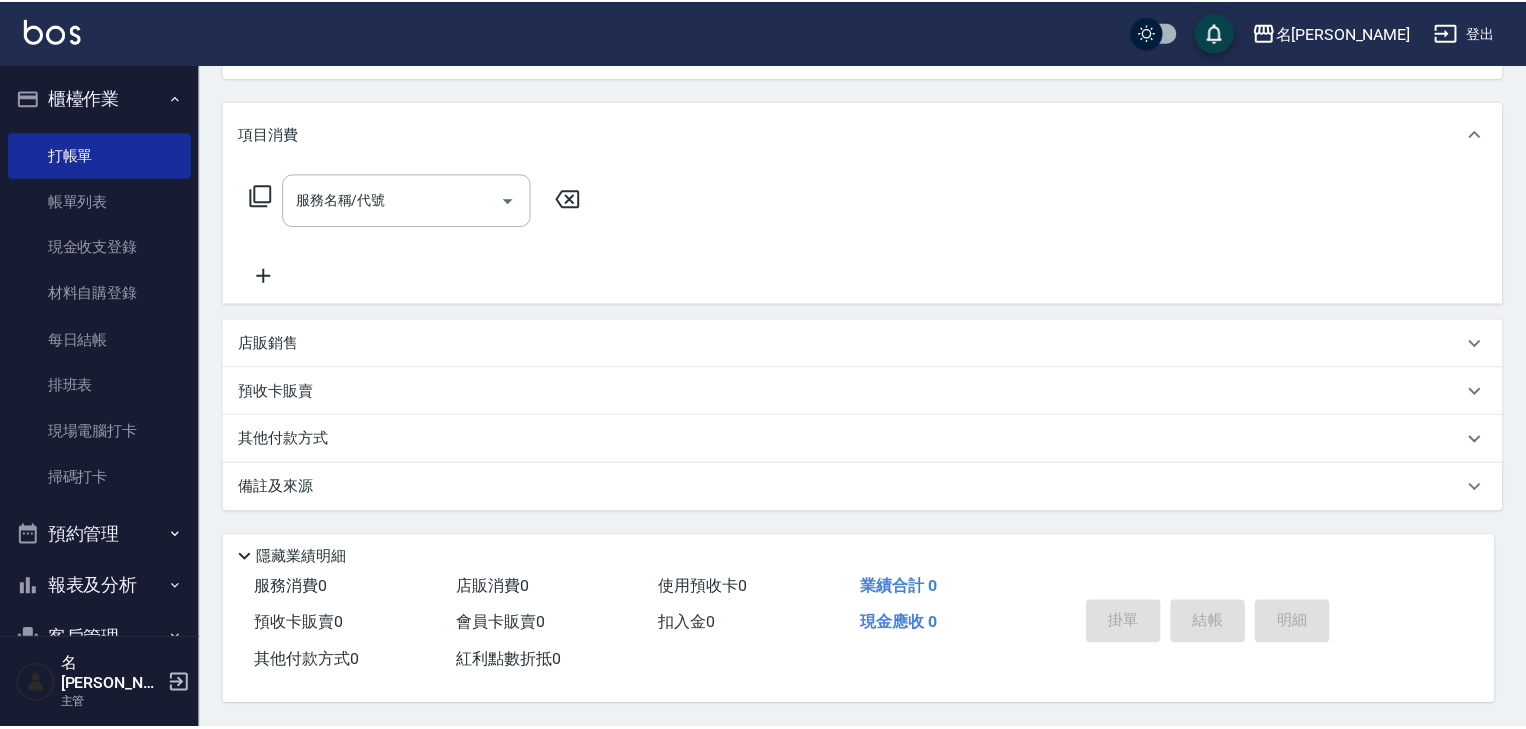scroll, scrollTop: 0, scrollLeft: 0, axis: both 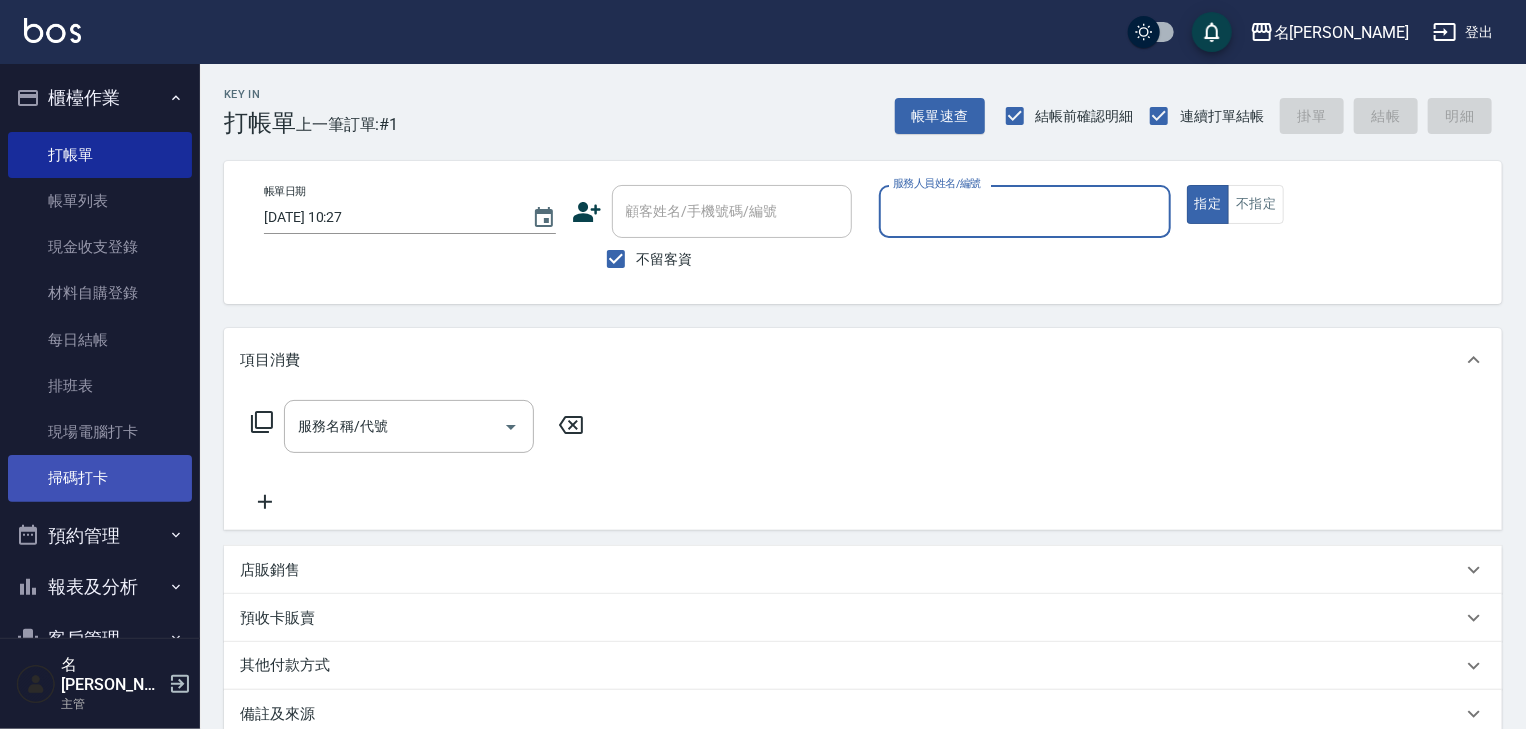 click on "掃碼打卡" at bounding box center (100, 478) 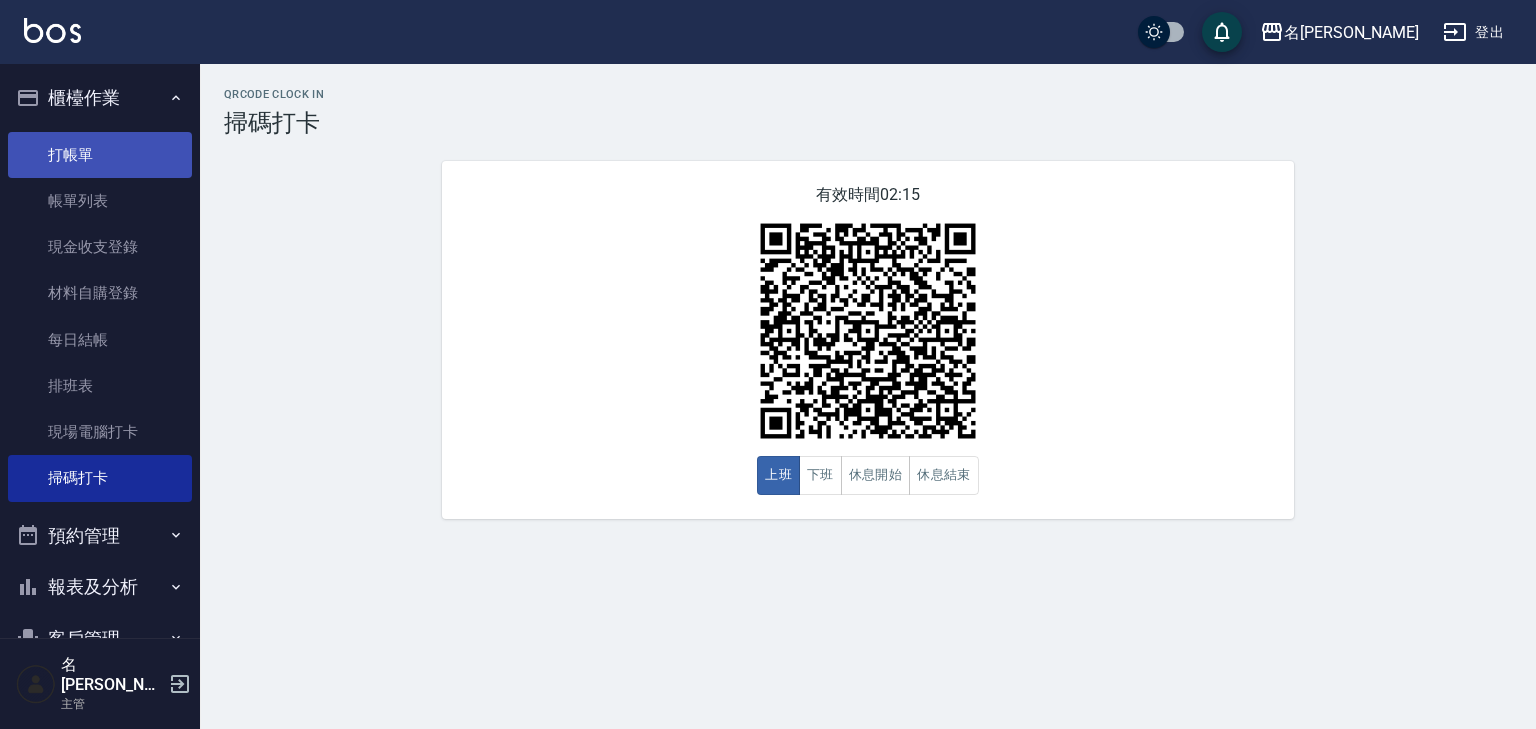 click on "打帳單" at bounding box center [100, 155] 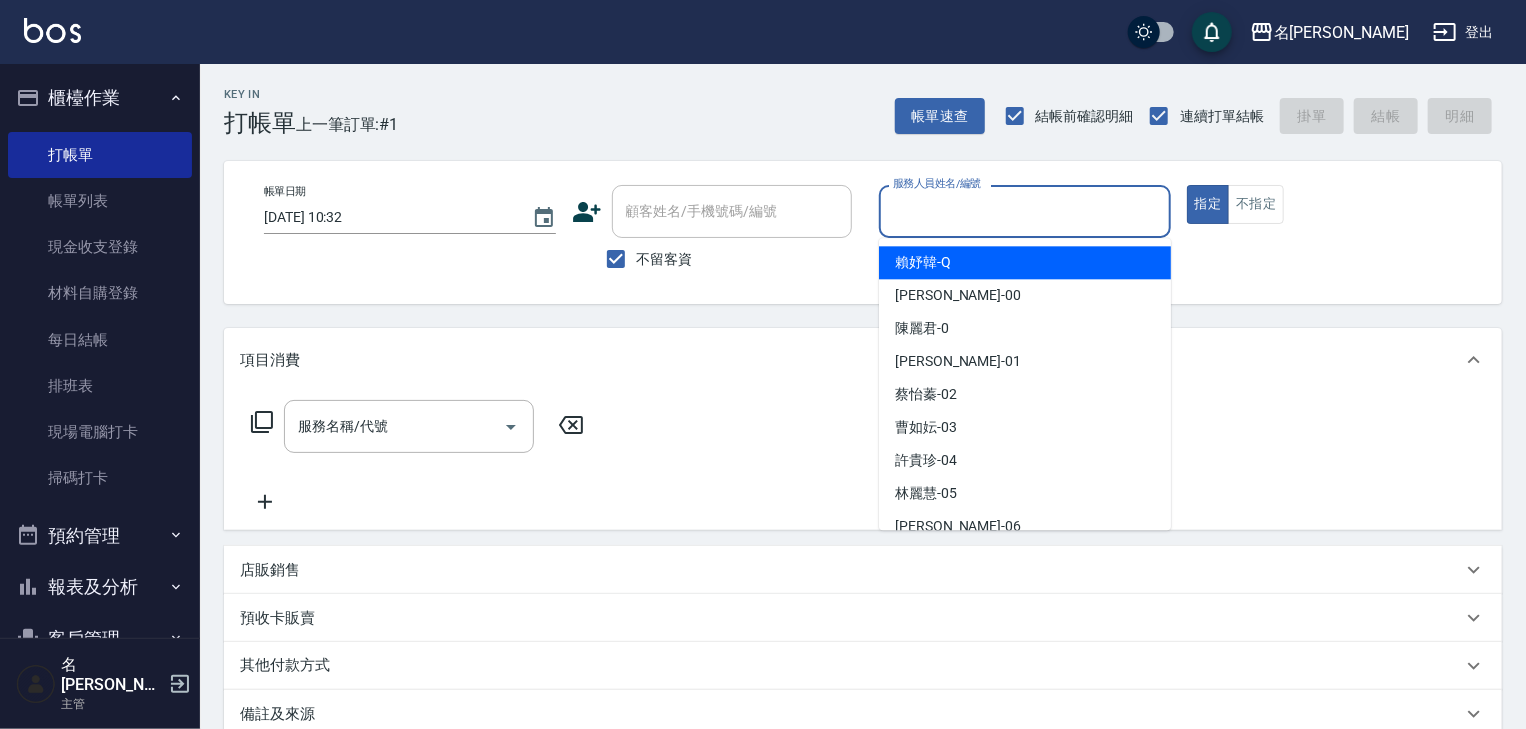 click on "服務人員姓名/編號" at bounding box center [1025, 211] 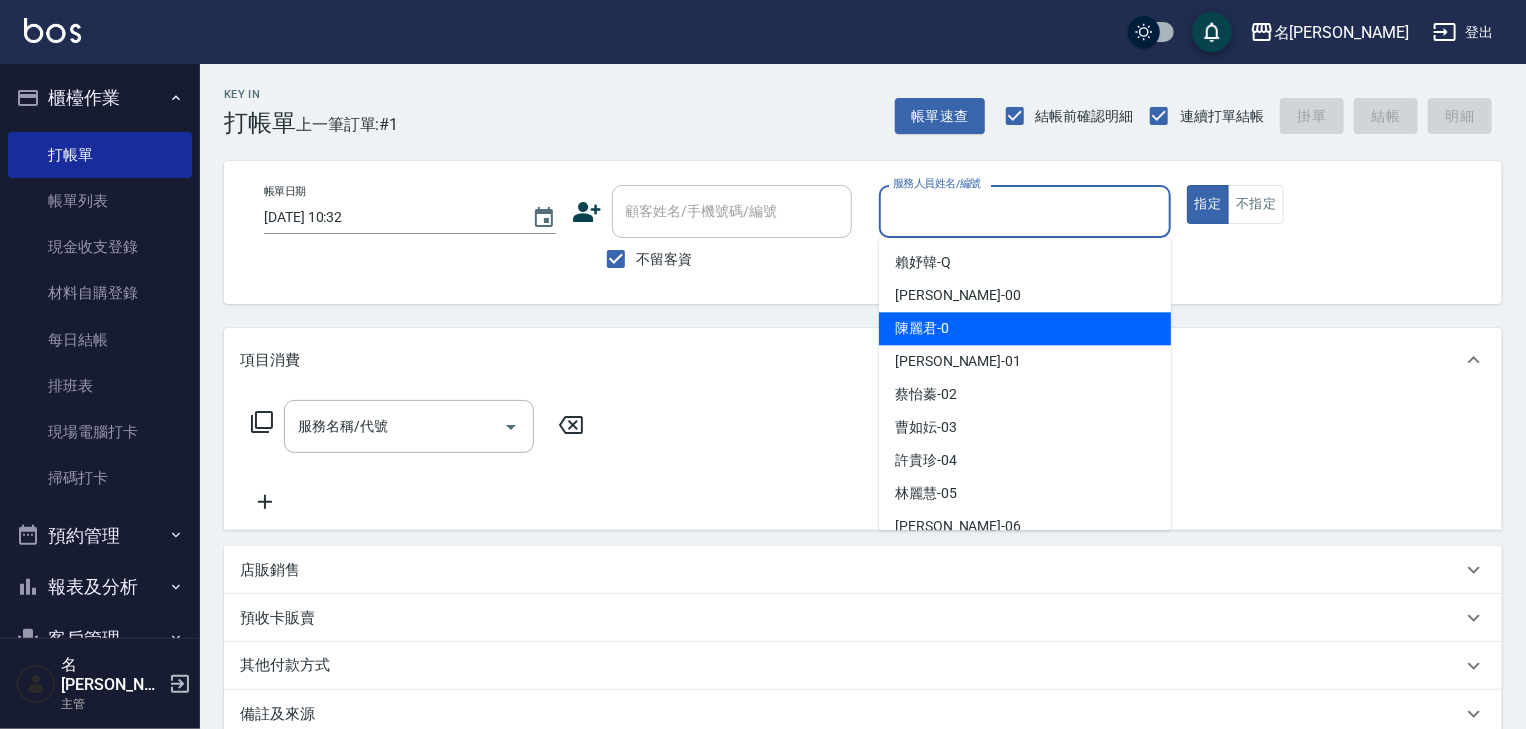 click on "[PERSON_NAME]-0" at bounding box center (1025, 328) 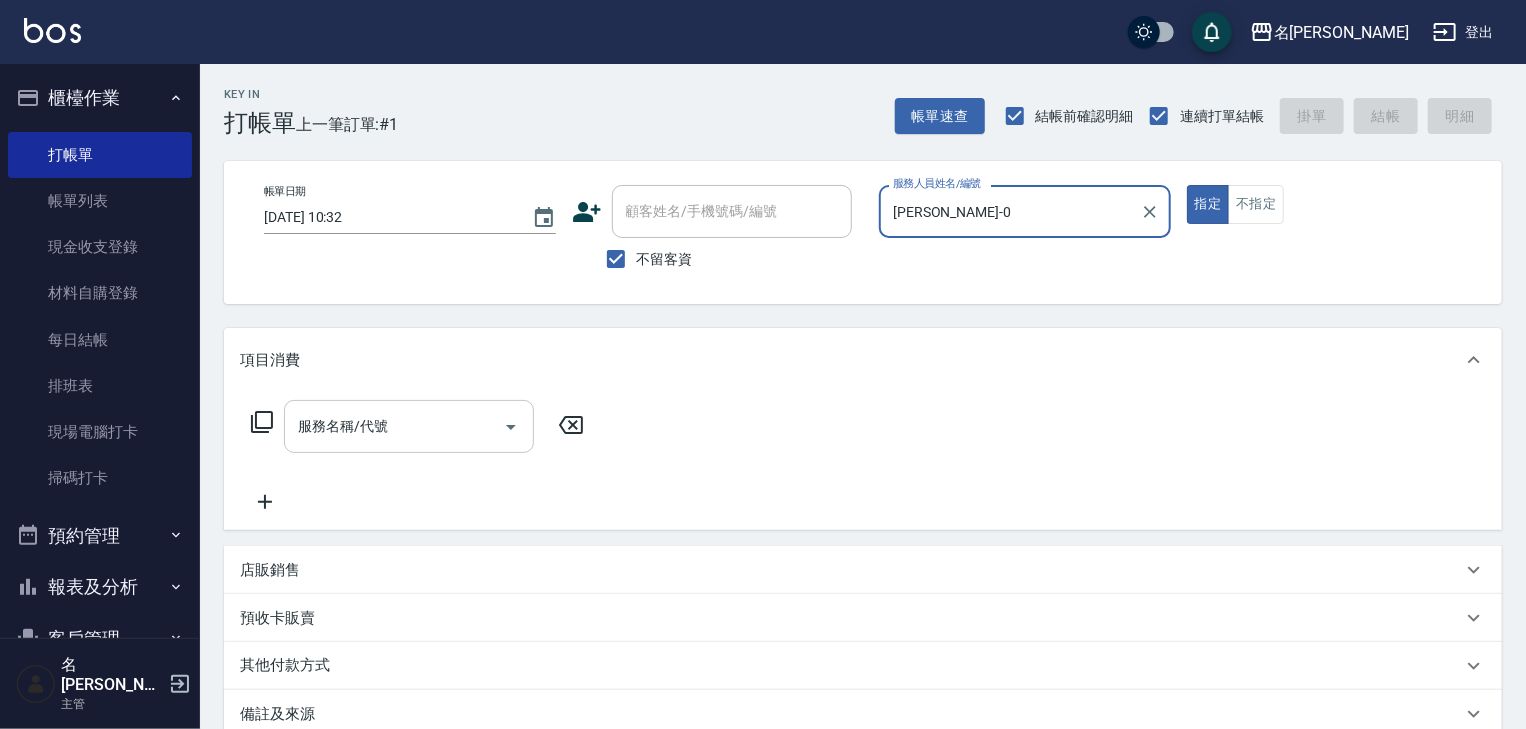 click on "服務名稱/代號" at bounding box center (394, 426) 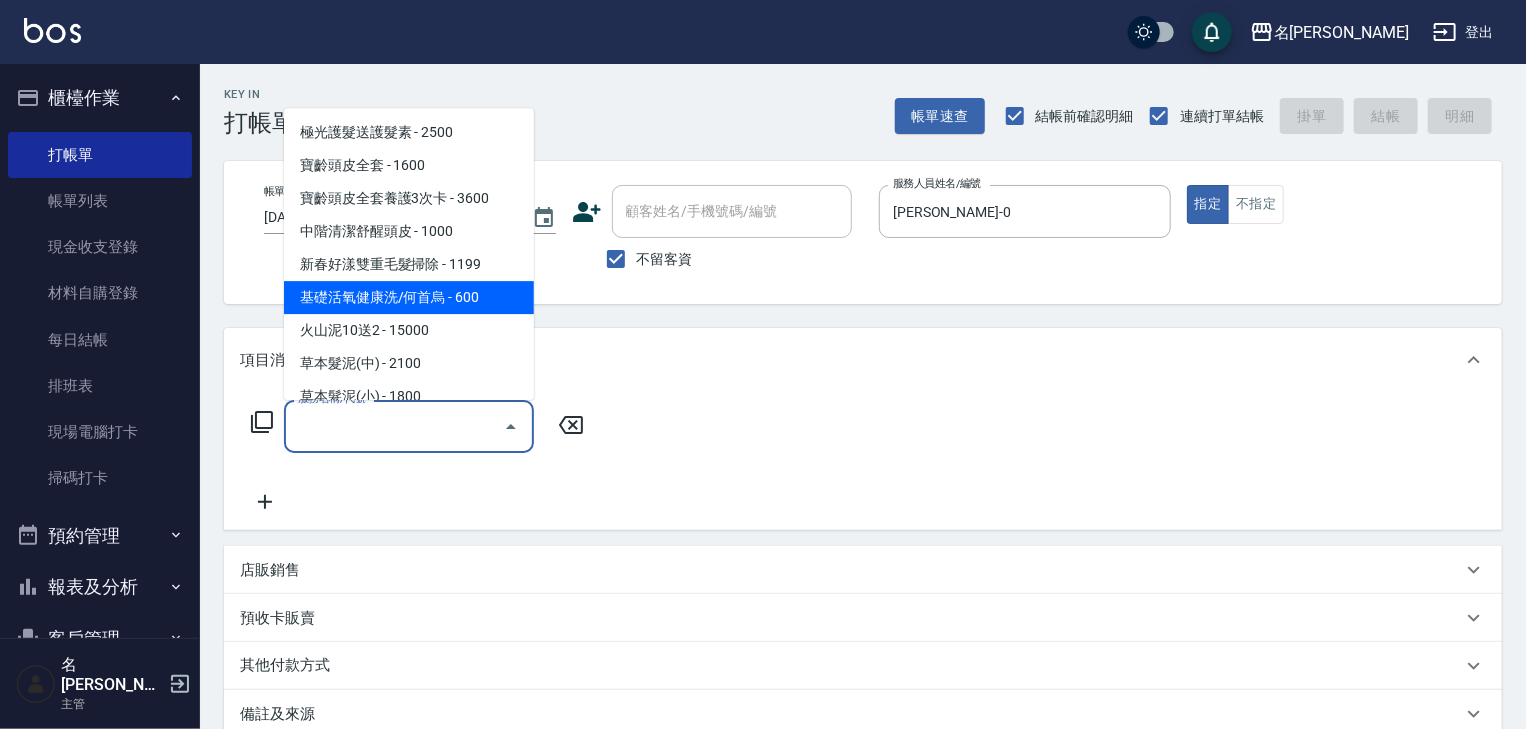 click on "基礎活氧健康洗/何首烏 - 600" at bounding box center (409, 298) 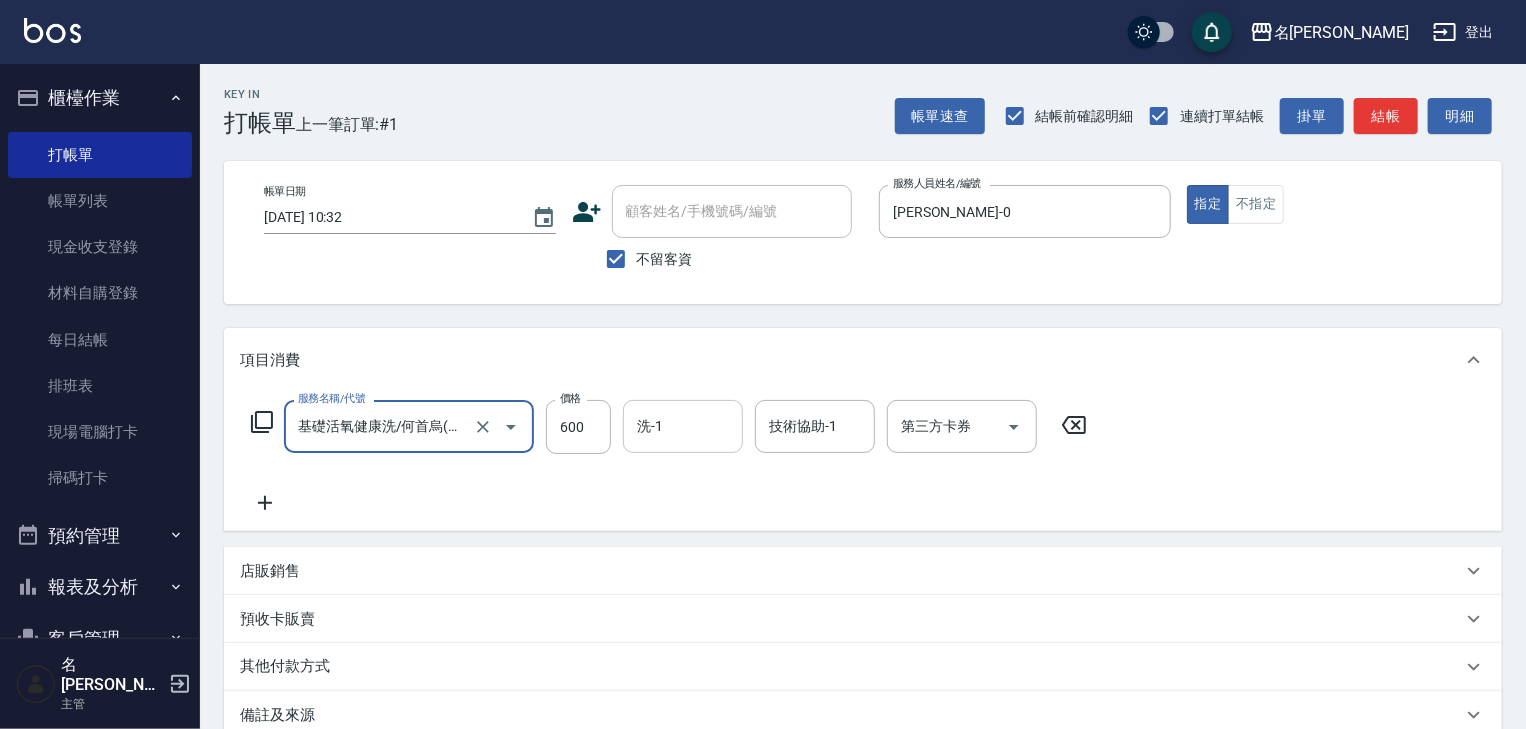 click on "洗-1" at bounding box center [683, 426] 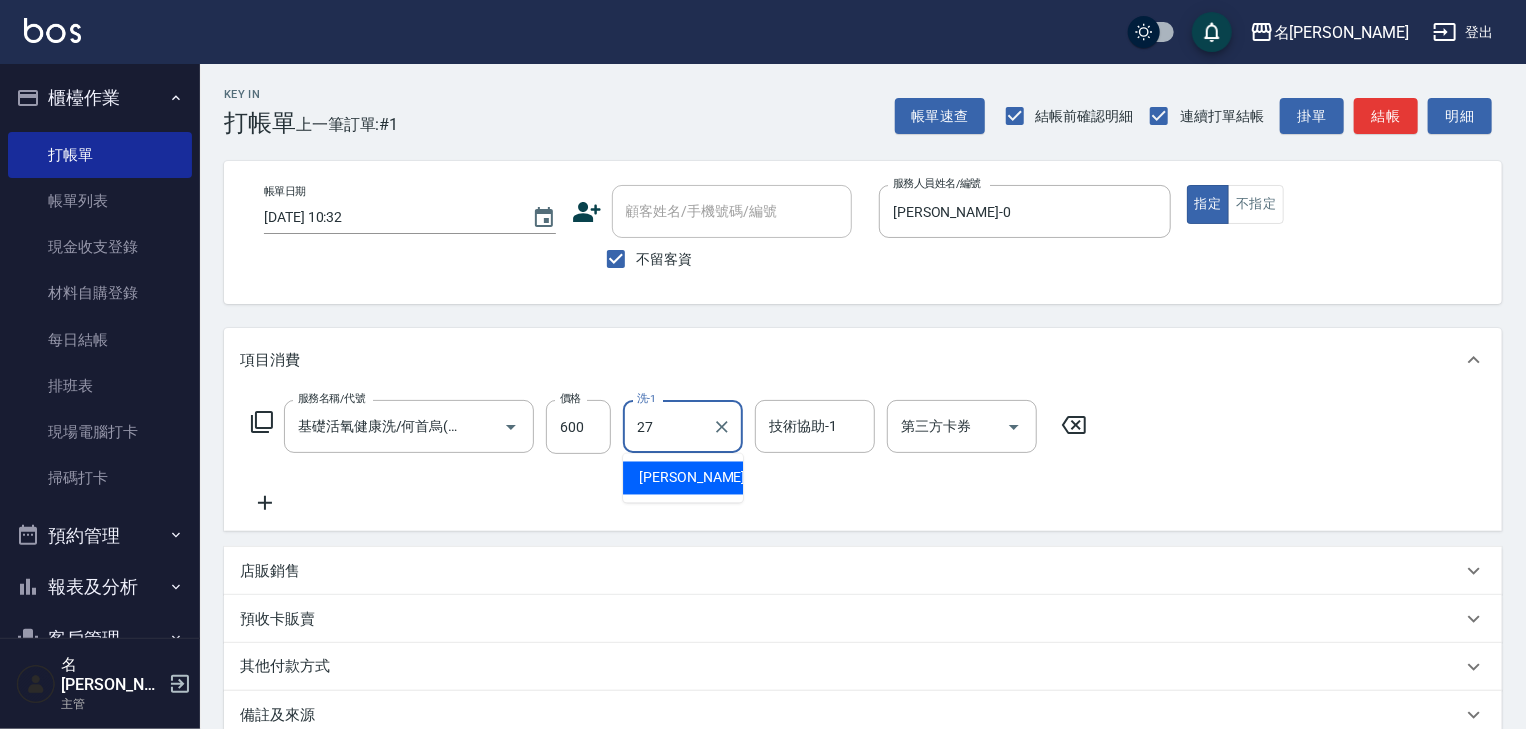 click on "[PERSON_NAME]-27" at bounding box center [683, 478] 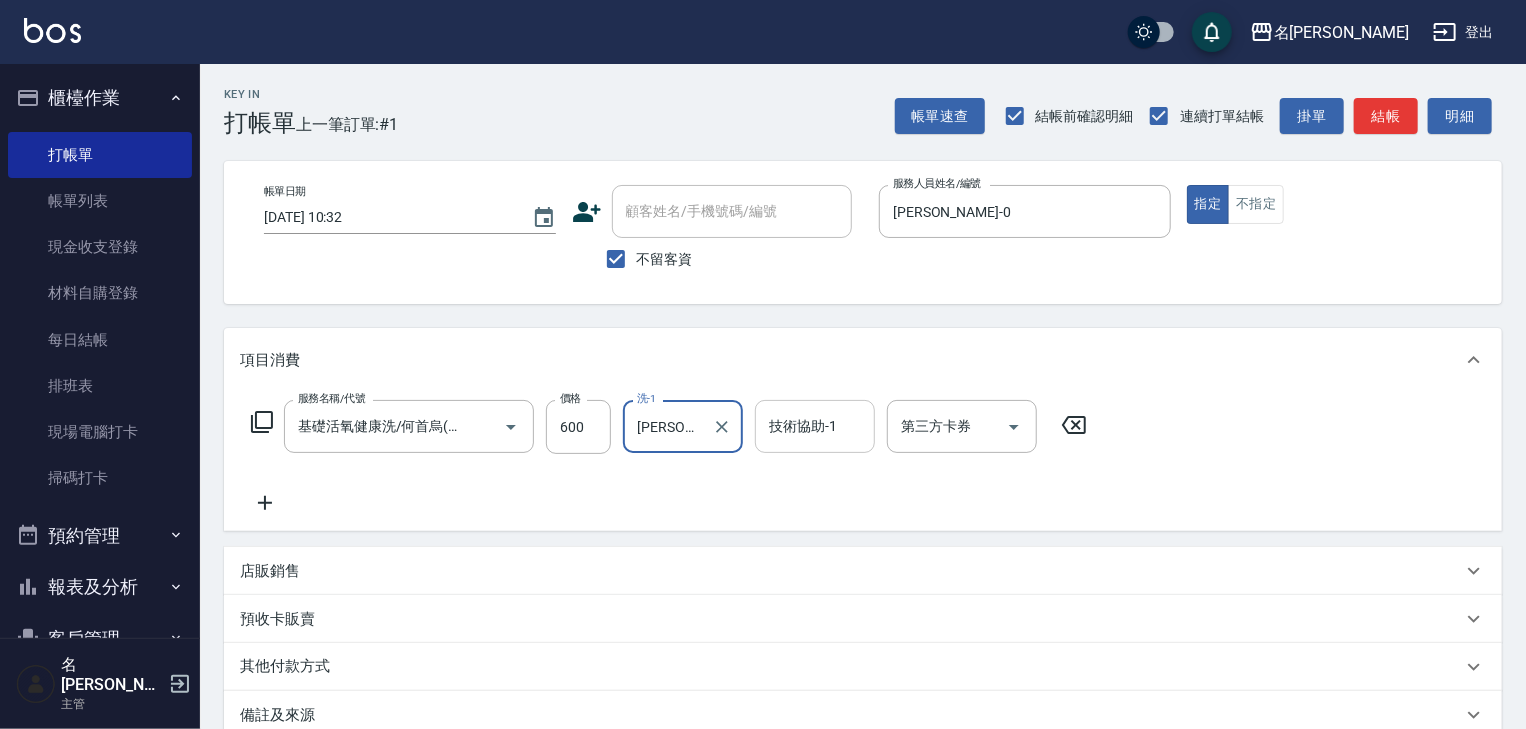 type on "[PERSON_NAME]-27" 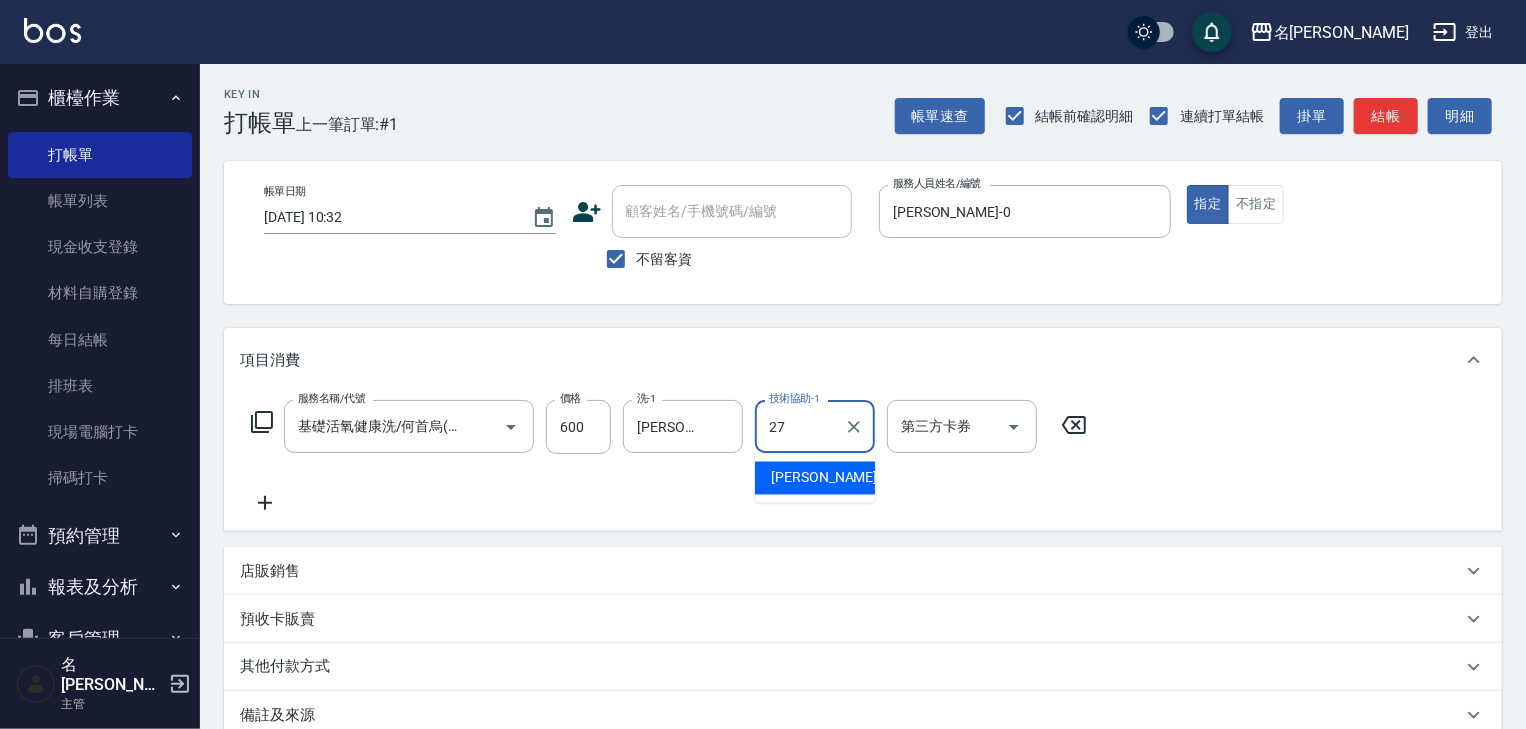 click on "[PERSON_NAME]-27" at bounding box center (815, 478) 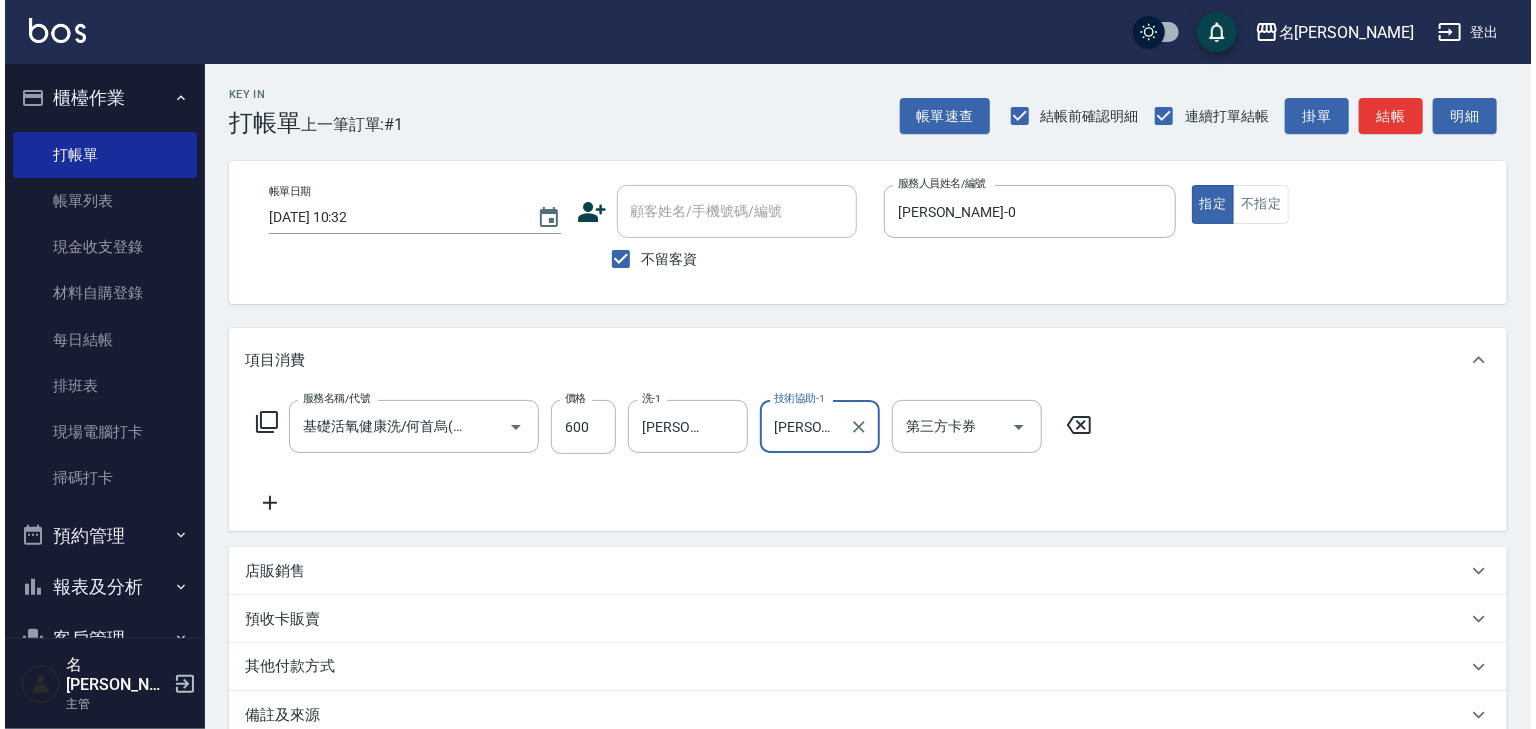 scroll, scrollTop: 234, scrollLeft: 0, axis: vertical 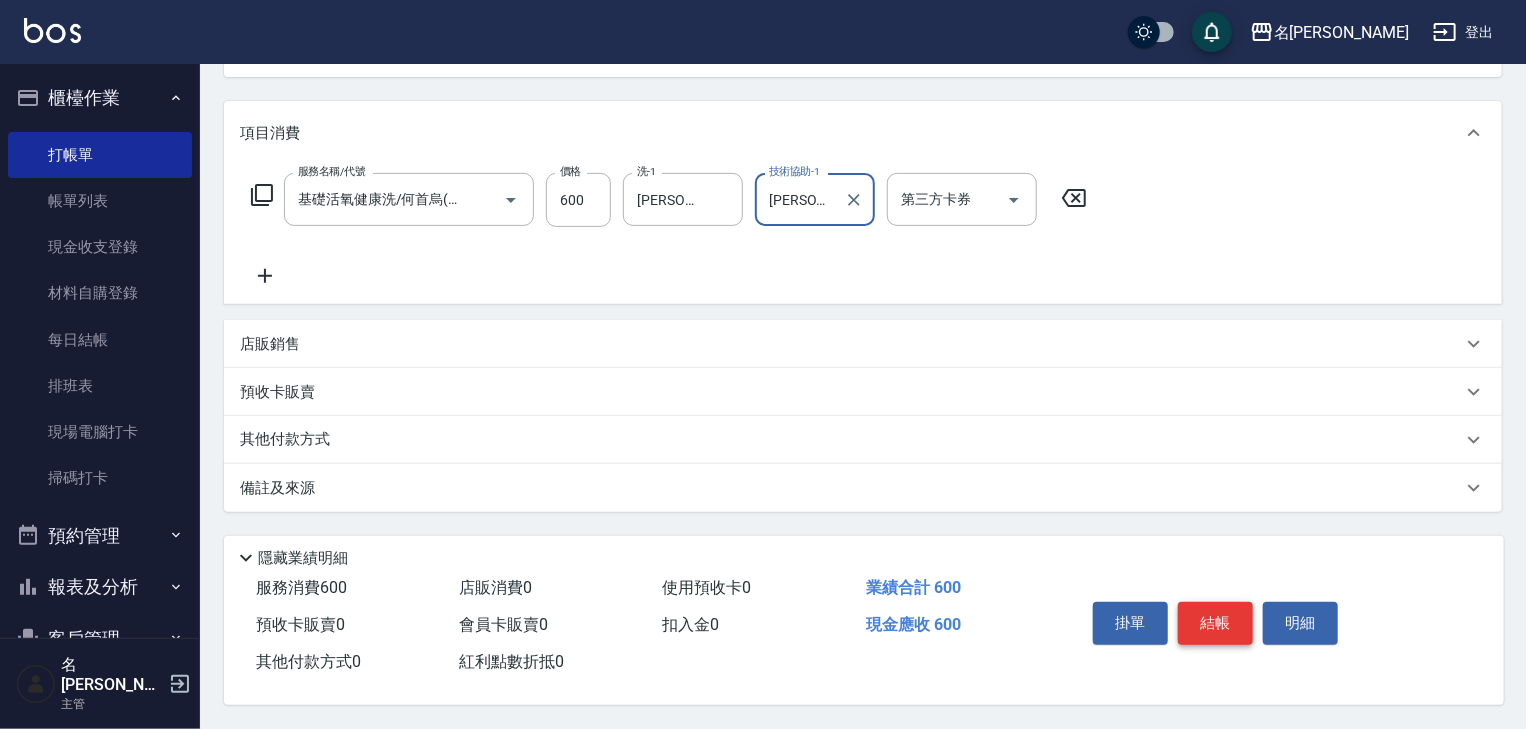type on "[PERSON_NAME]-27" 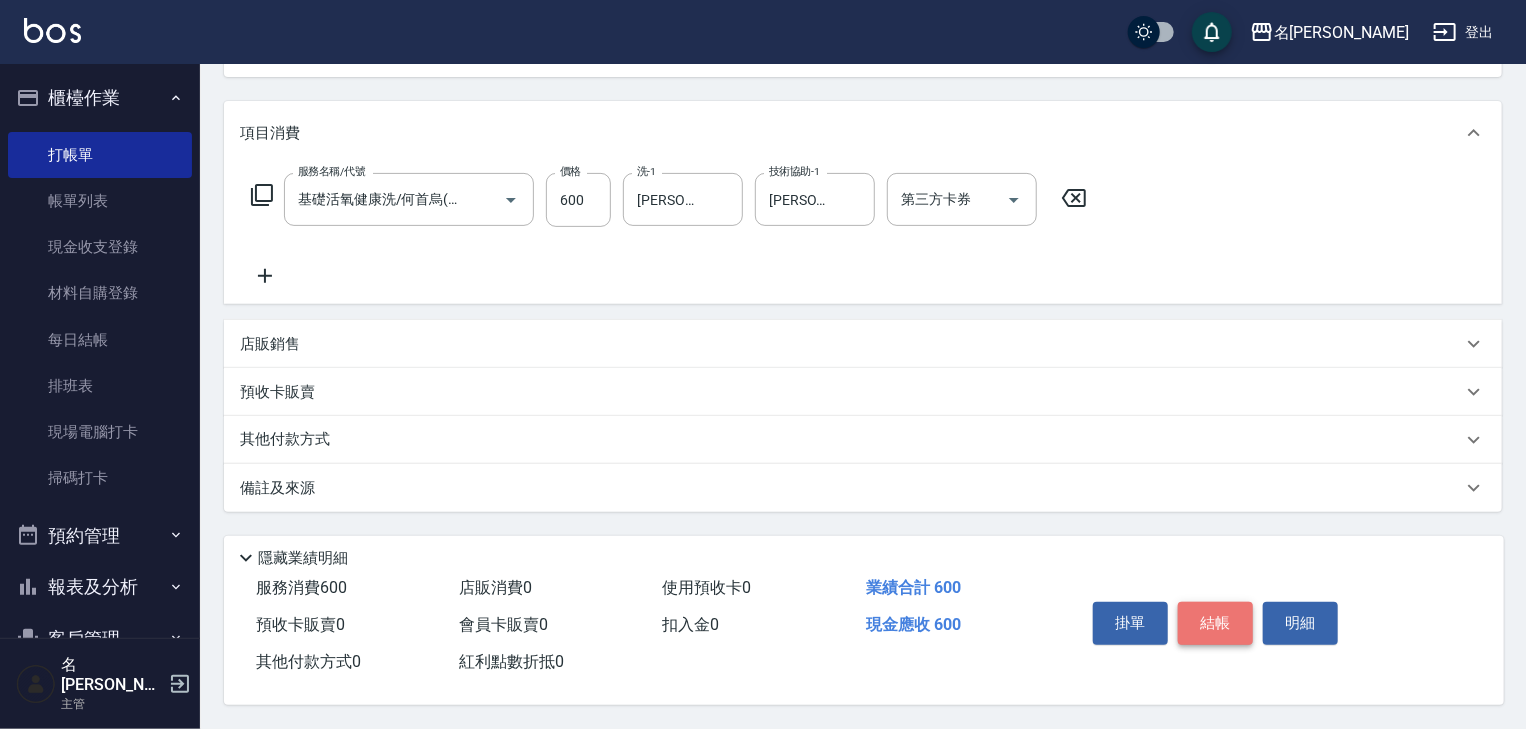 click on "結帳" at bounding box center [1215, 623] 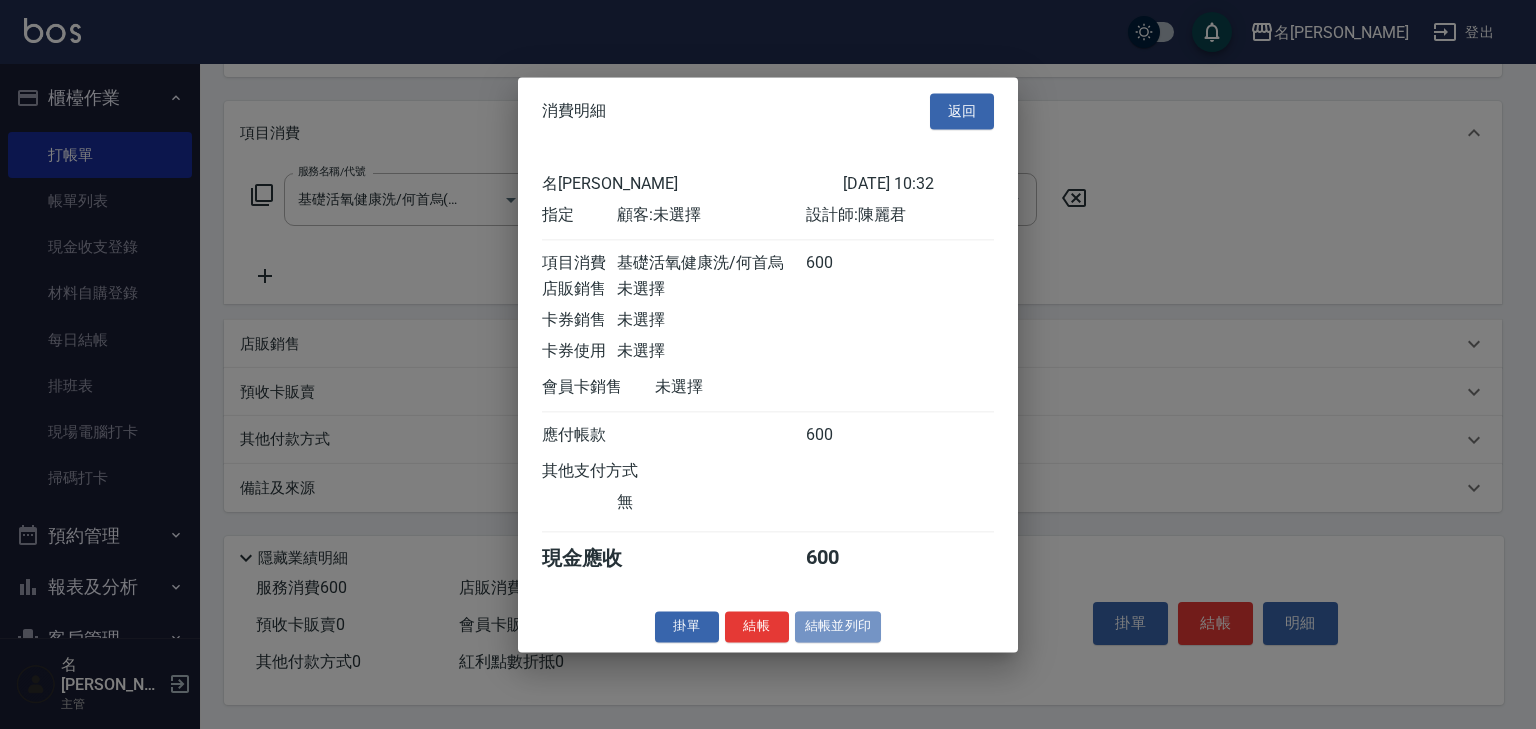 click on "結帳並列印" at bounding box center [838, 626] 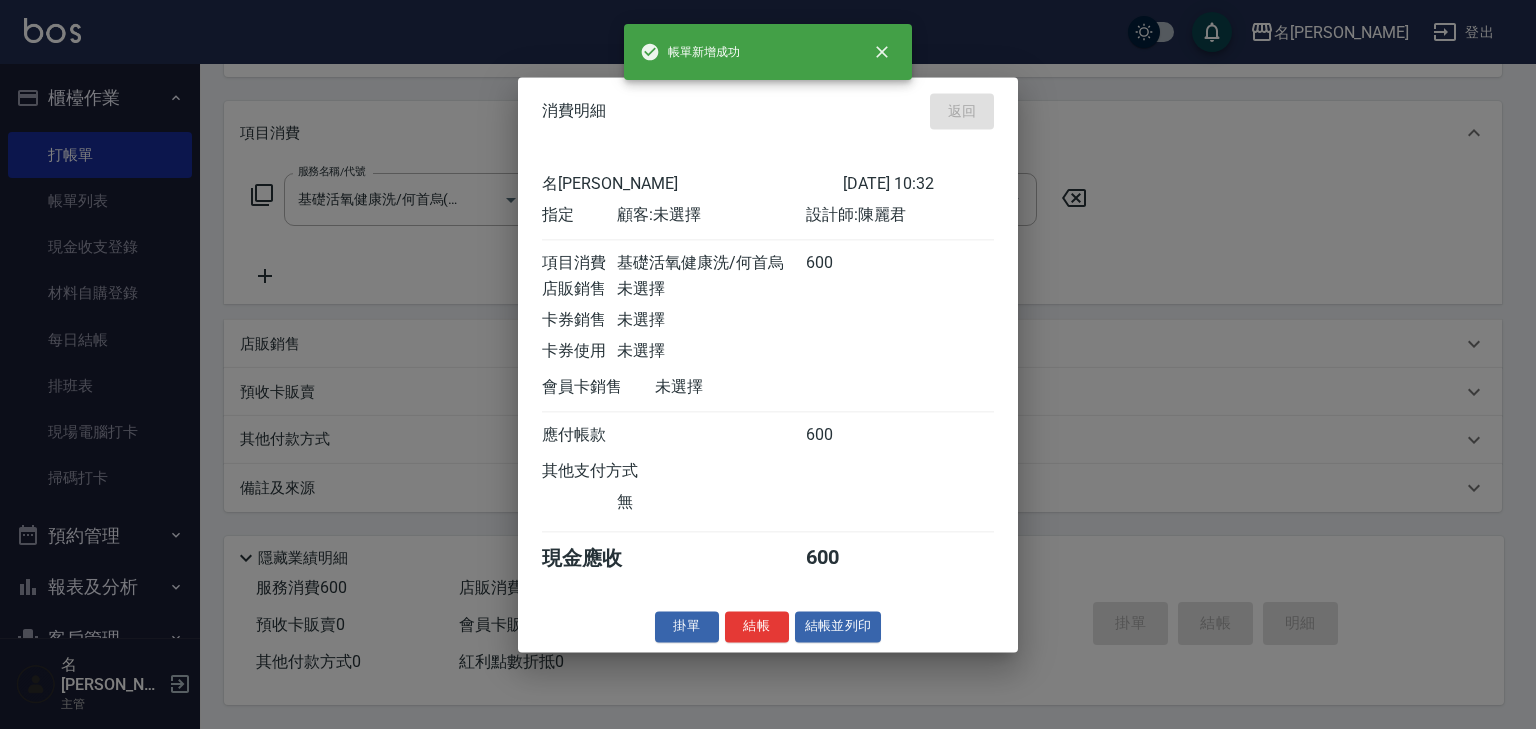 type 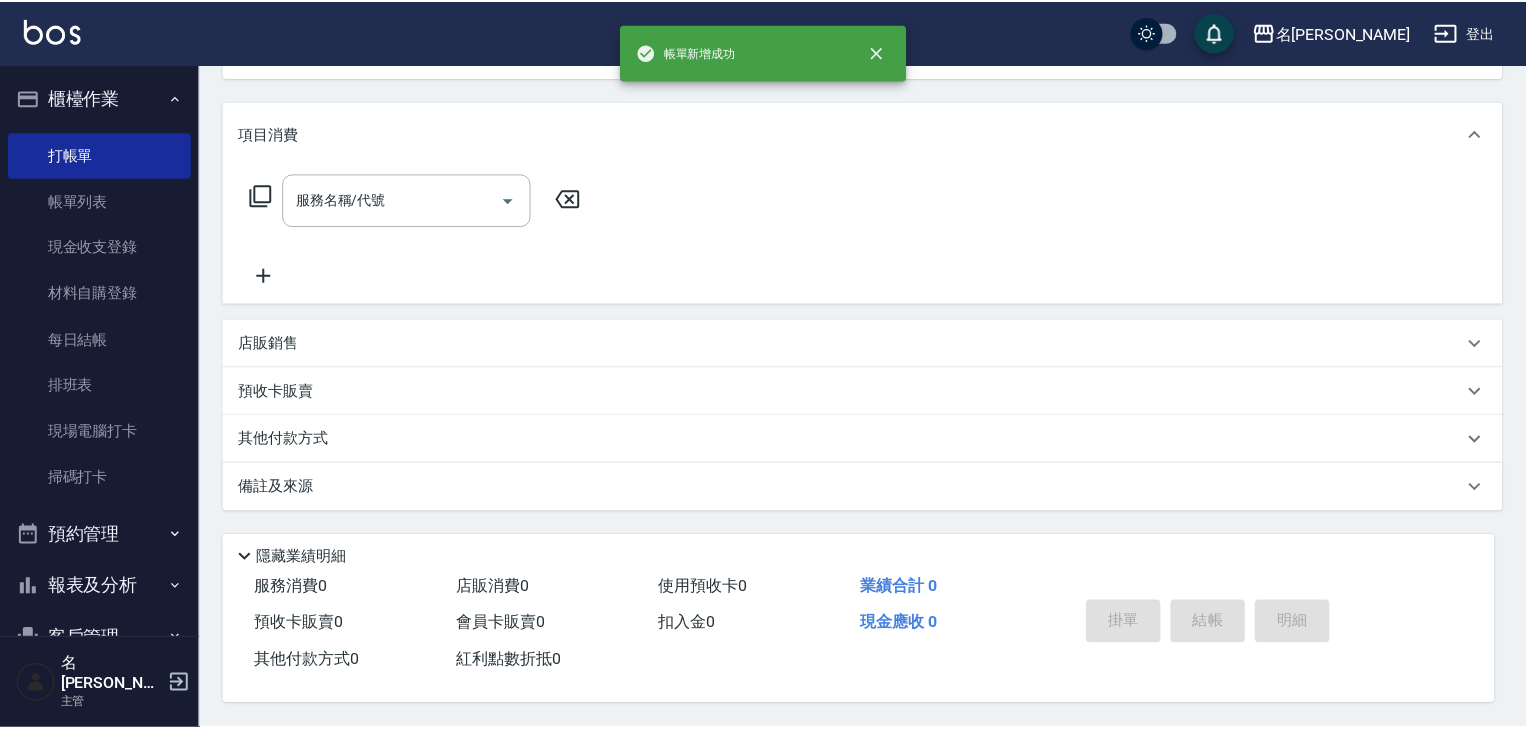 scroll, scrollTop: 0, scrollLeft: 0, axis: both 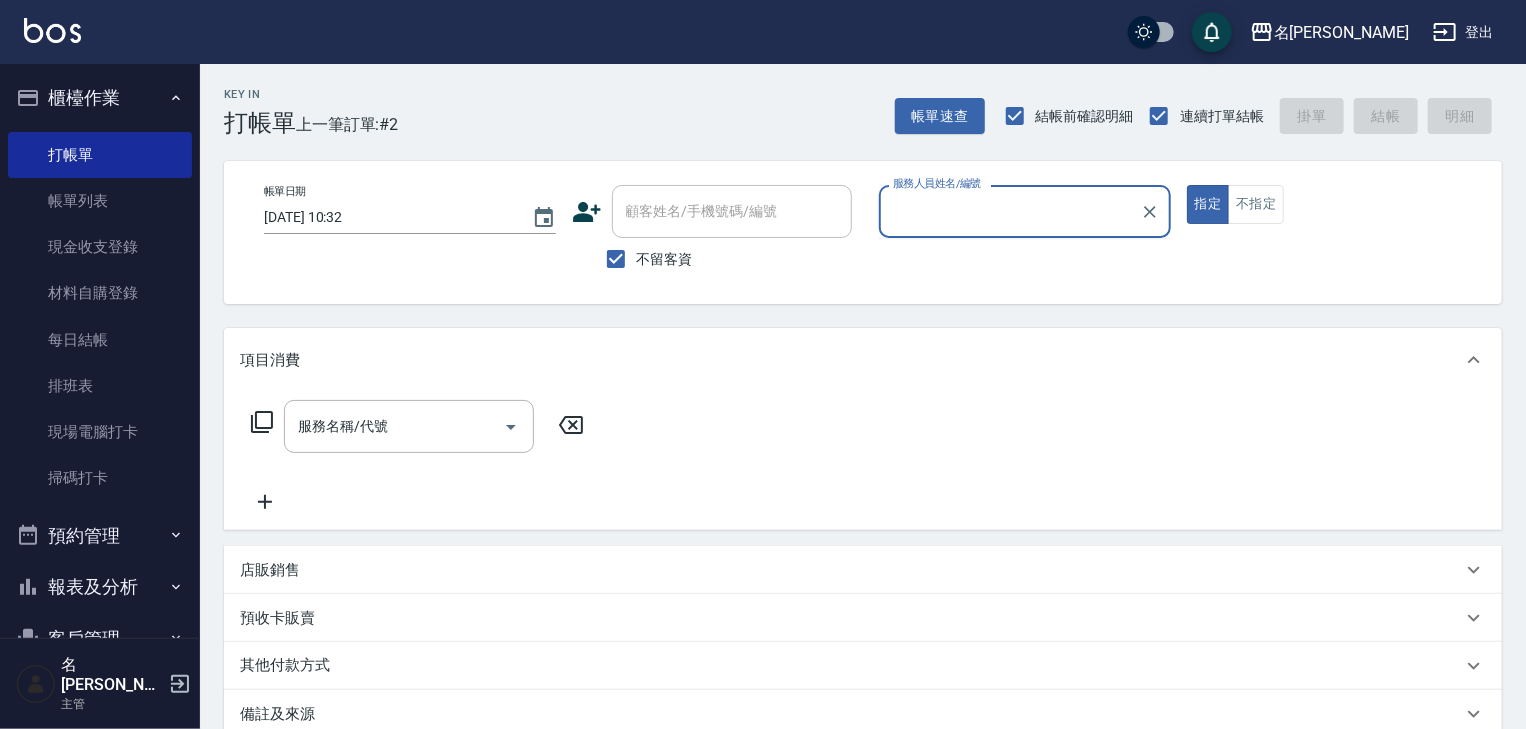 type on "ㄣ" 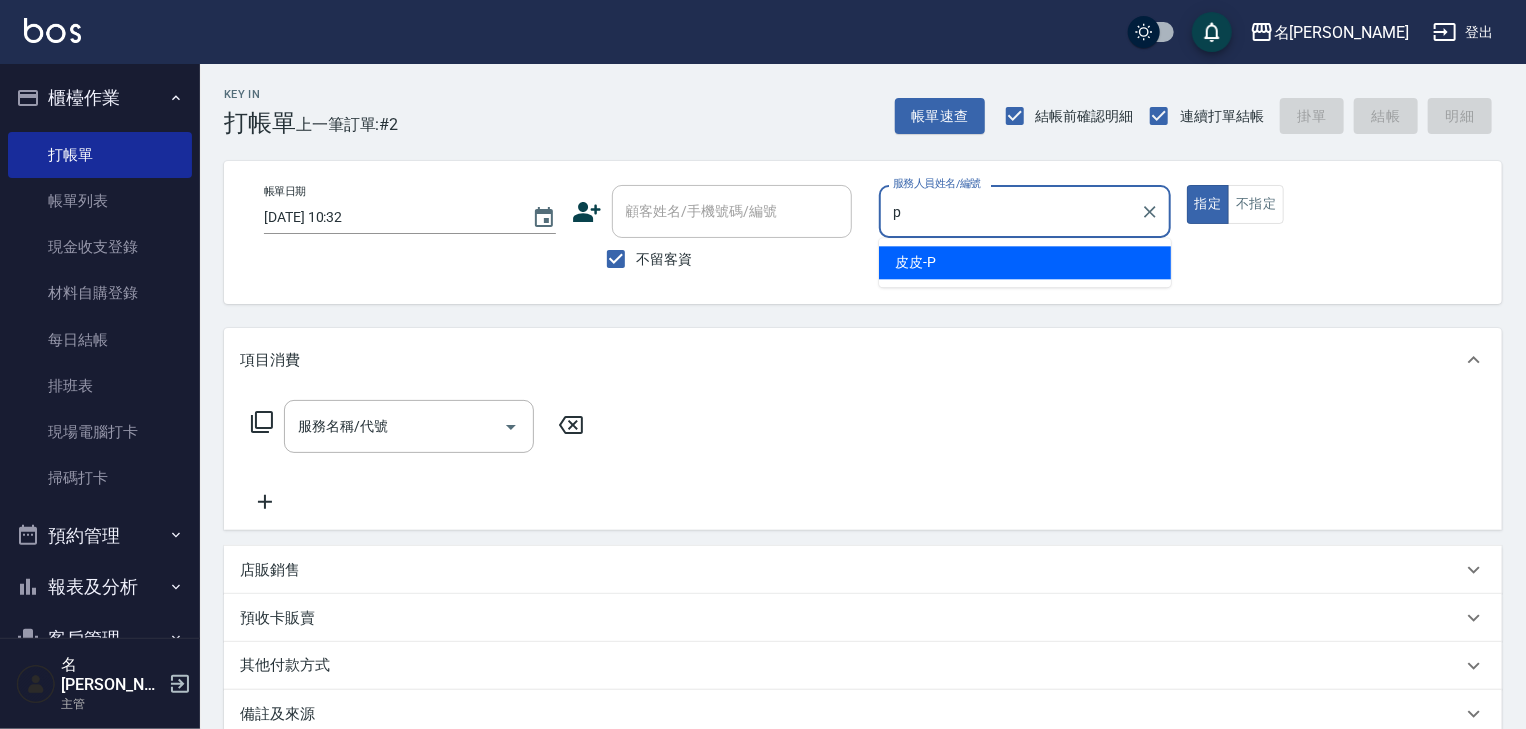 type on "皮皮-P" 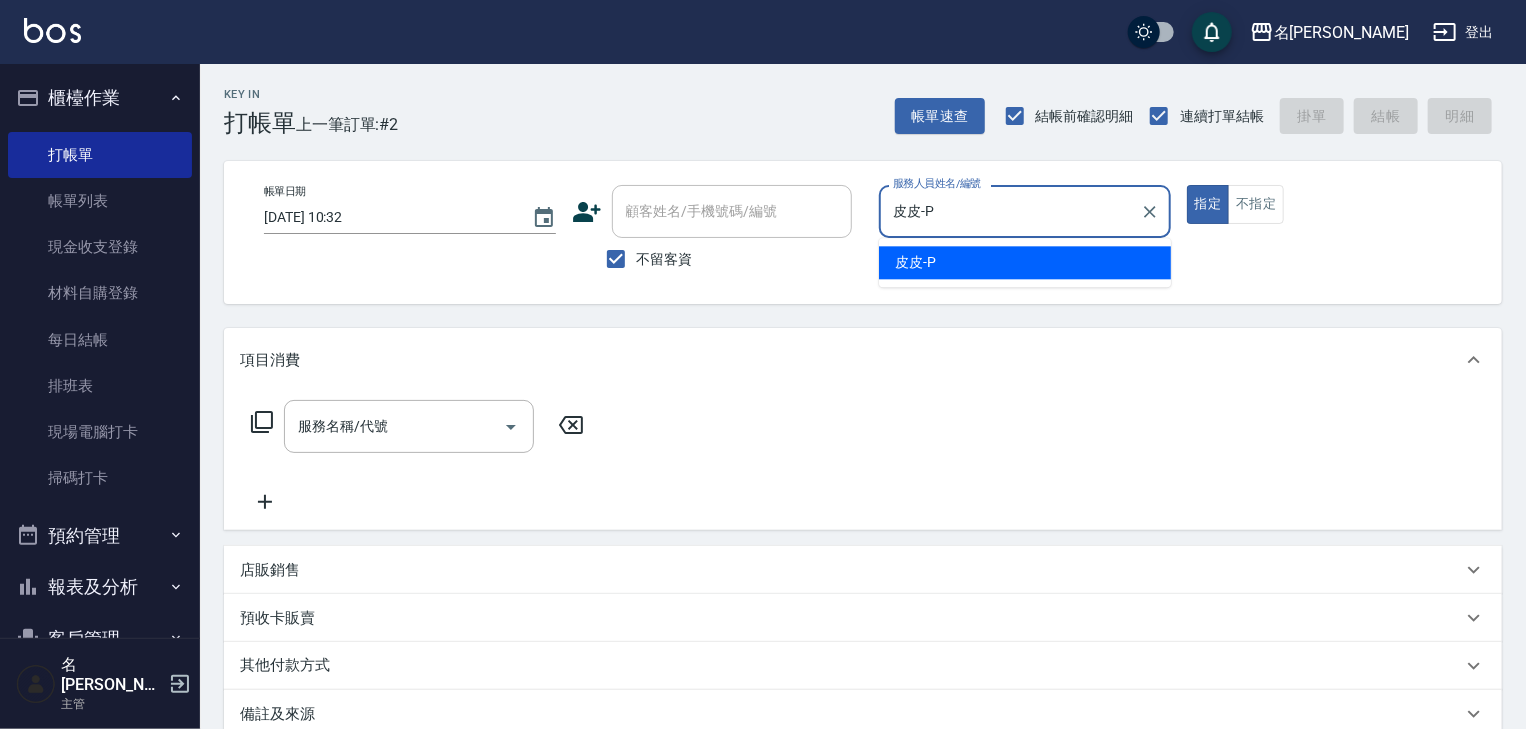 type on "true" 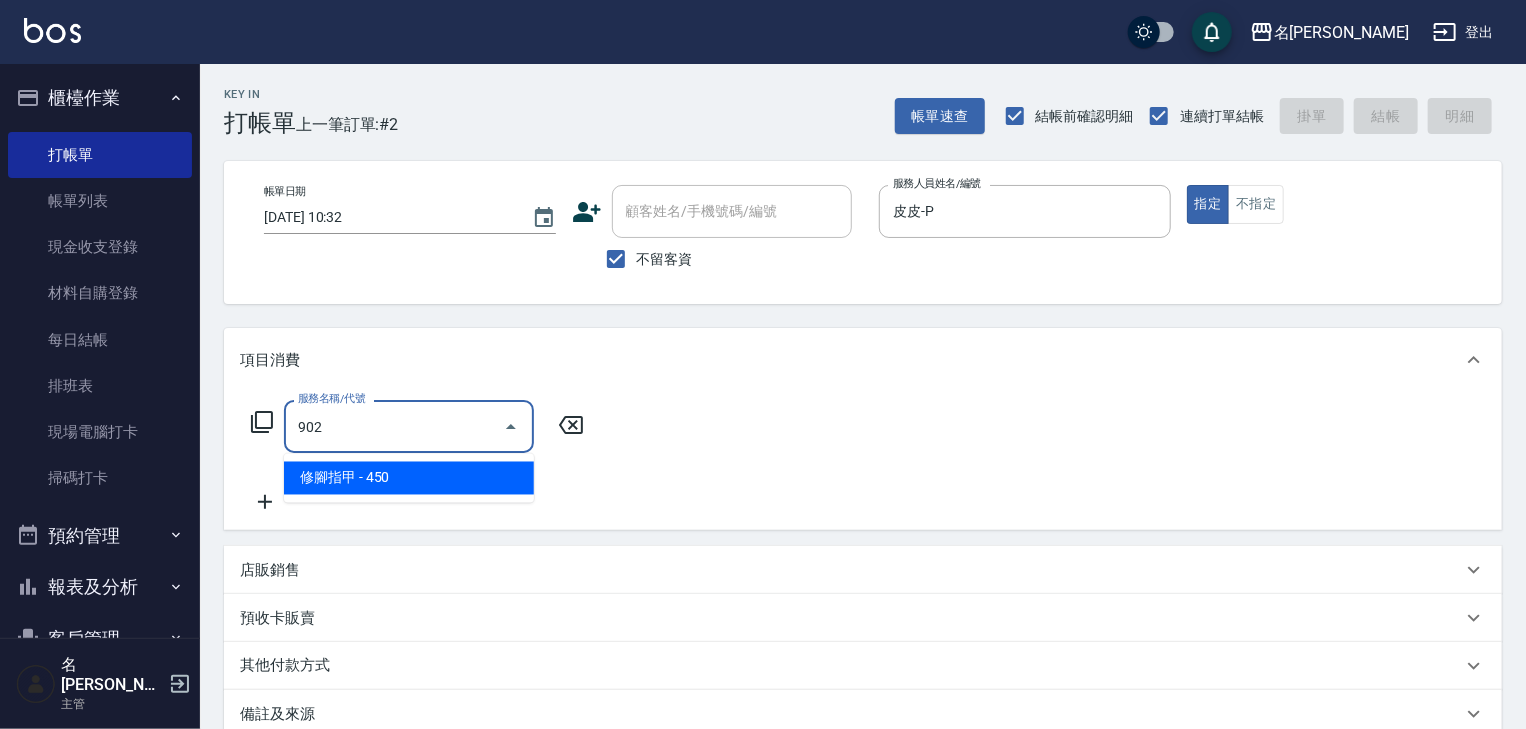 type on "修腳指甲(902)" 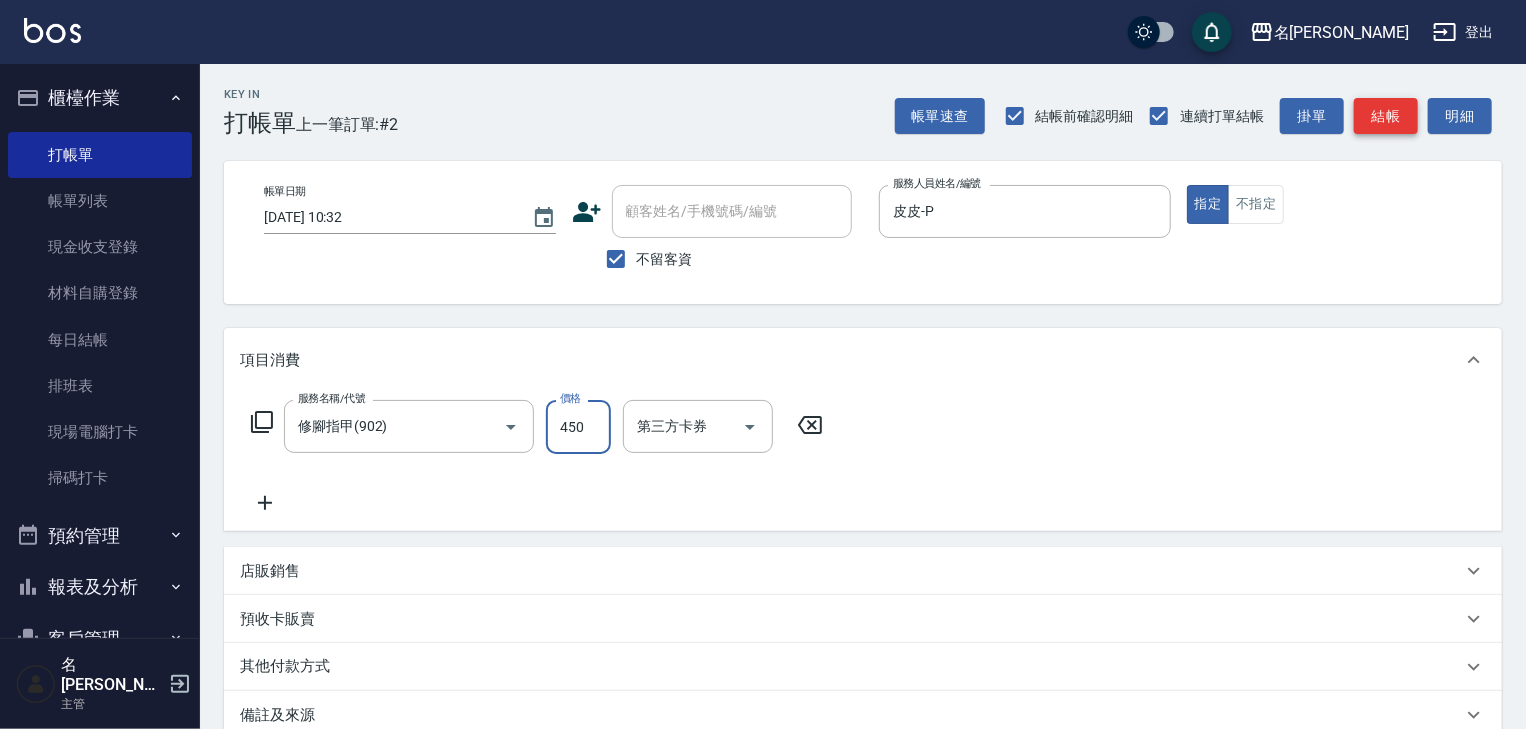 click on "結帳" at bounding box center (1386, 116) 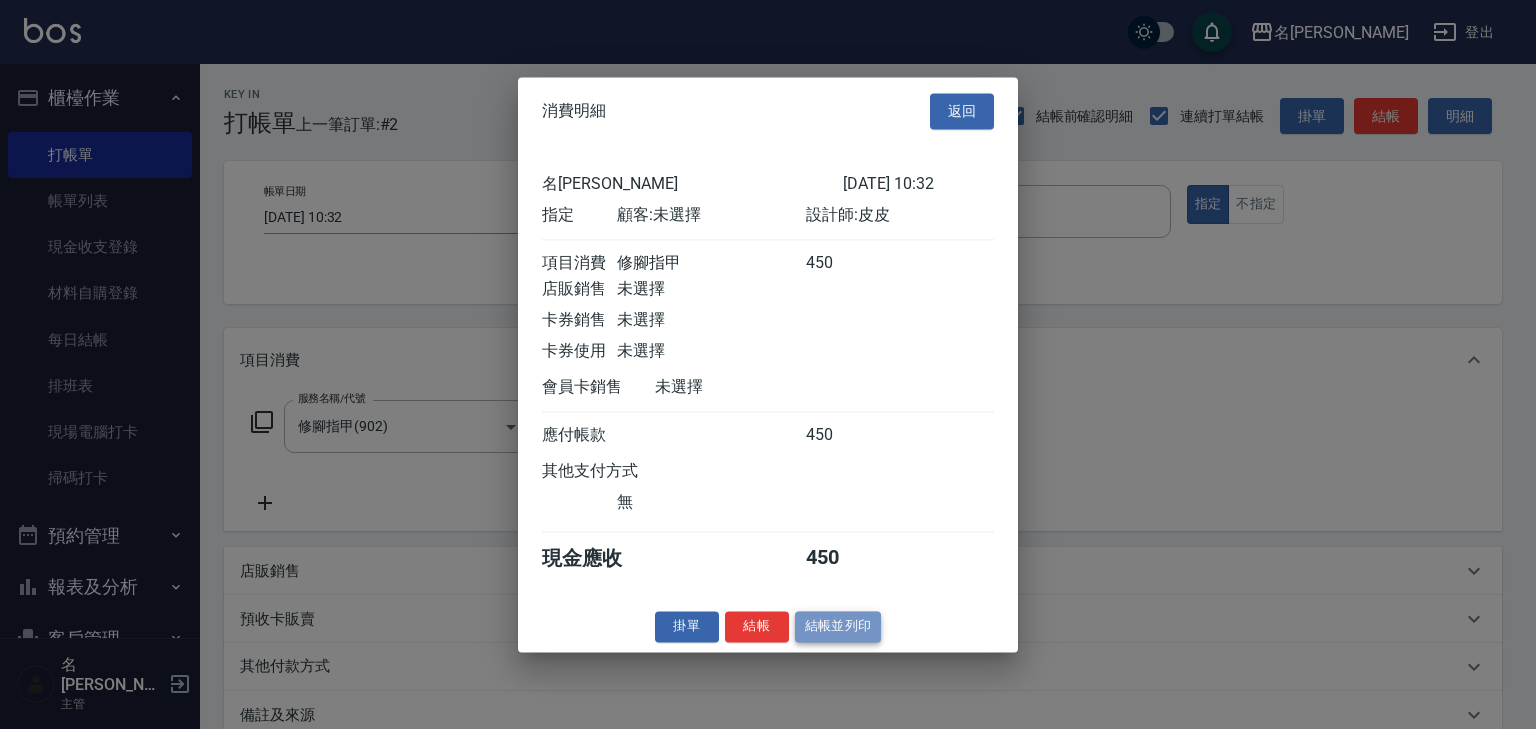 click on "結帳並列印" at bounding box center (838, 626) 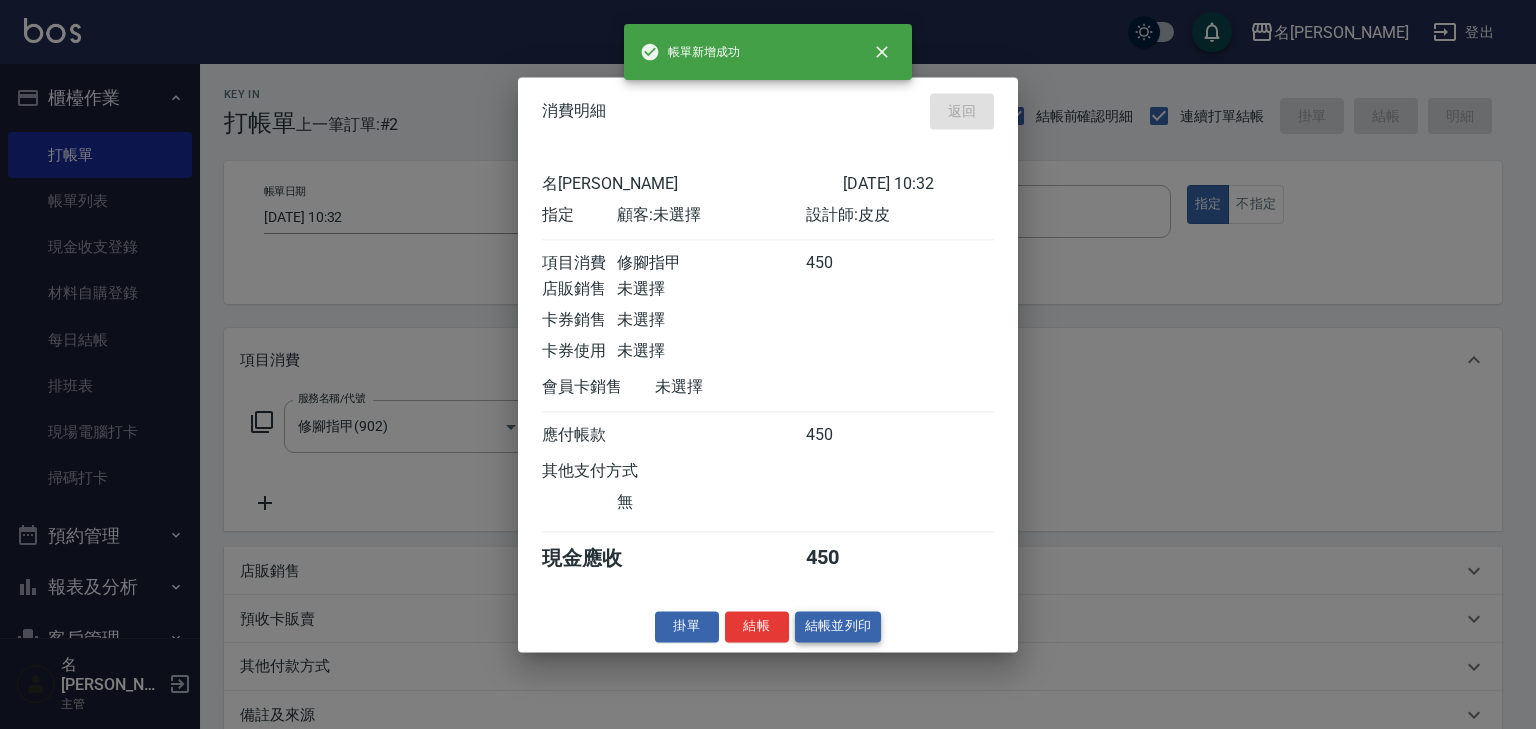 type on "[DATE] 10:37" 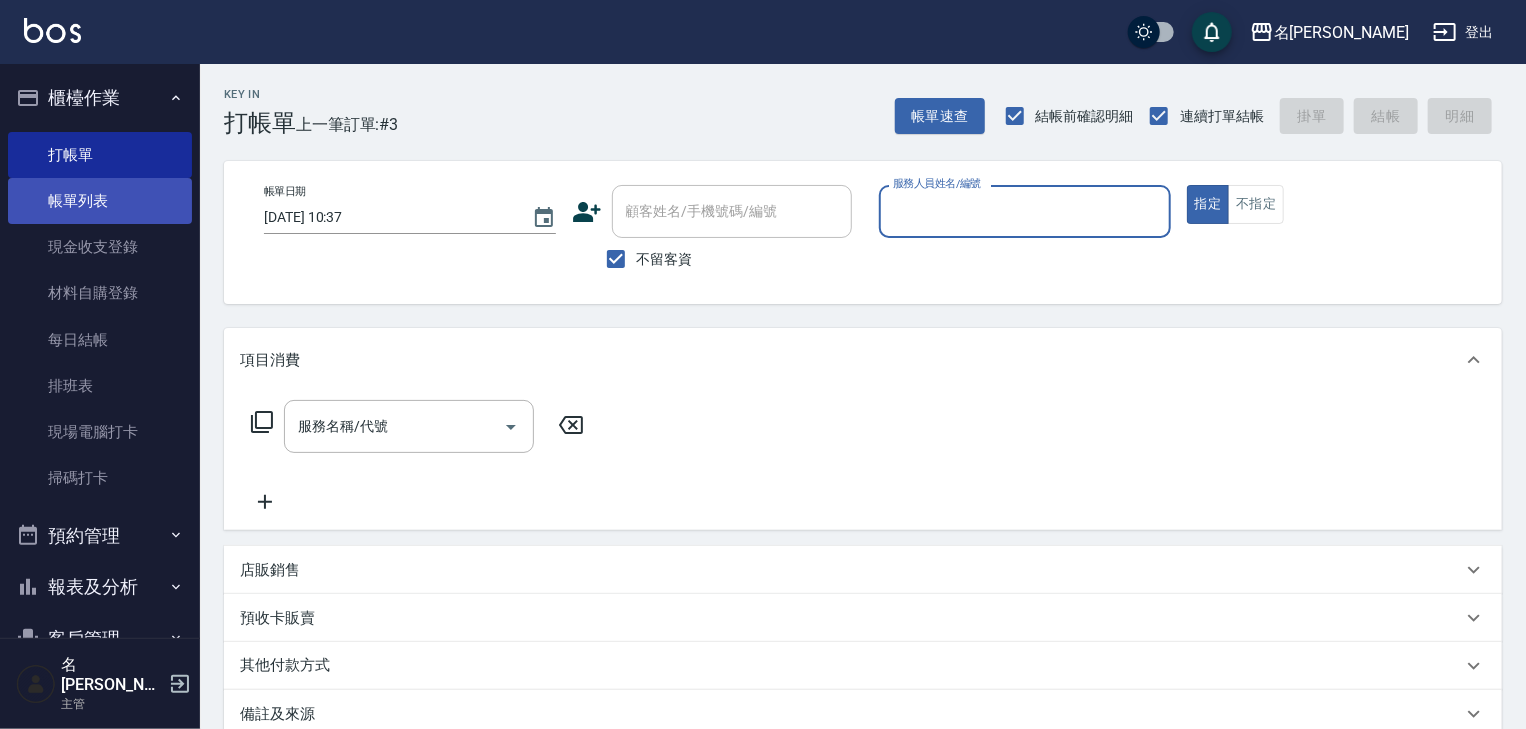 click on "帳單列表" at bounding box center [100, 201] 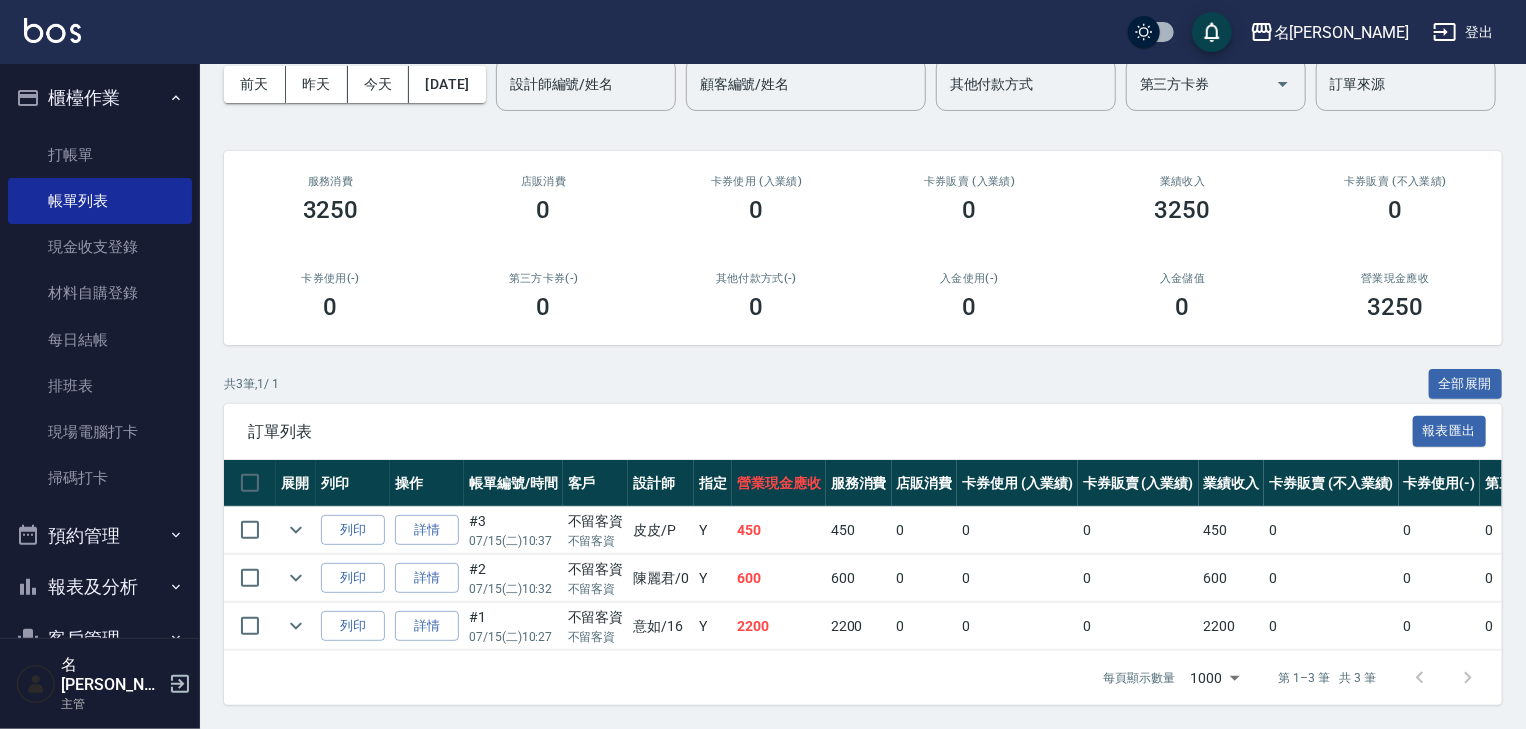 scroll, scrollTop: 0, scrollLeft: 0, axis: both 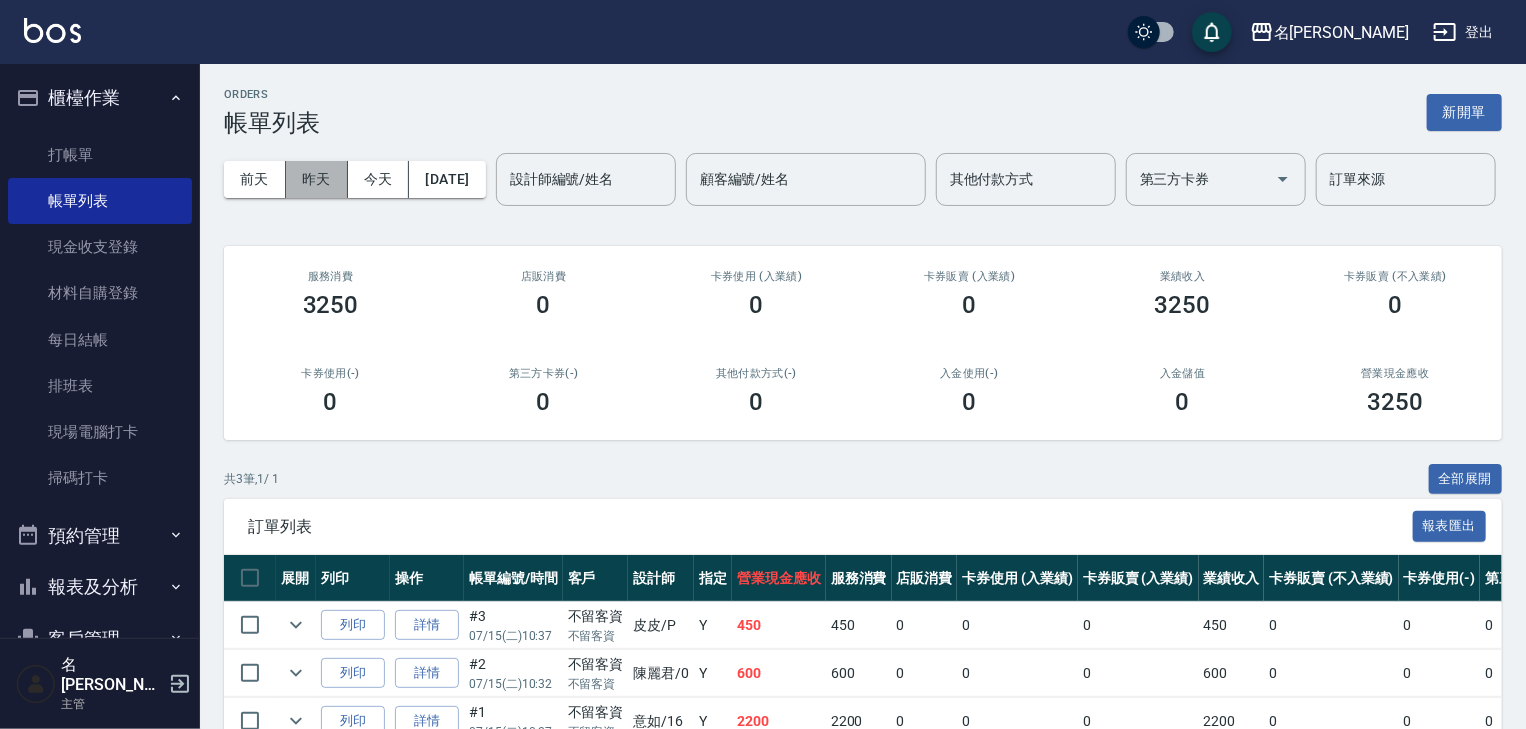 click on "昨天" at bounding box center [317, 179] 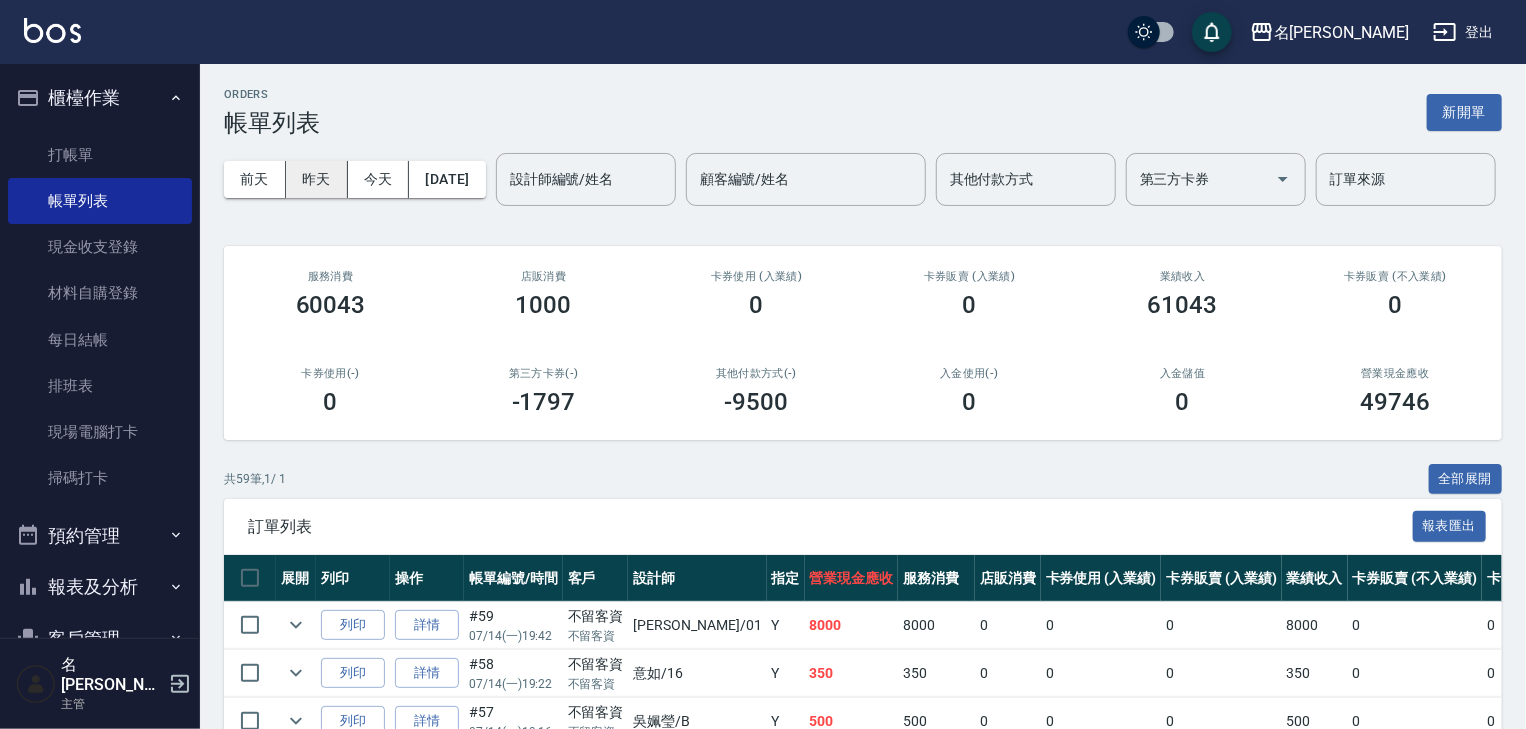 scroll, scrollTop: 533, scrollLeft: 0, axis: vertical 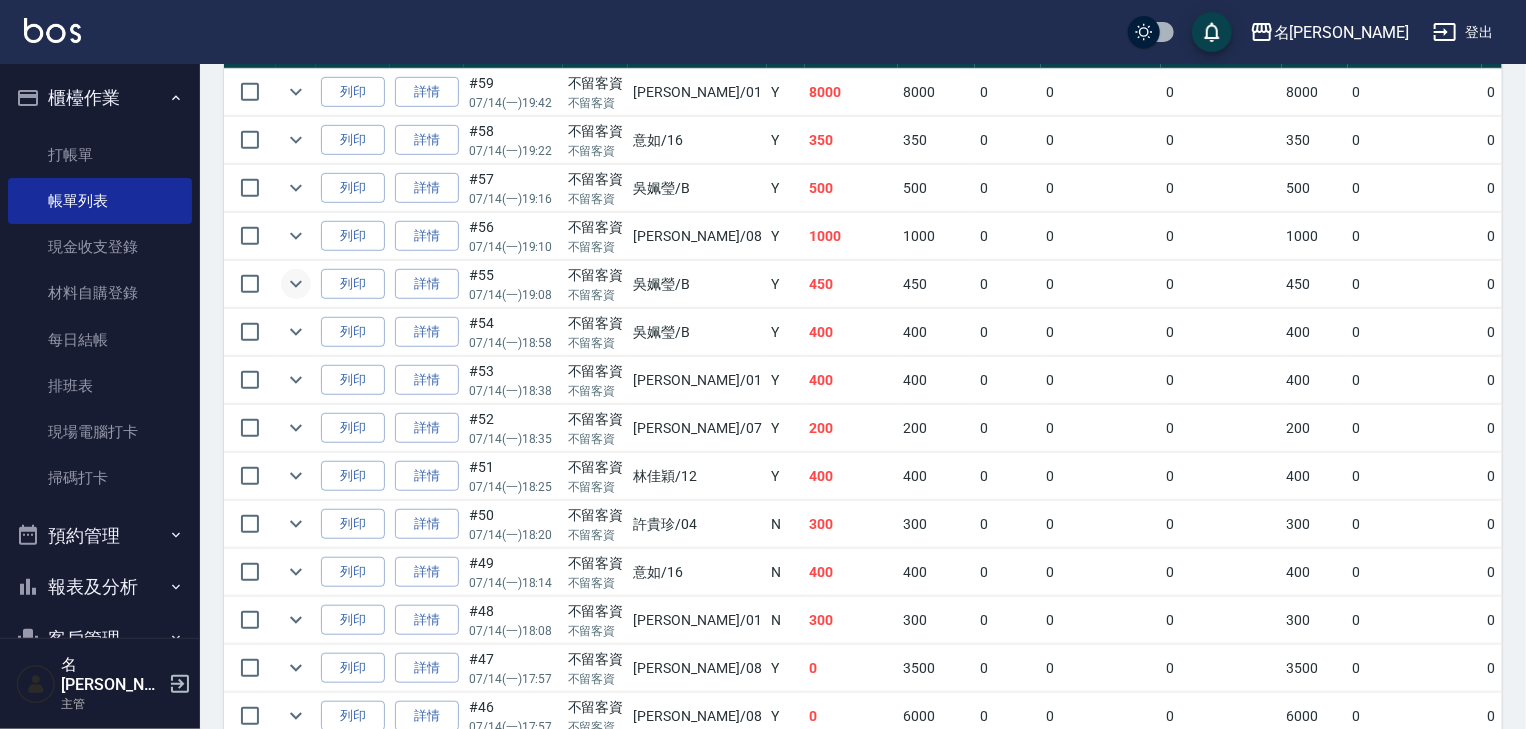 click 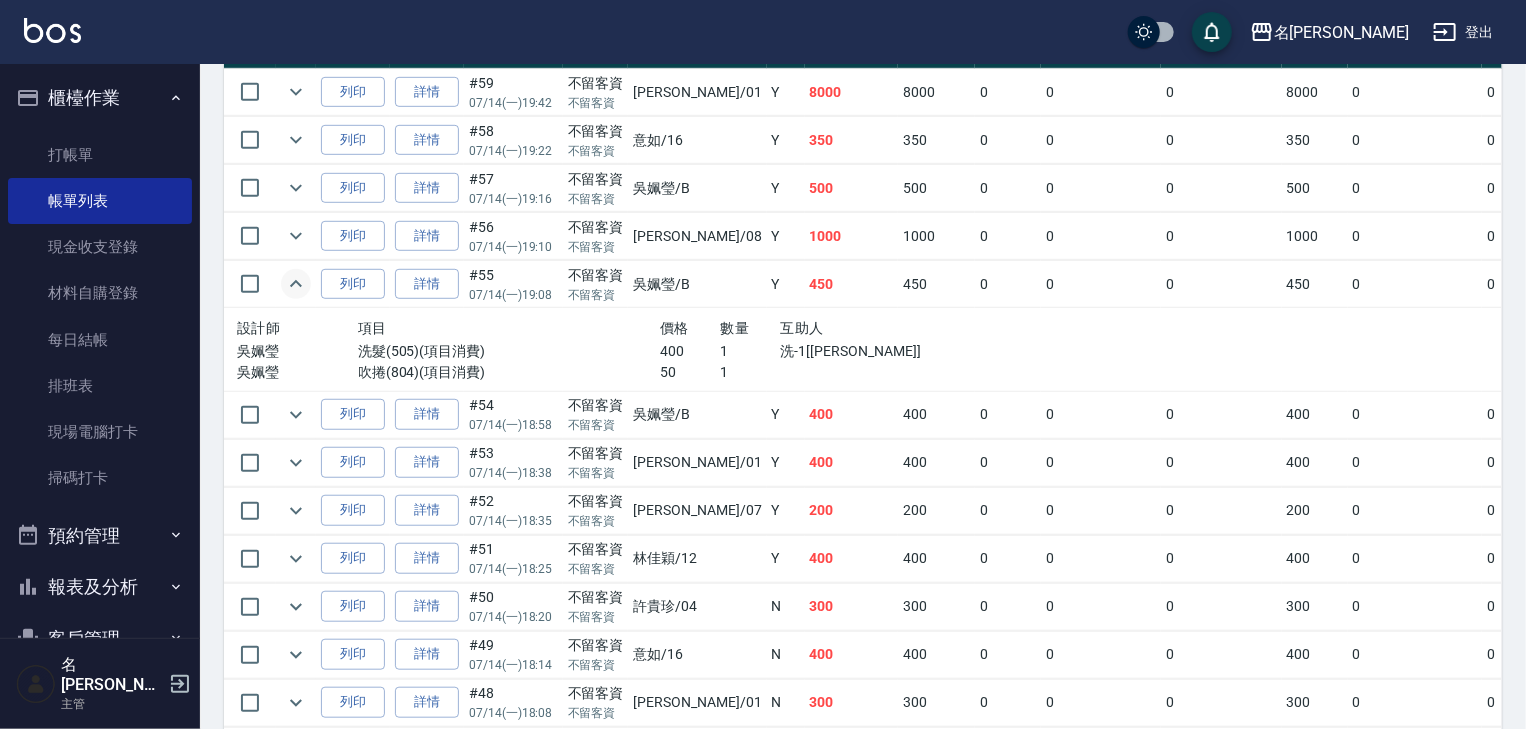 click 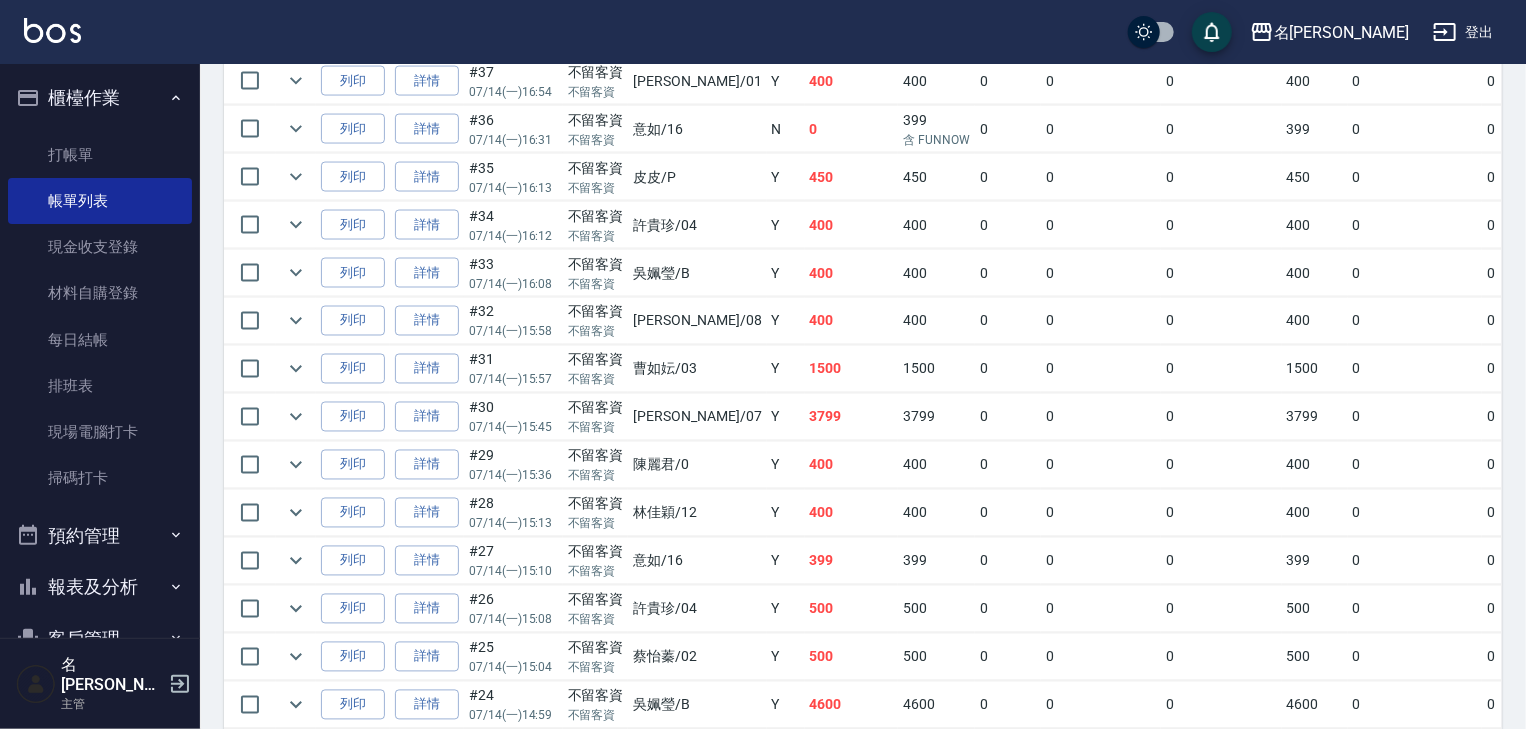 scroll, scrollTop: 1706, scrollLeft: 0, axis: vertical 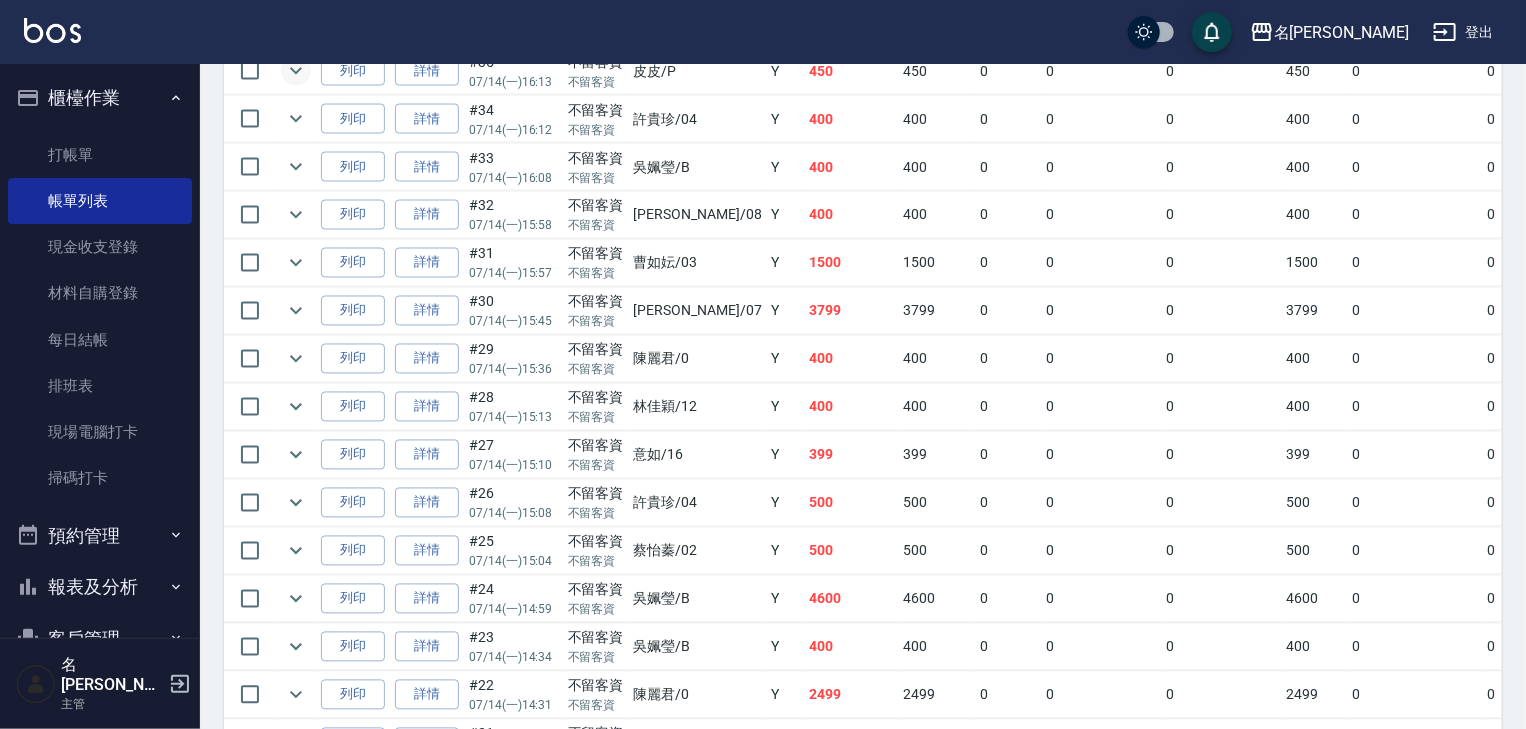 click 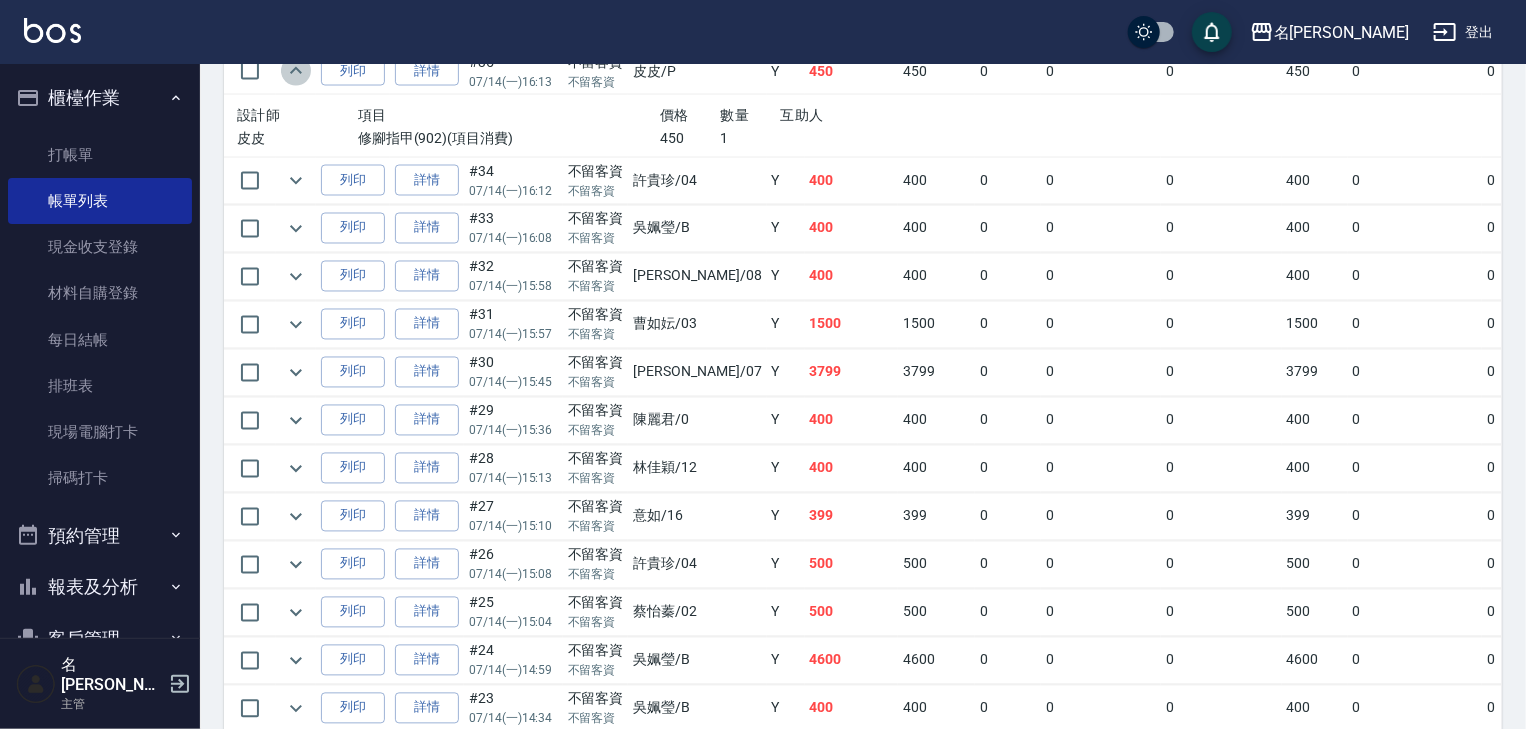 click 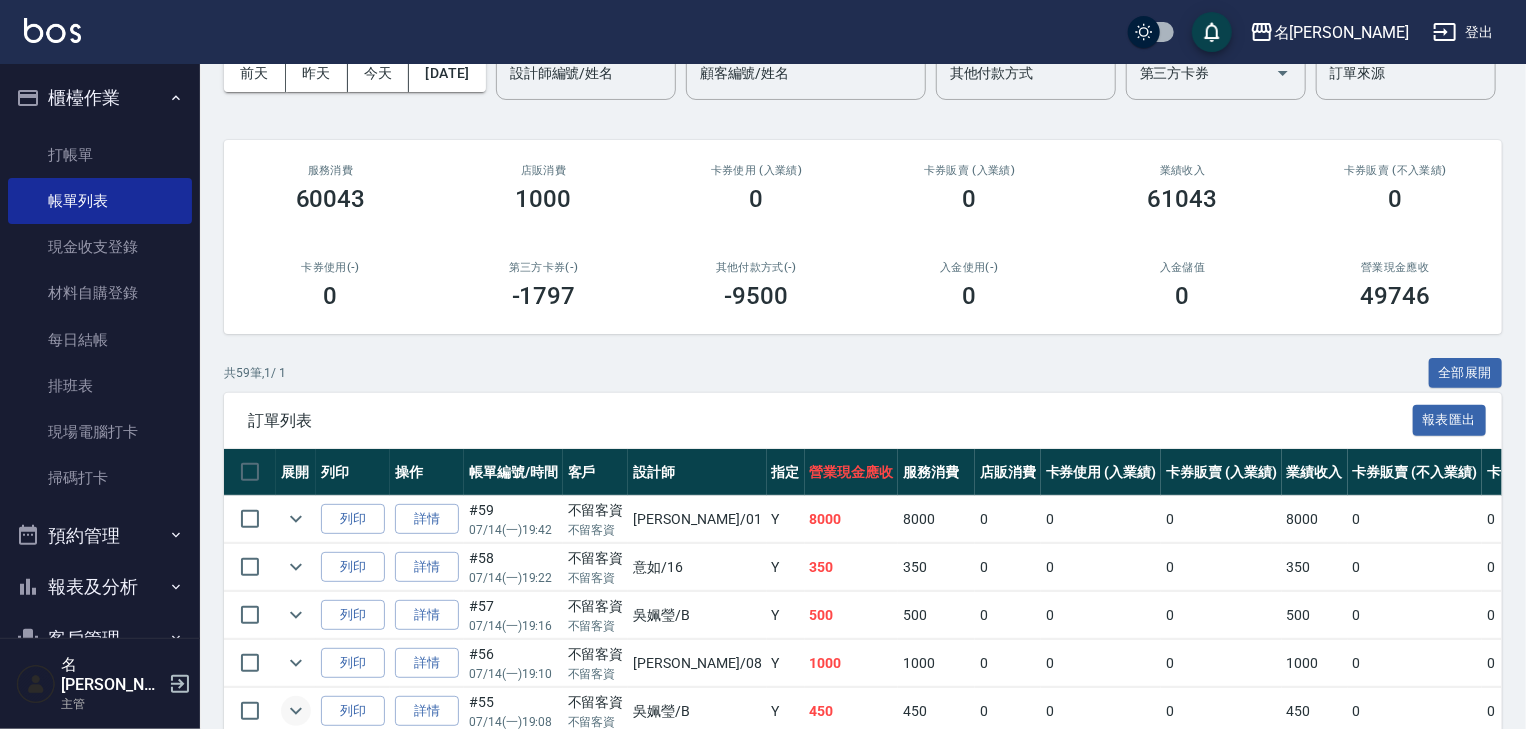 scroll, scrollTop: 0, scrollLeft: 0, axis: both 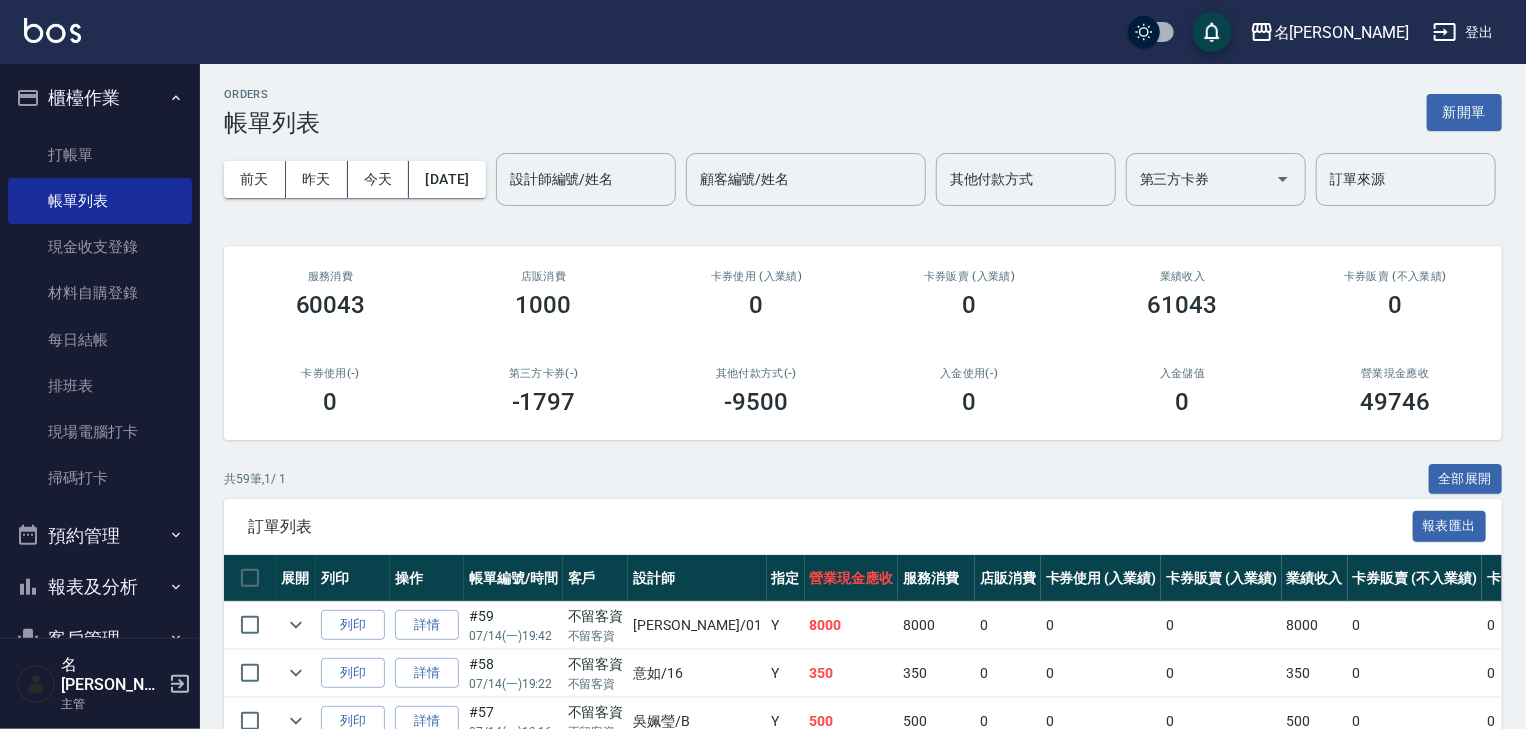 click at bounding box center [52, 30] 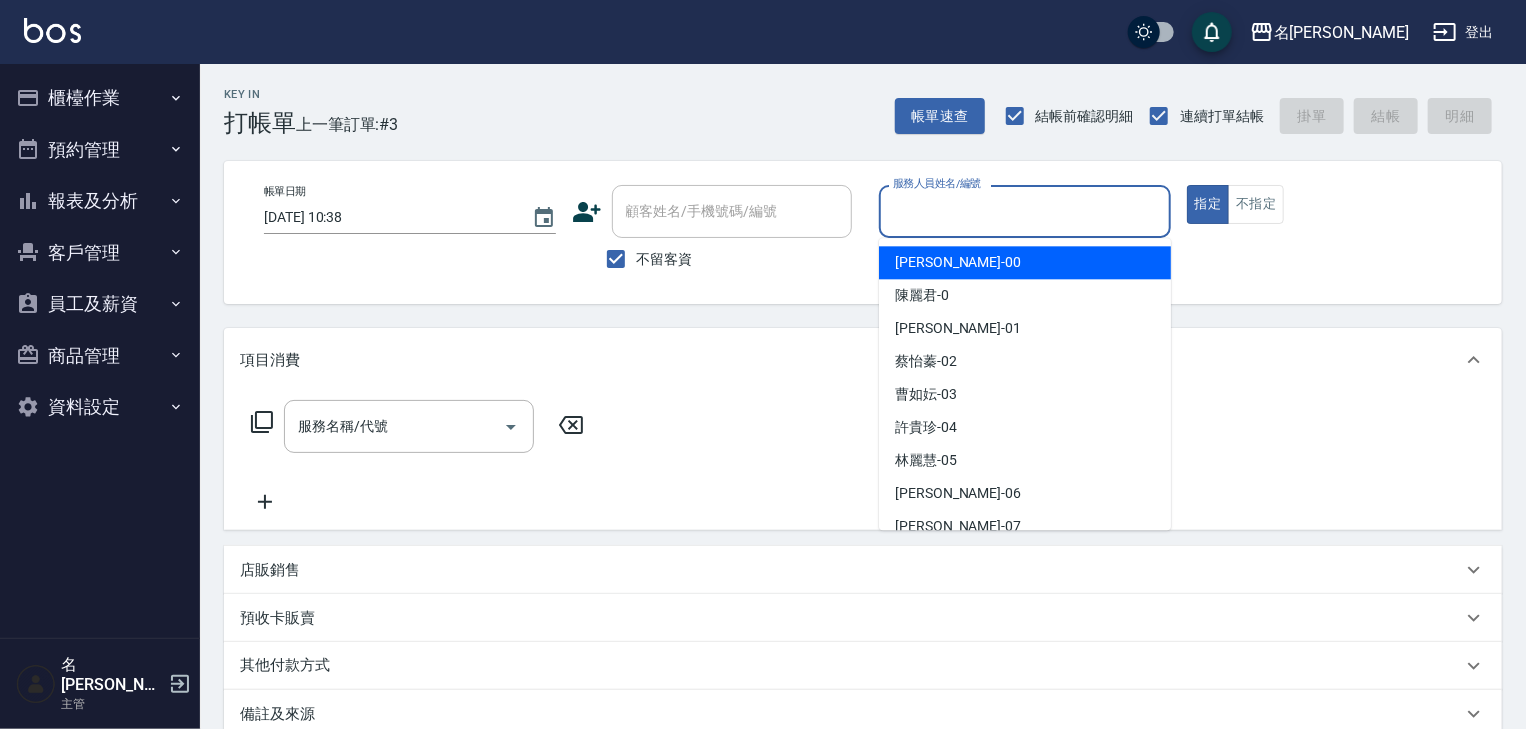 click on "服務人員姓名/編號" at bounding box center [1025, 211] 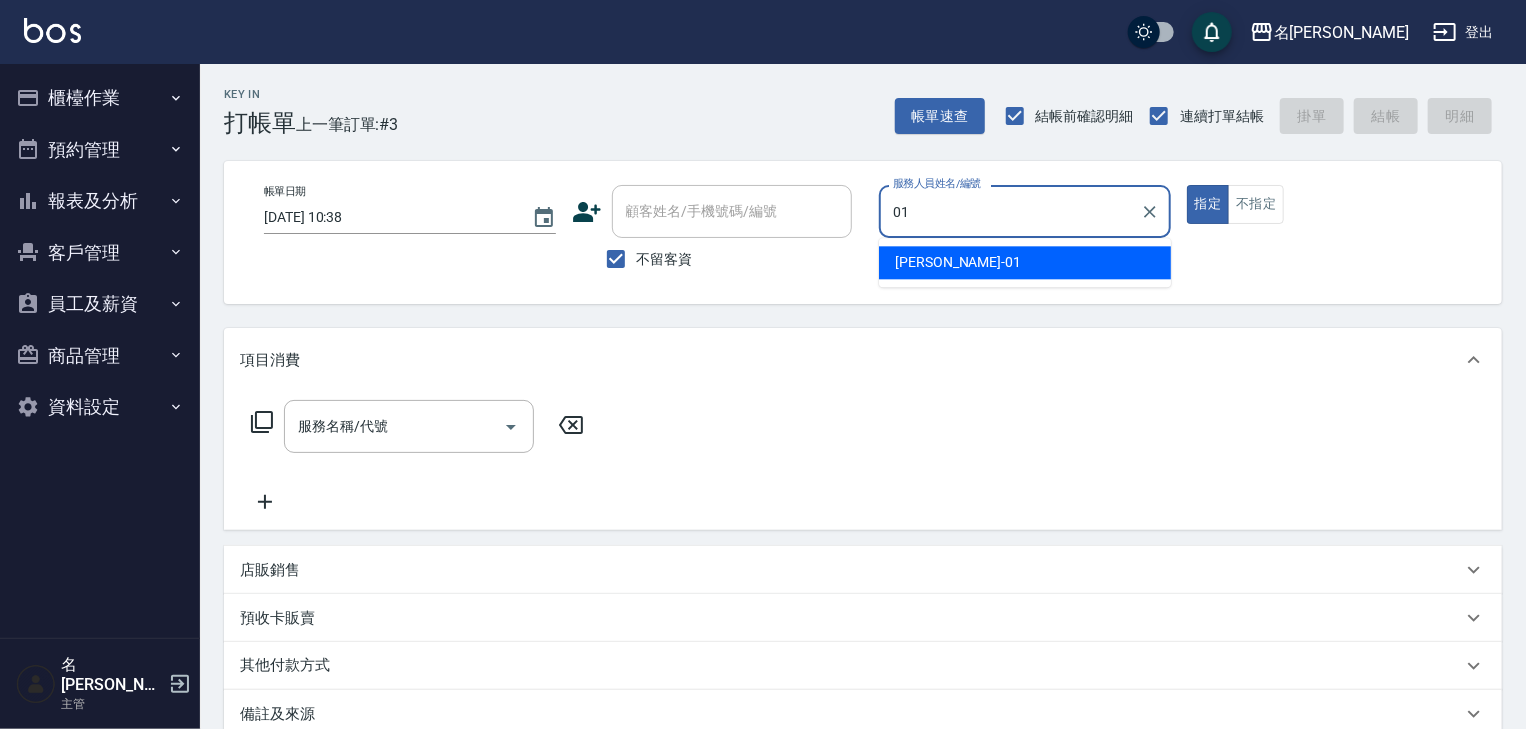 type on "[PERSON_NAME]-01" 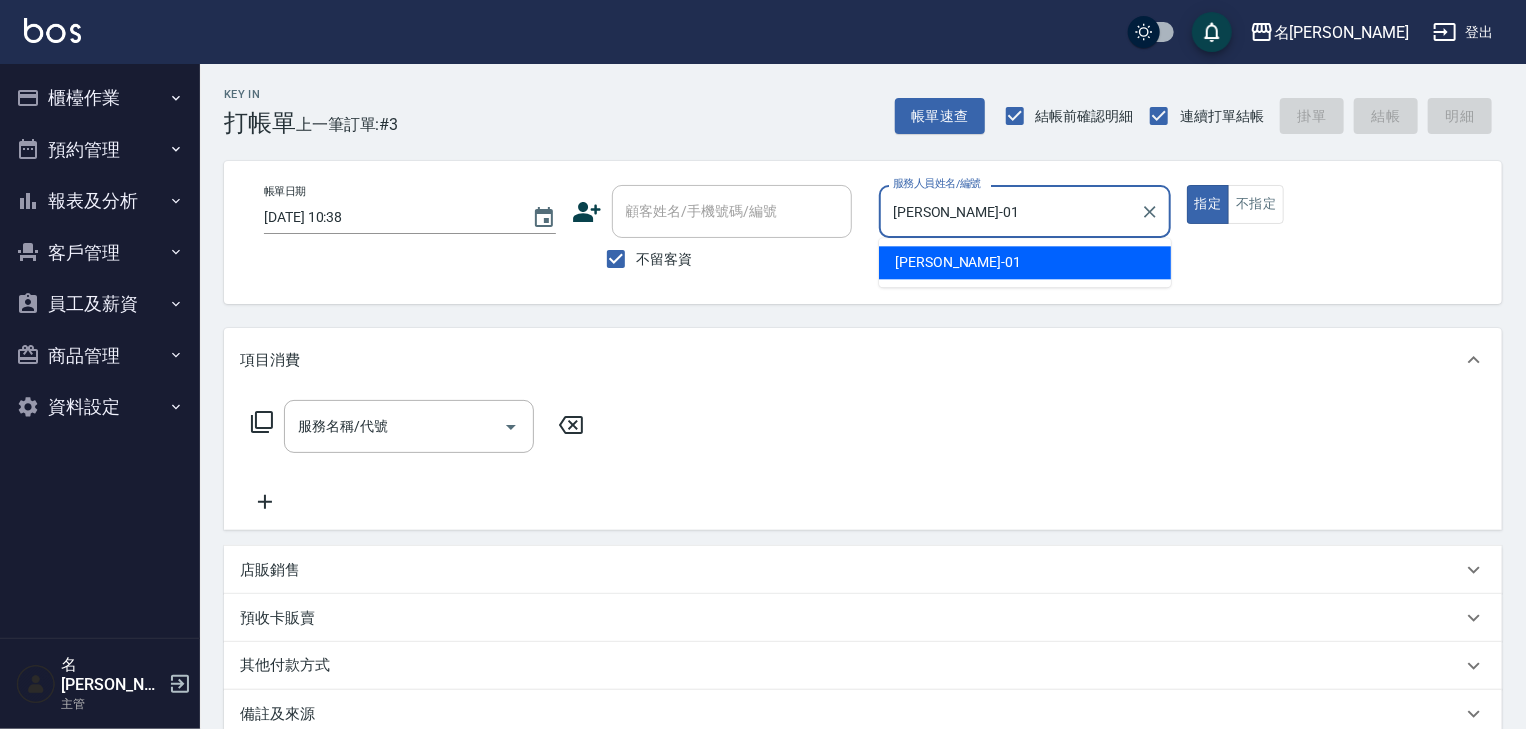 type on "true" 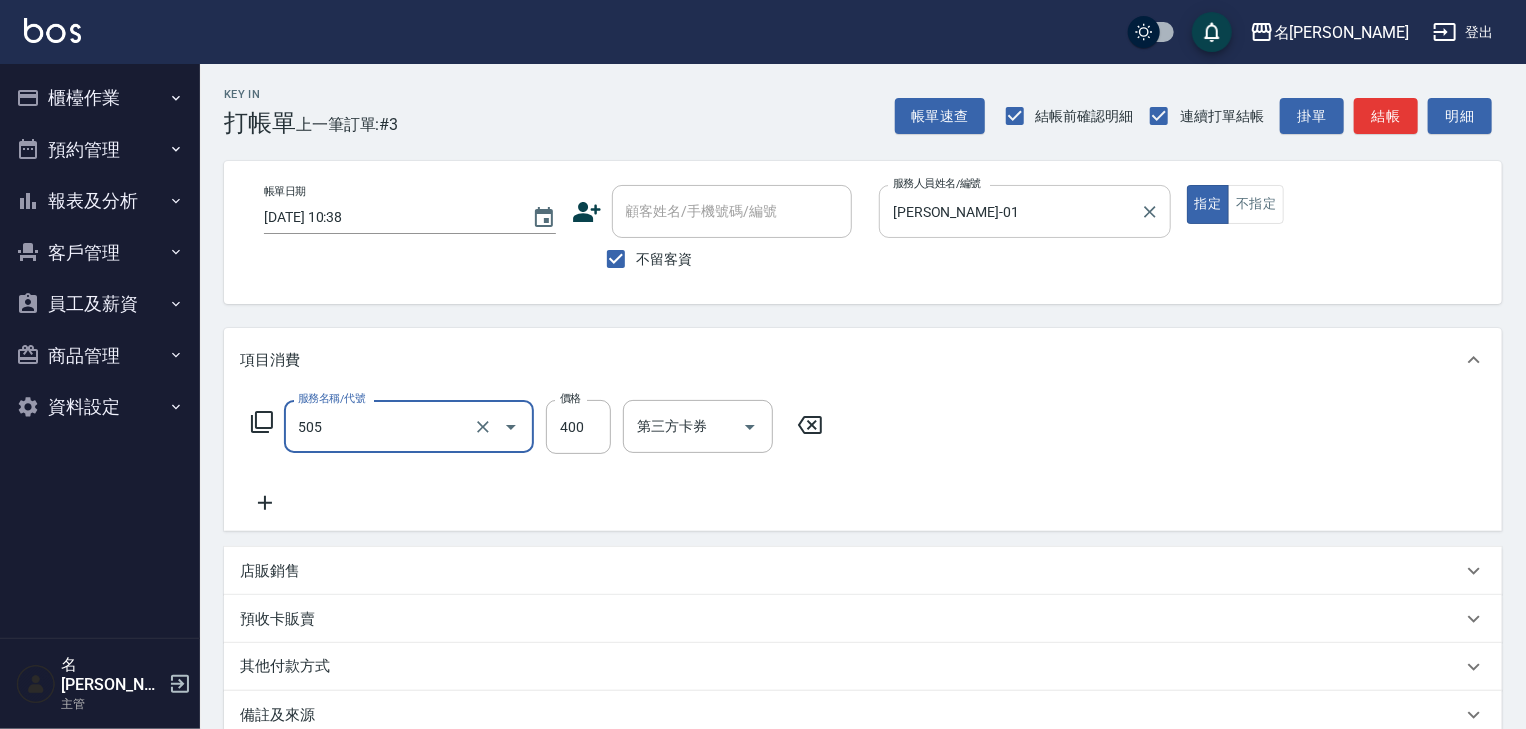 type on "洗髮(505)" 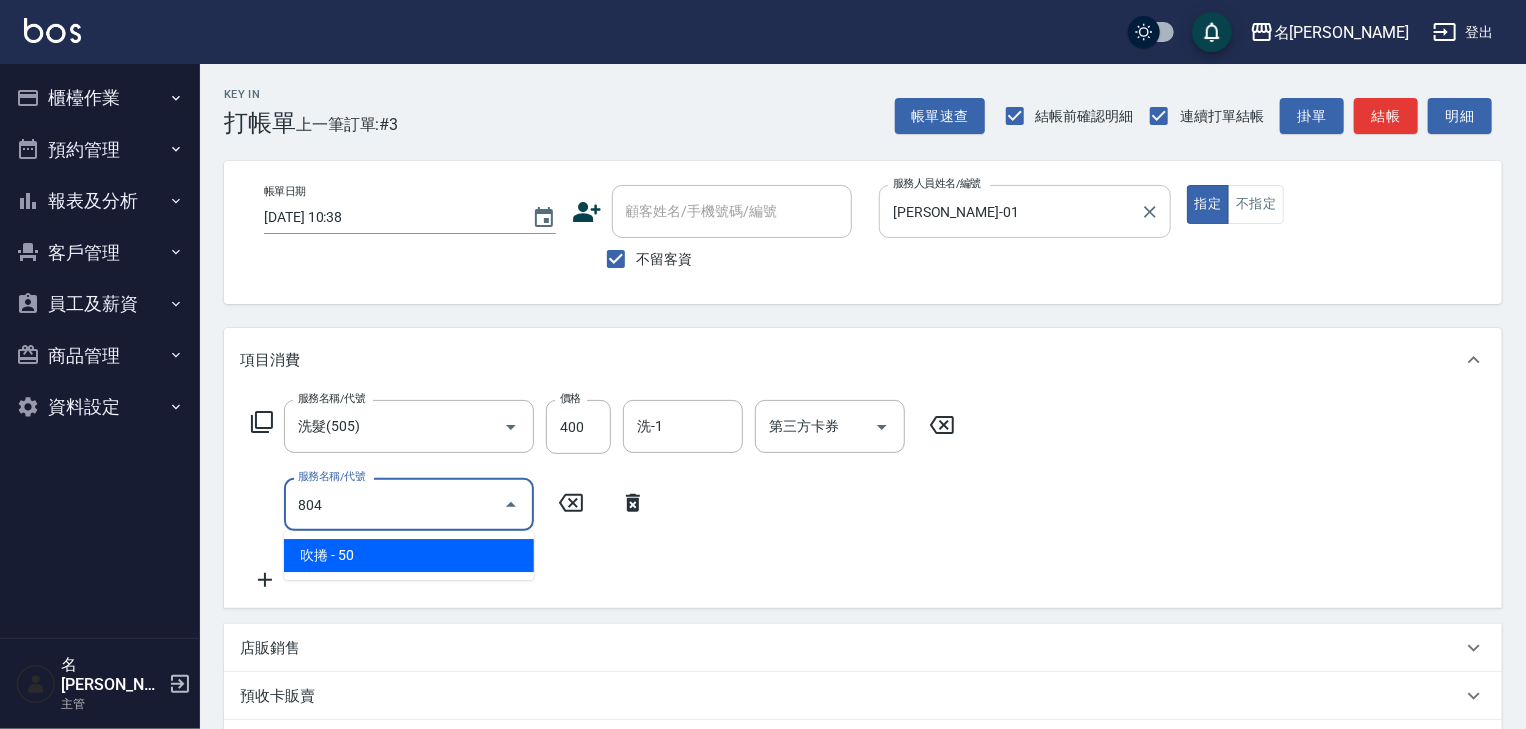 type on "吹捲(804)" 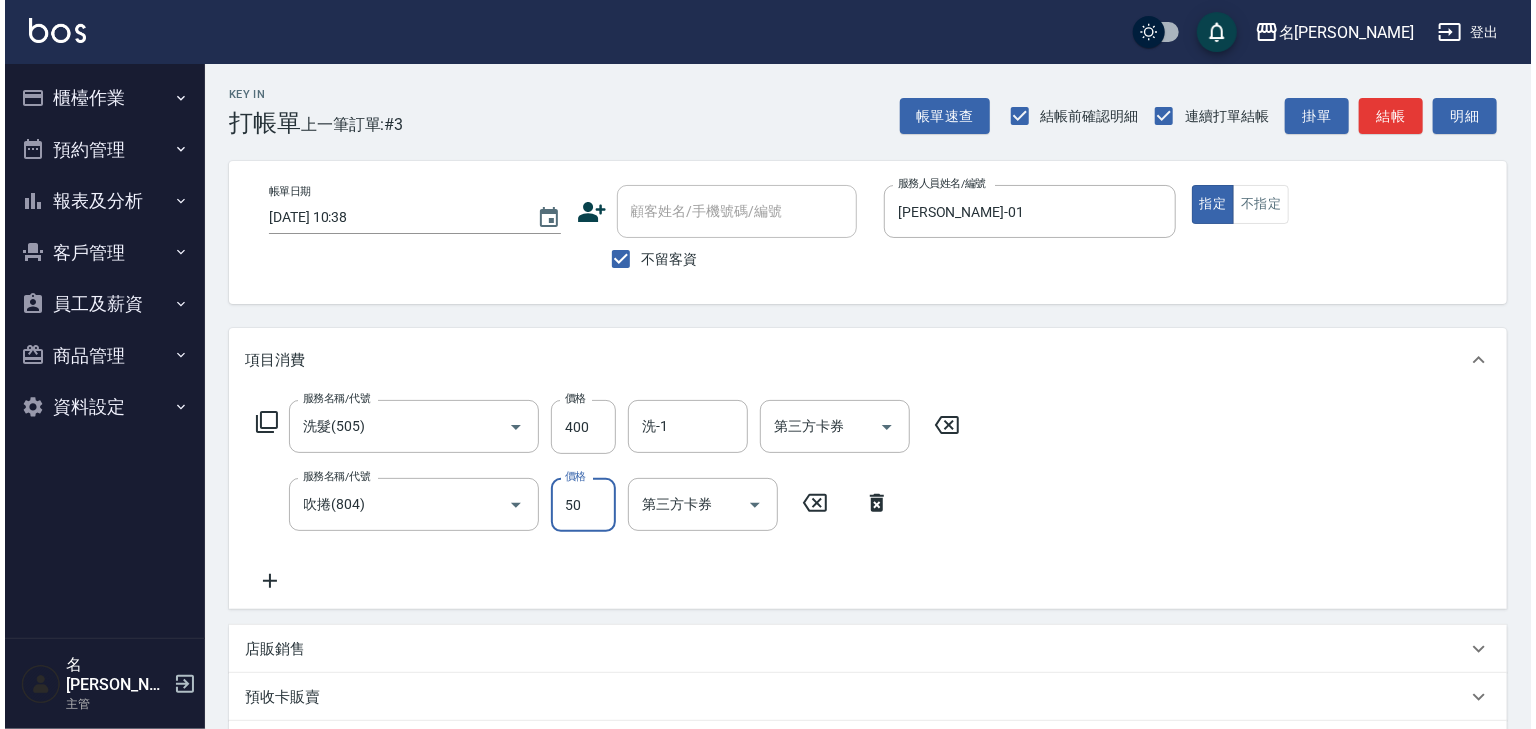 scroll, scrollTop: 312, scrollLeft: 0, axis: vertical 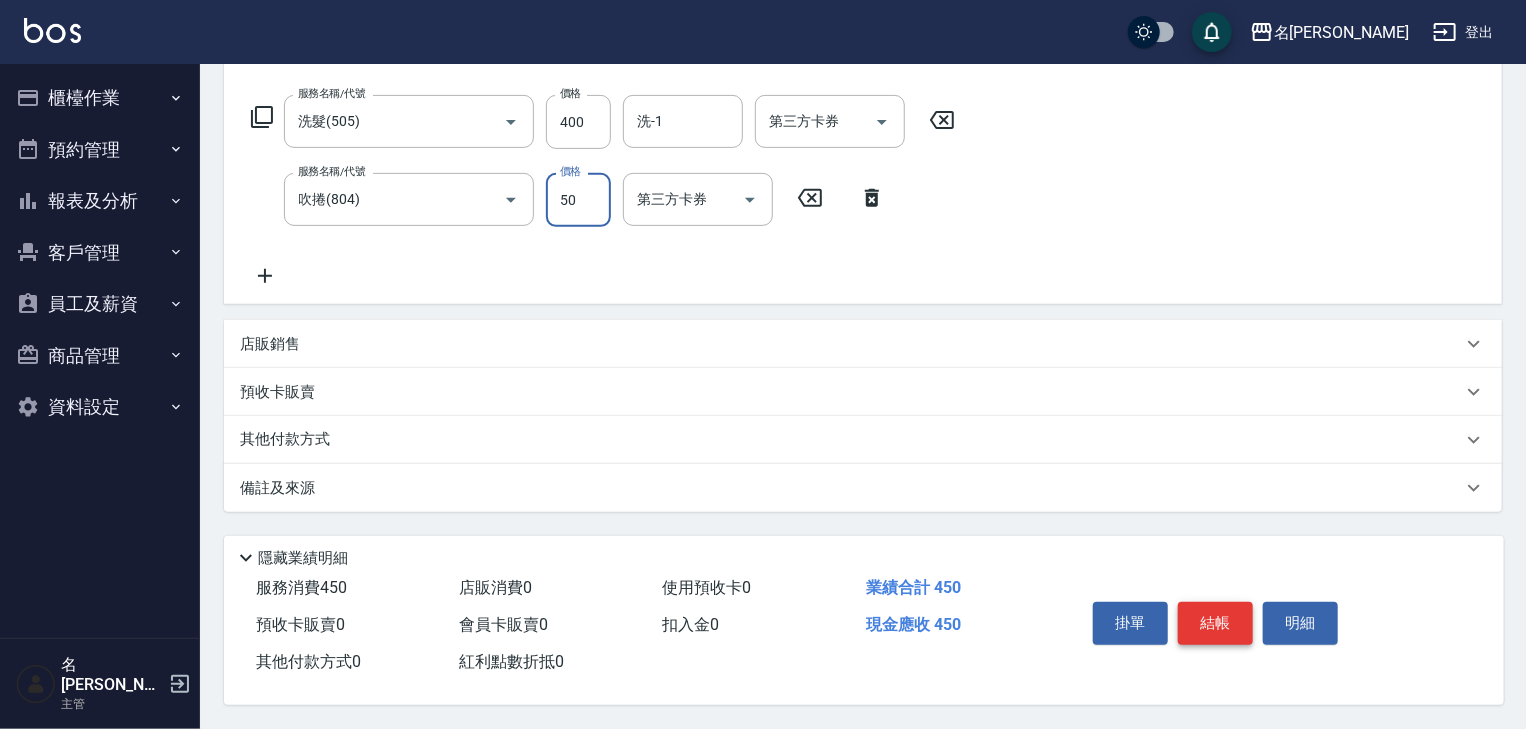 click on "結帳" at bounding box center (1215, 623) 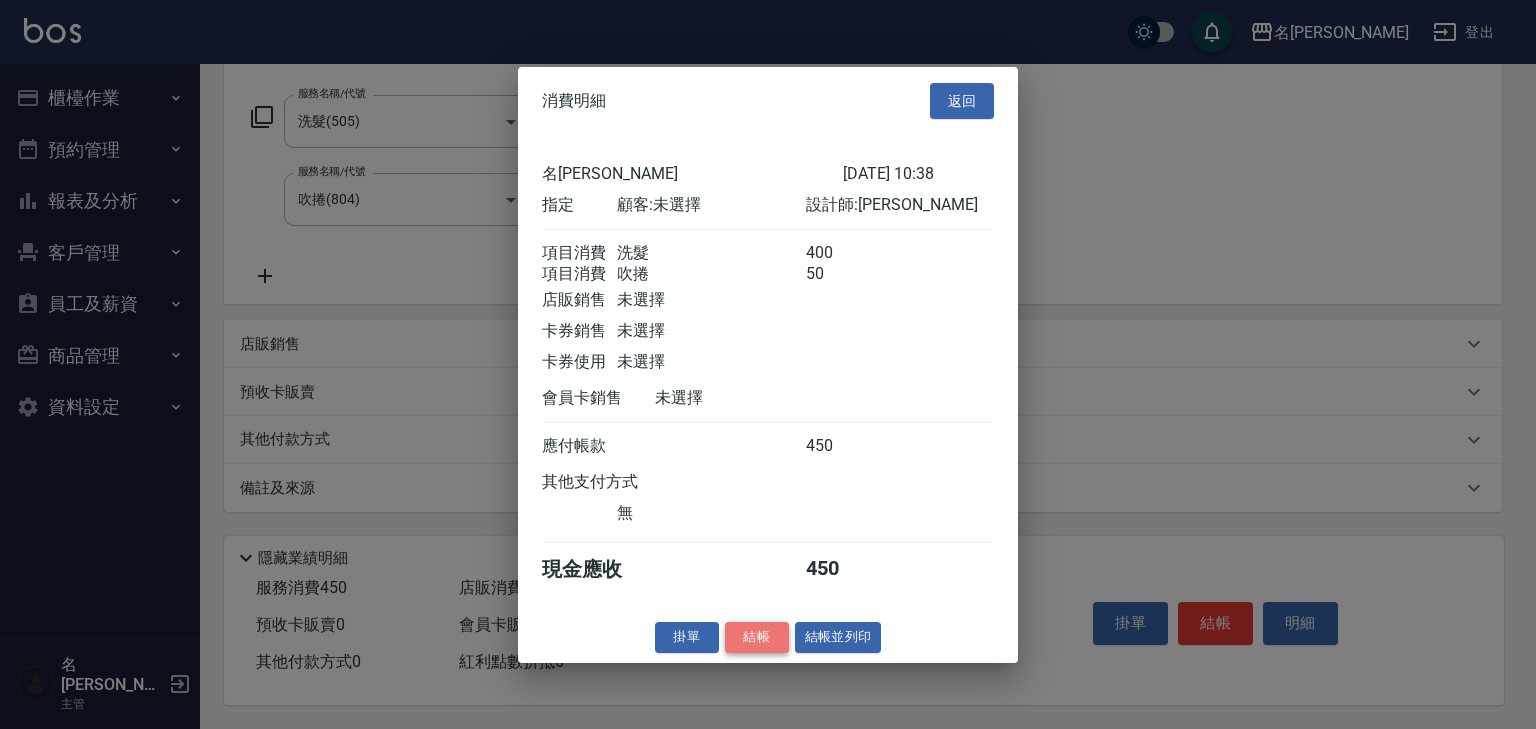 click on "結帳" at bounding box center [757, 637] 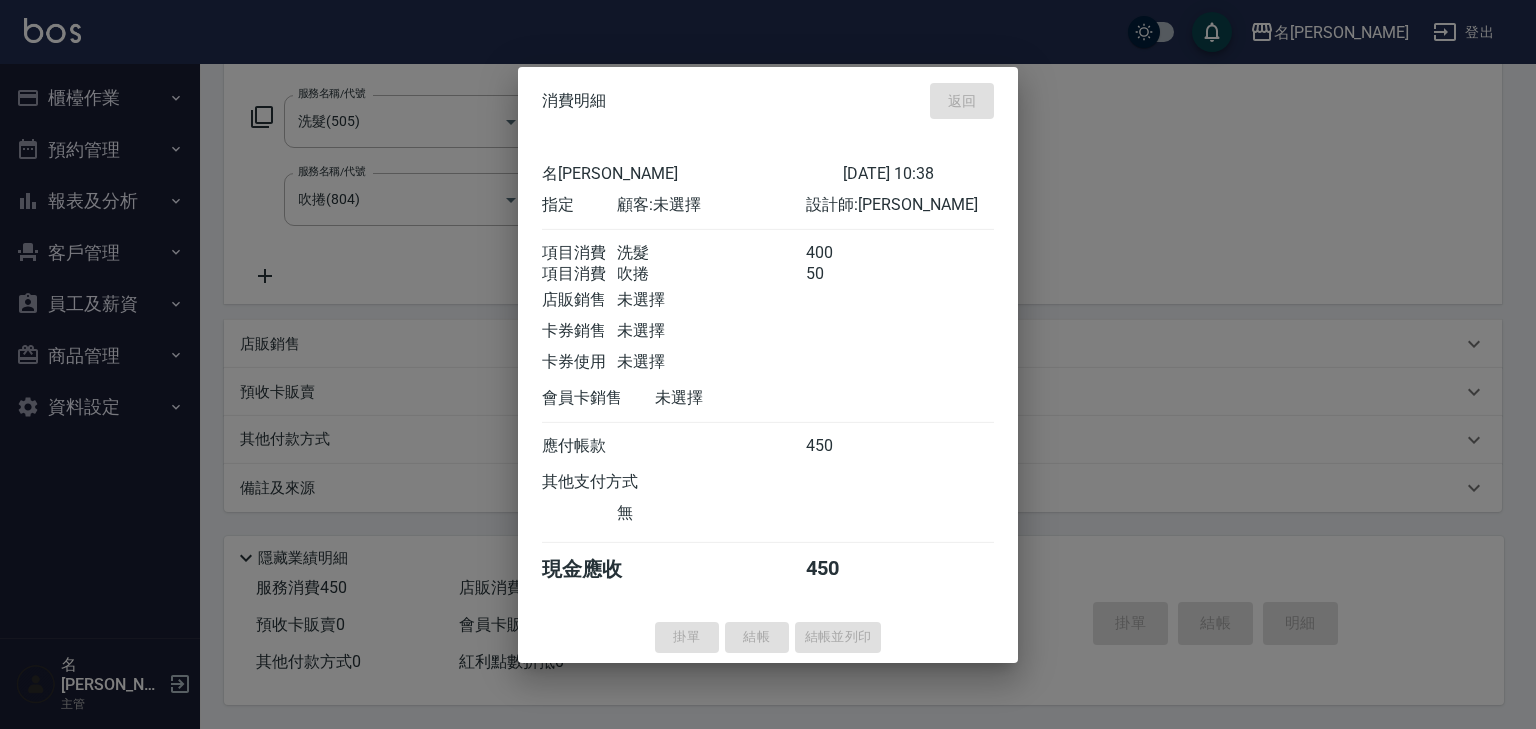 type on "[DATE] 10:39" 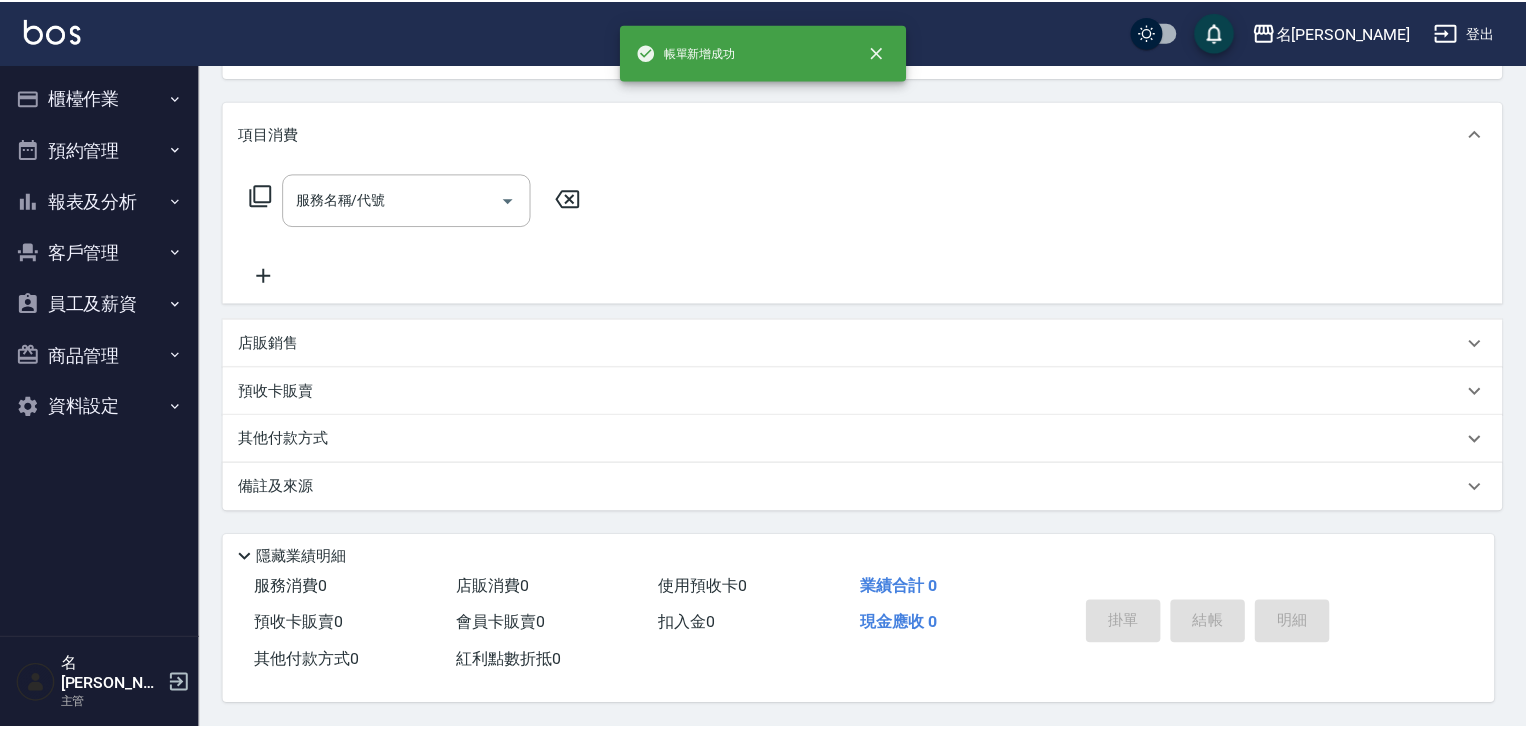 scroll, scrollTop: 0, scrollLeft: 0, axis: both 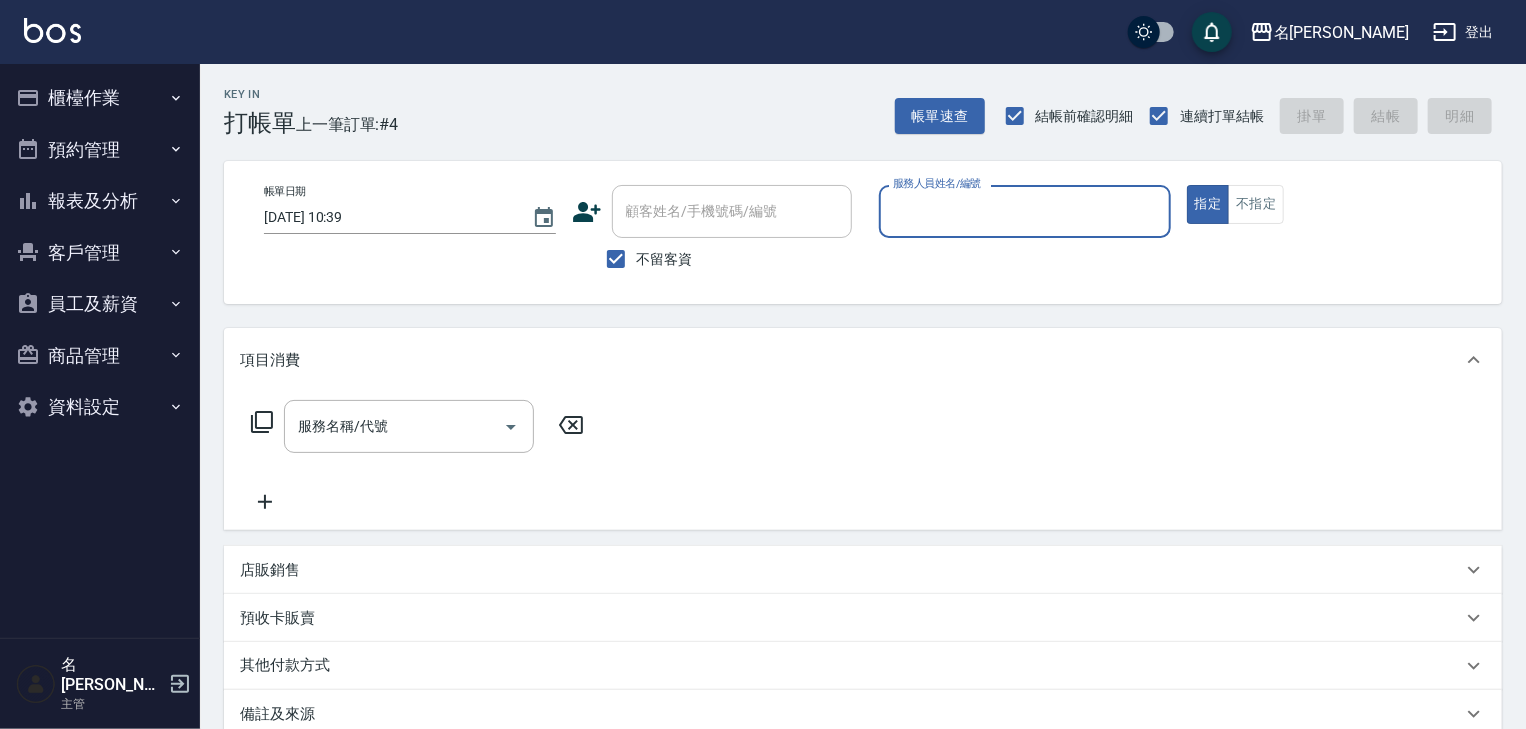 click on "櫃檯作業" at bounding box center [100, 98] 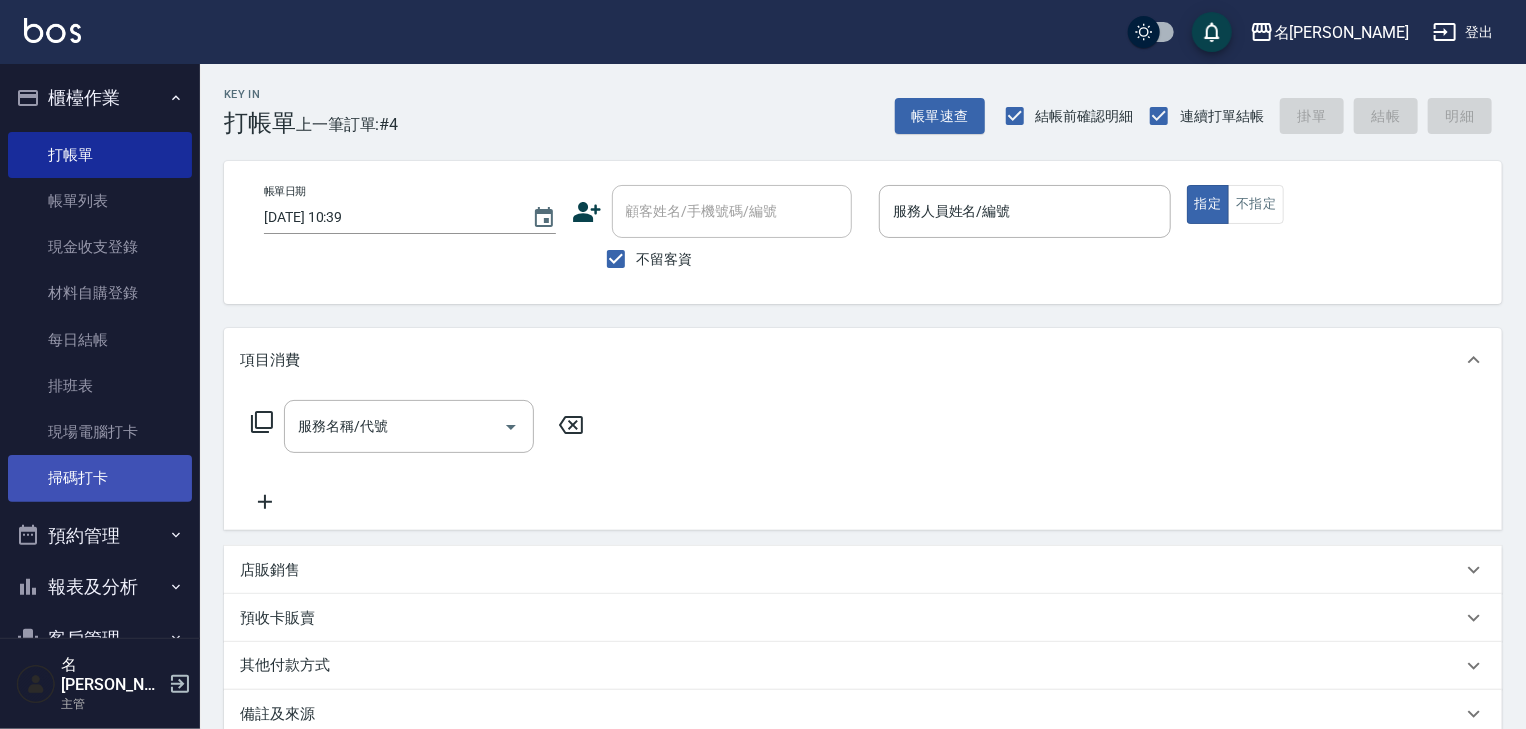 click on "掃碼打卡" at bounding box center (100, 478) 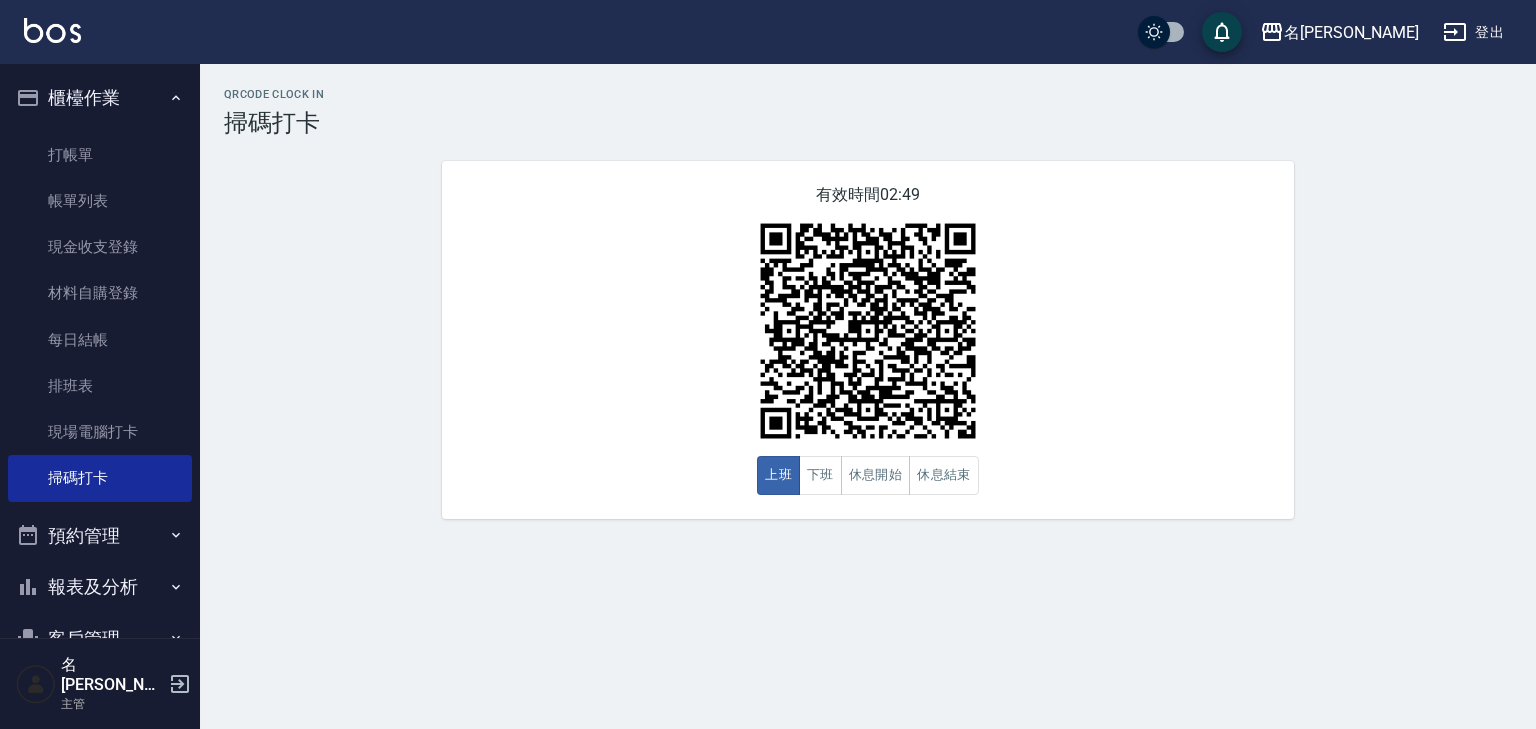 click at bounding box center (52, 30) 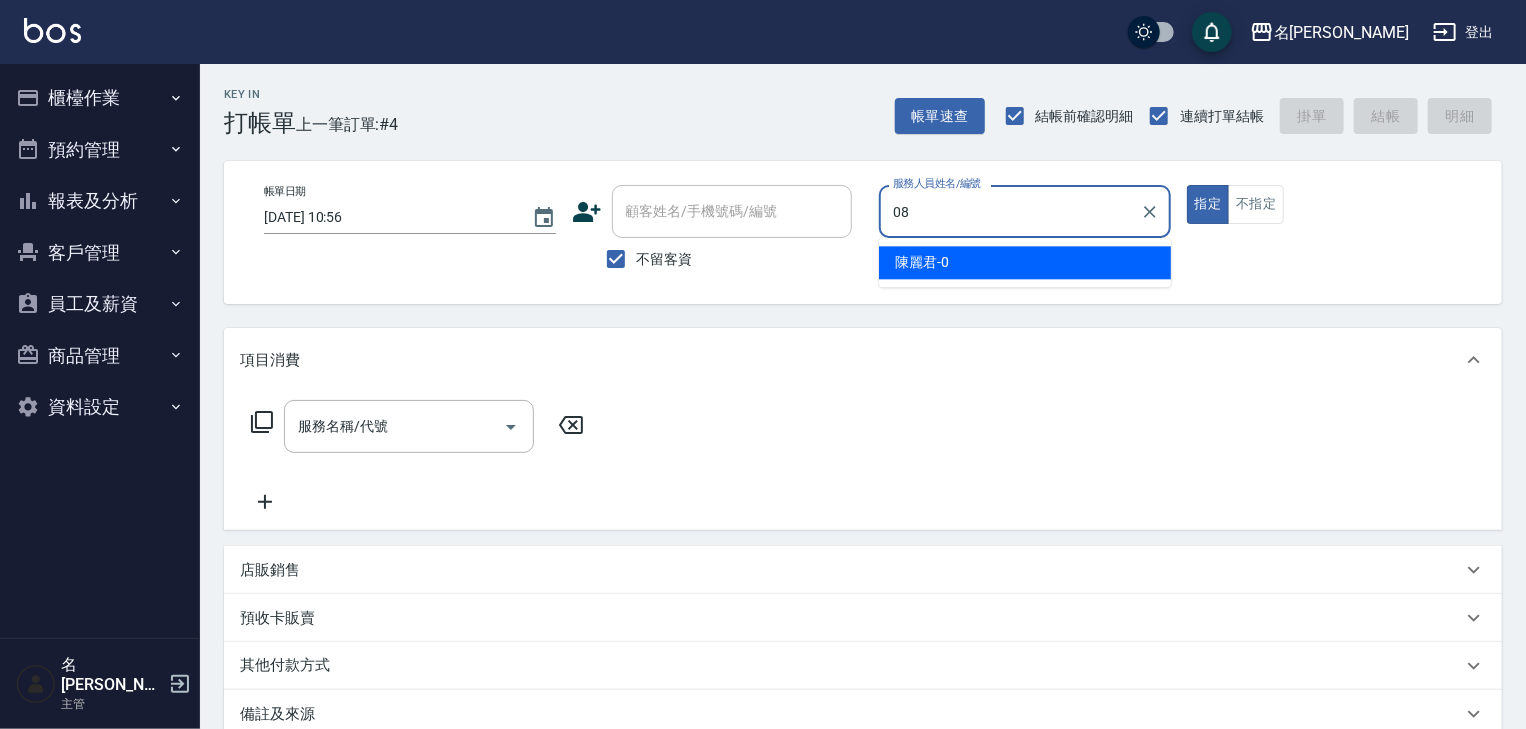 type on "[PERSON_NAME]-08" 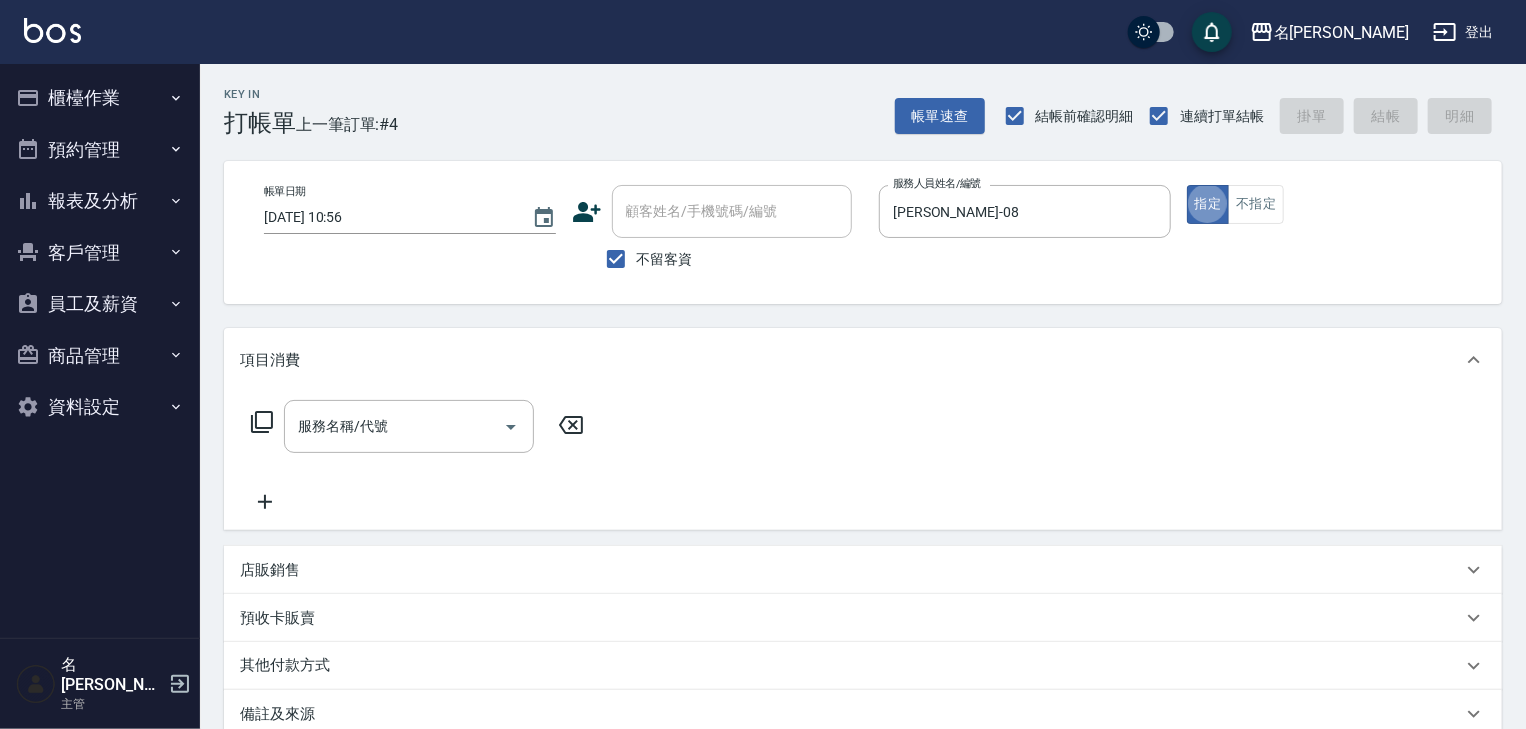 type on "true" 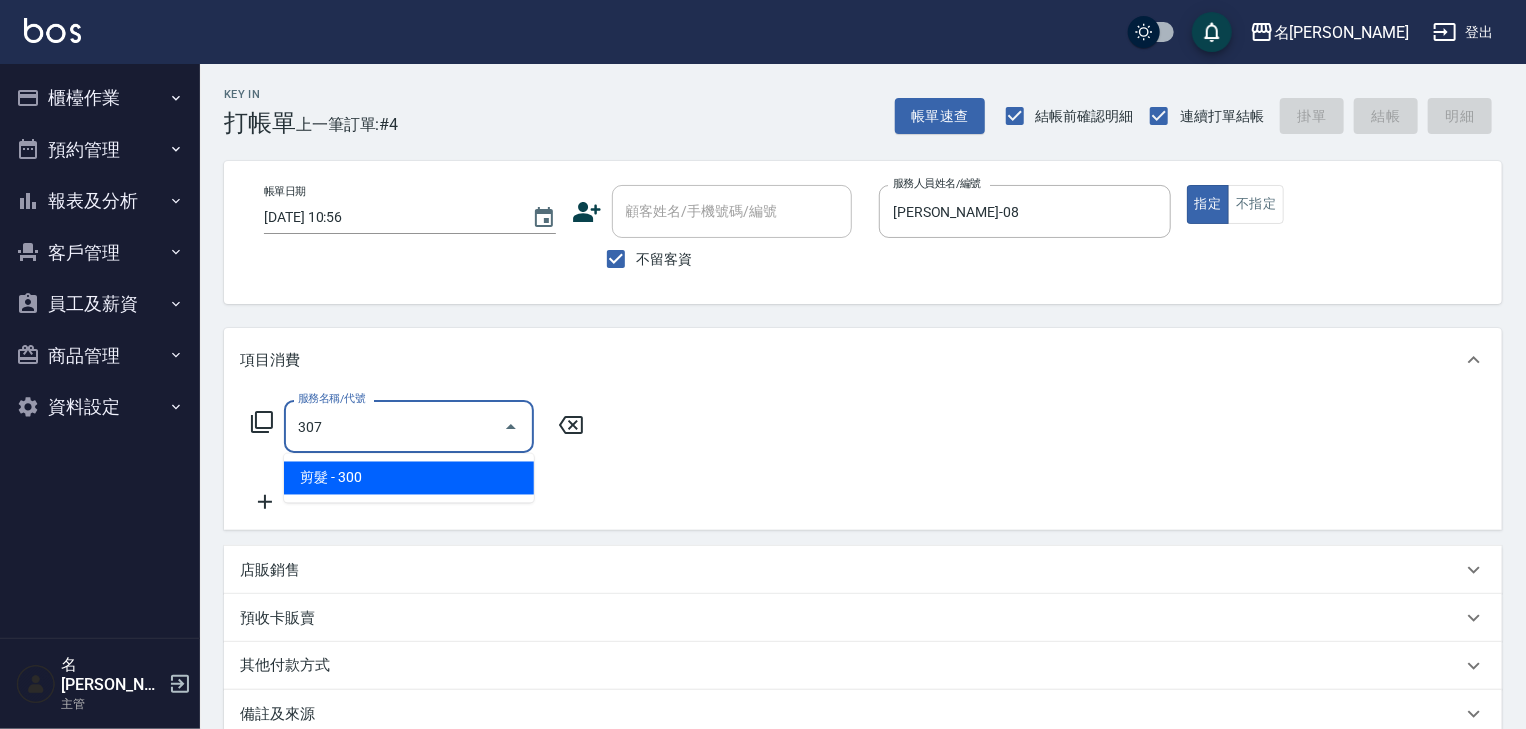 type on "剪髮(307)" 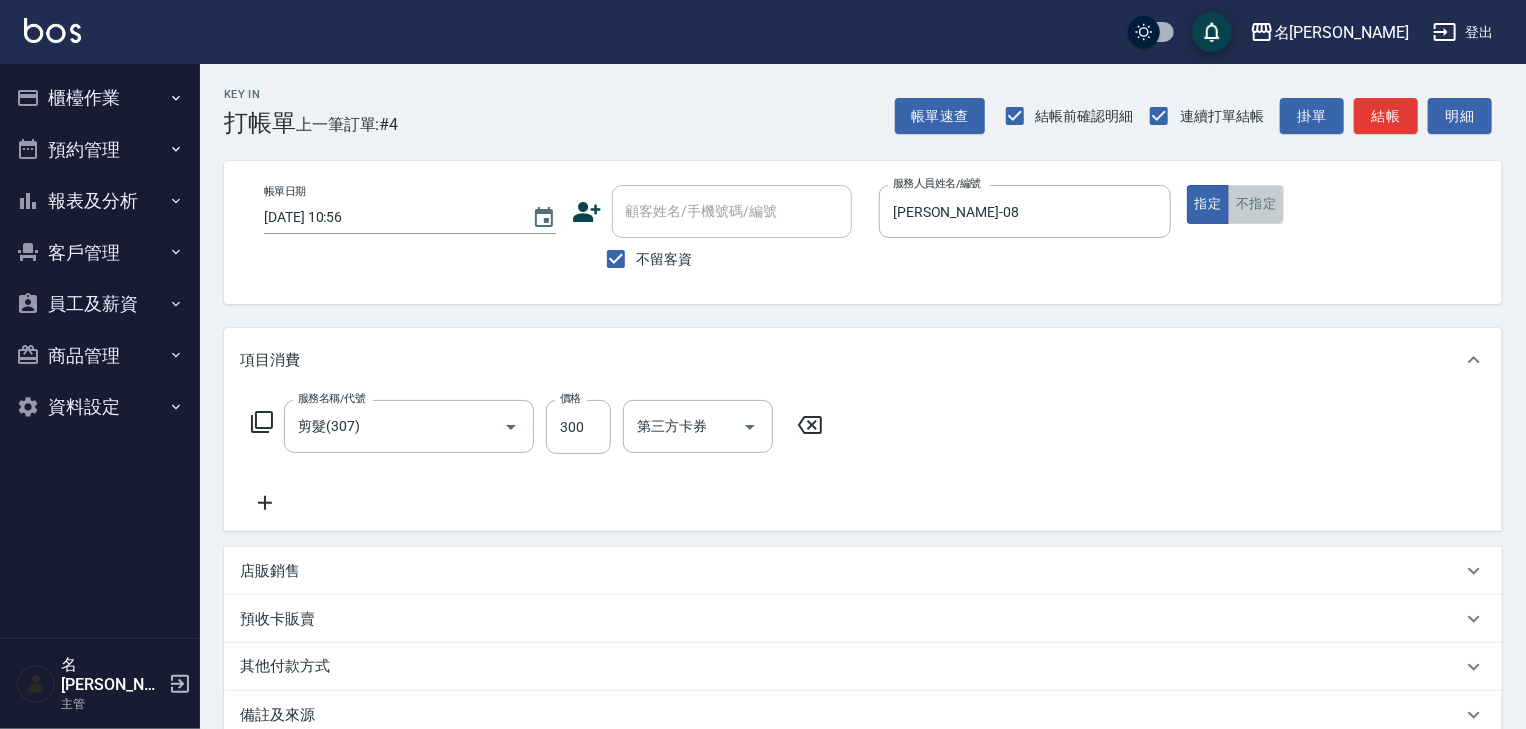 click on "不指定" at bounding box center (1256, 204) 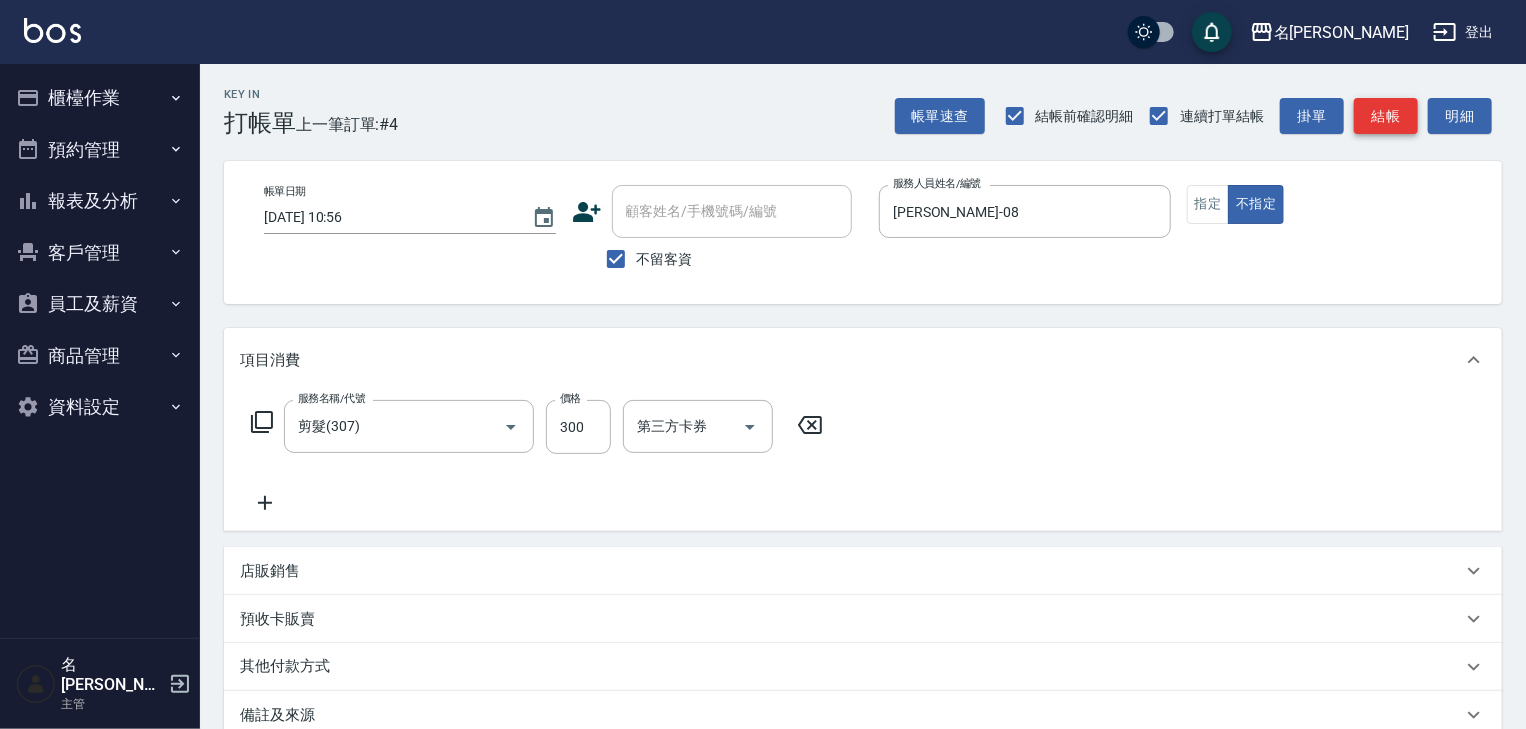 click on "結帳" at bounding box center (1386, 116) 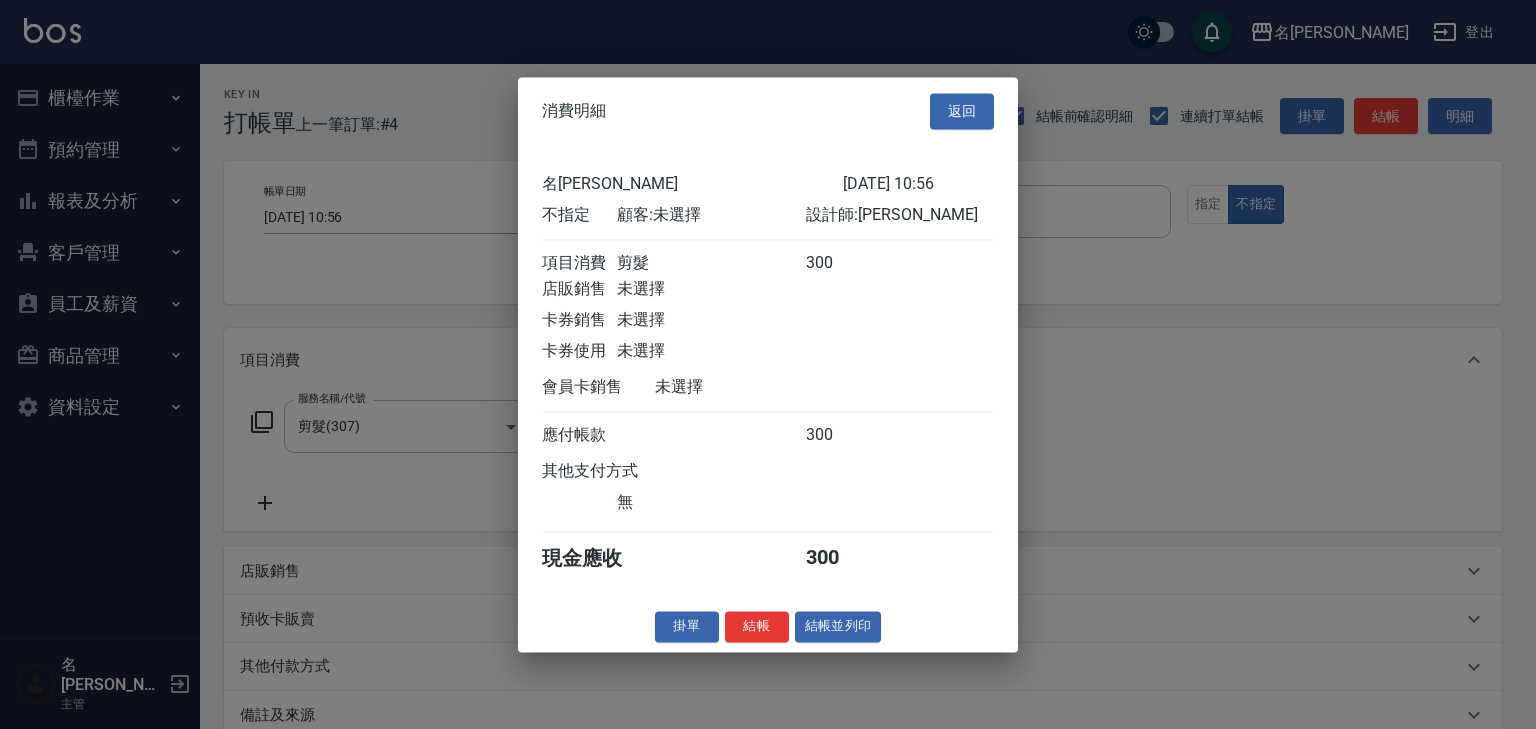 click on "掛單 結帳 結帳並列印" at bounding box center [768, 626] 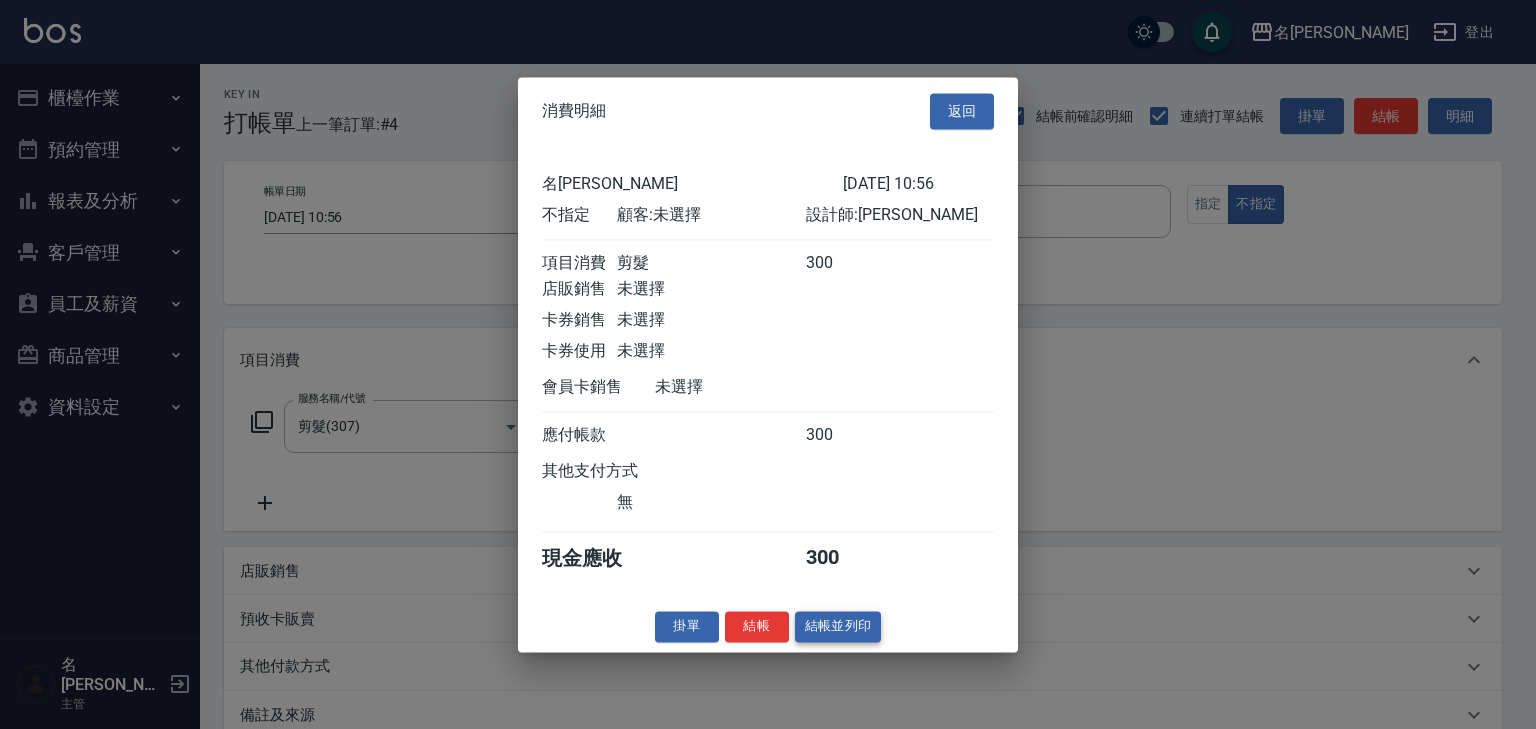drag, startPoint x: 883, startPoint y: 636, endPoint x: 856, endPoint y: 644, distance: 28.160255 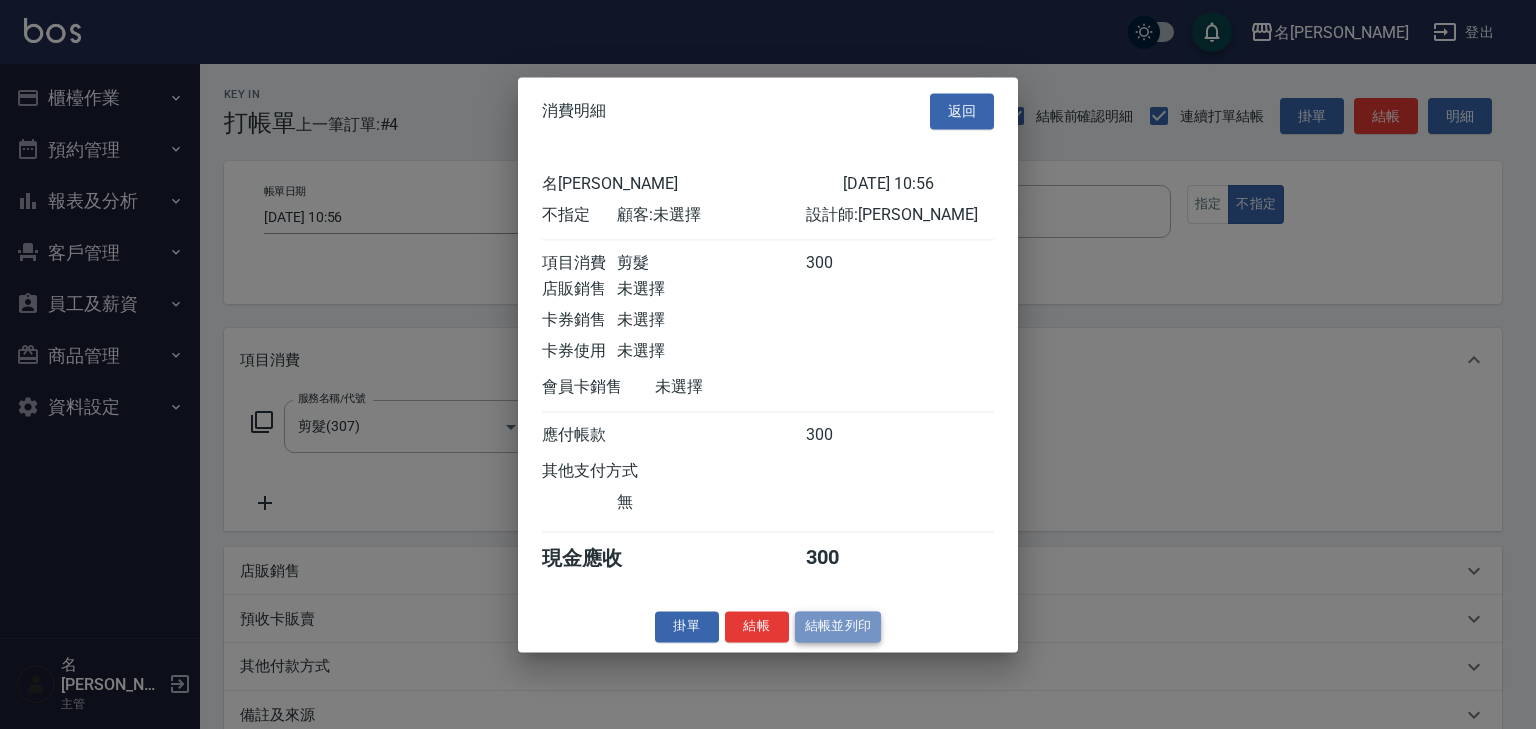 click on "結帳並列印" at bounding box center [838, 626] 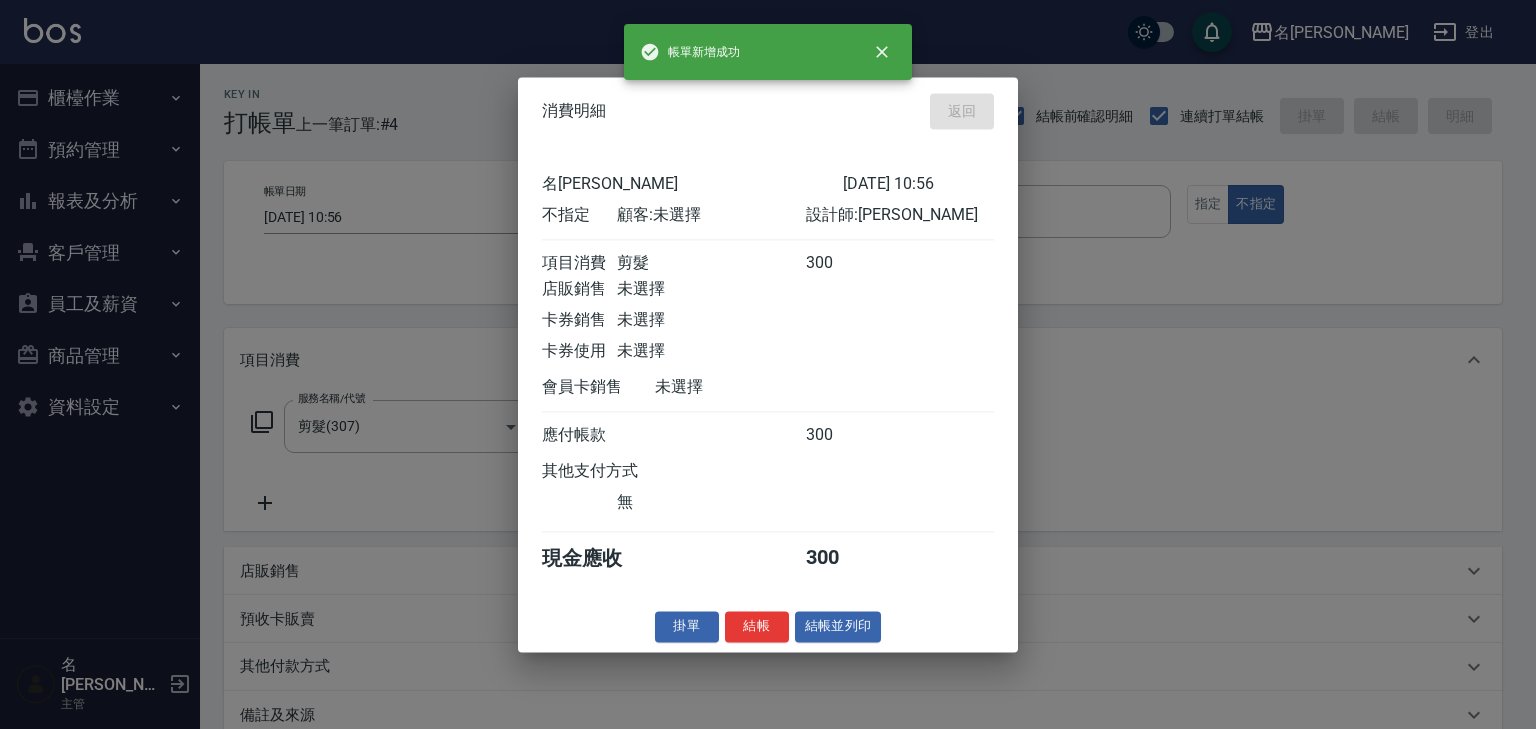 type on "[DATE] 10:57" 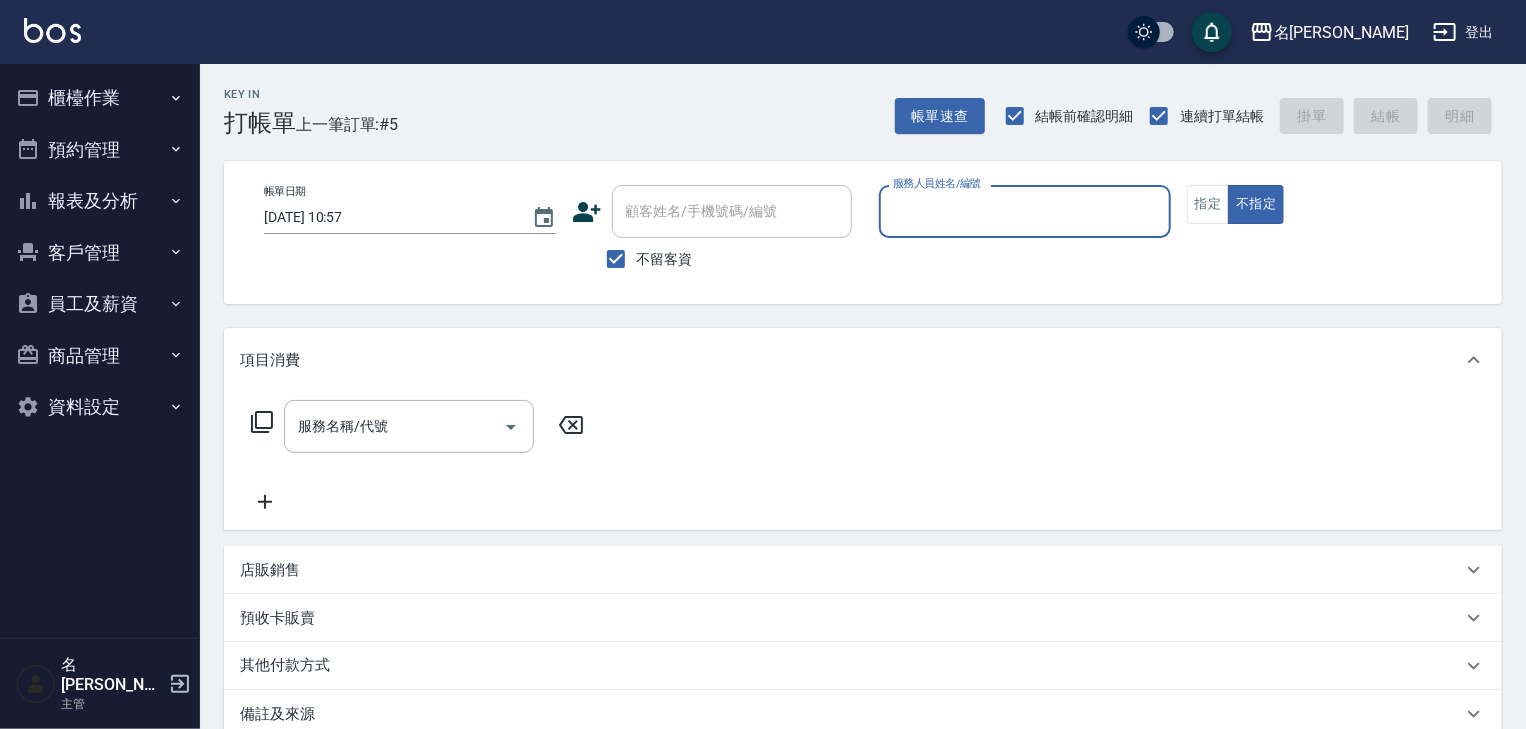 click on "櫃檯作業" at bounding box center (100, 98) 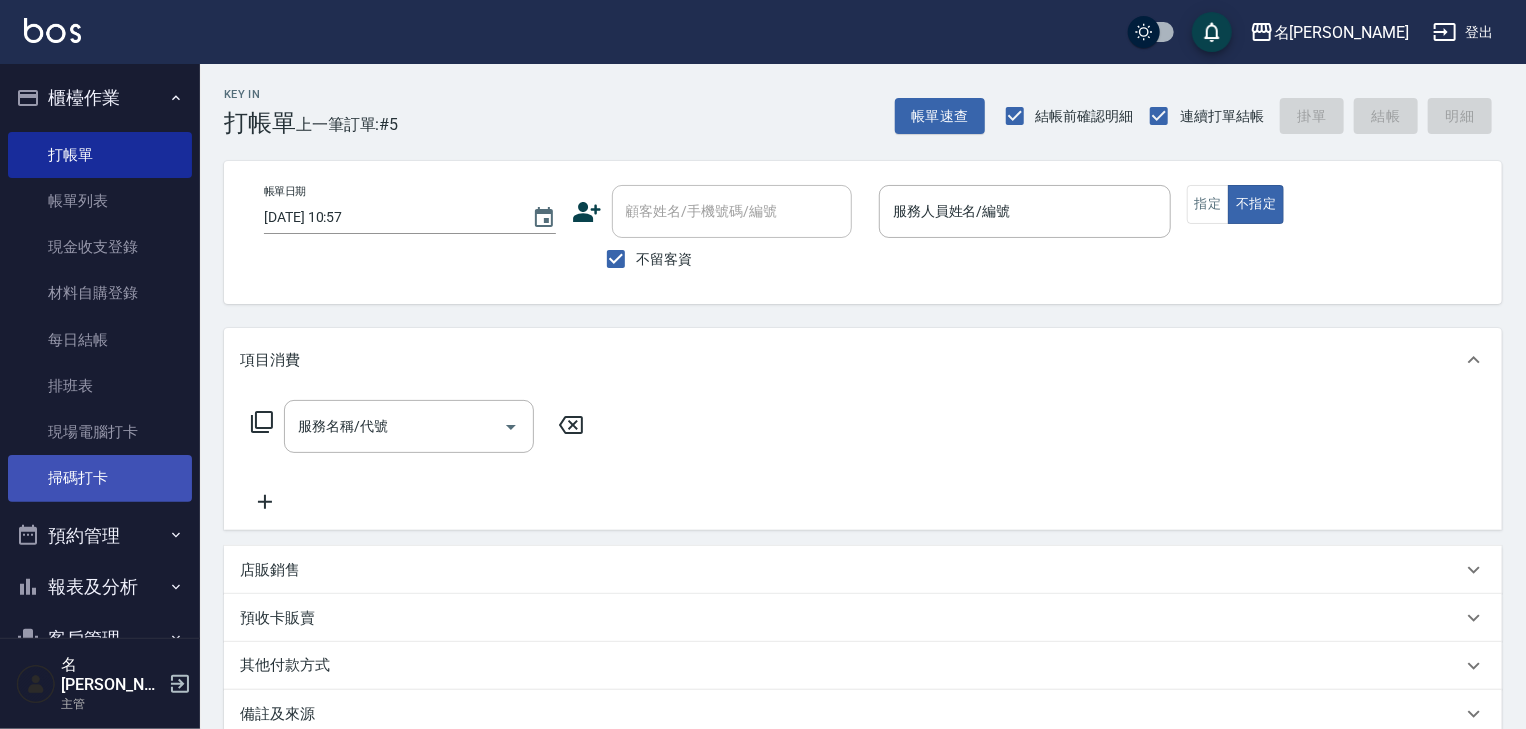 click on "掃碼打卡" at bounding box center [100, 478] 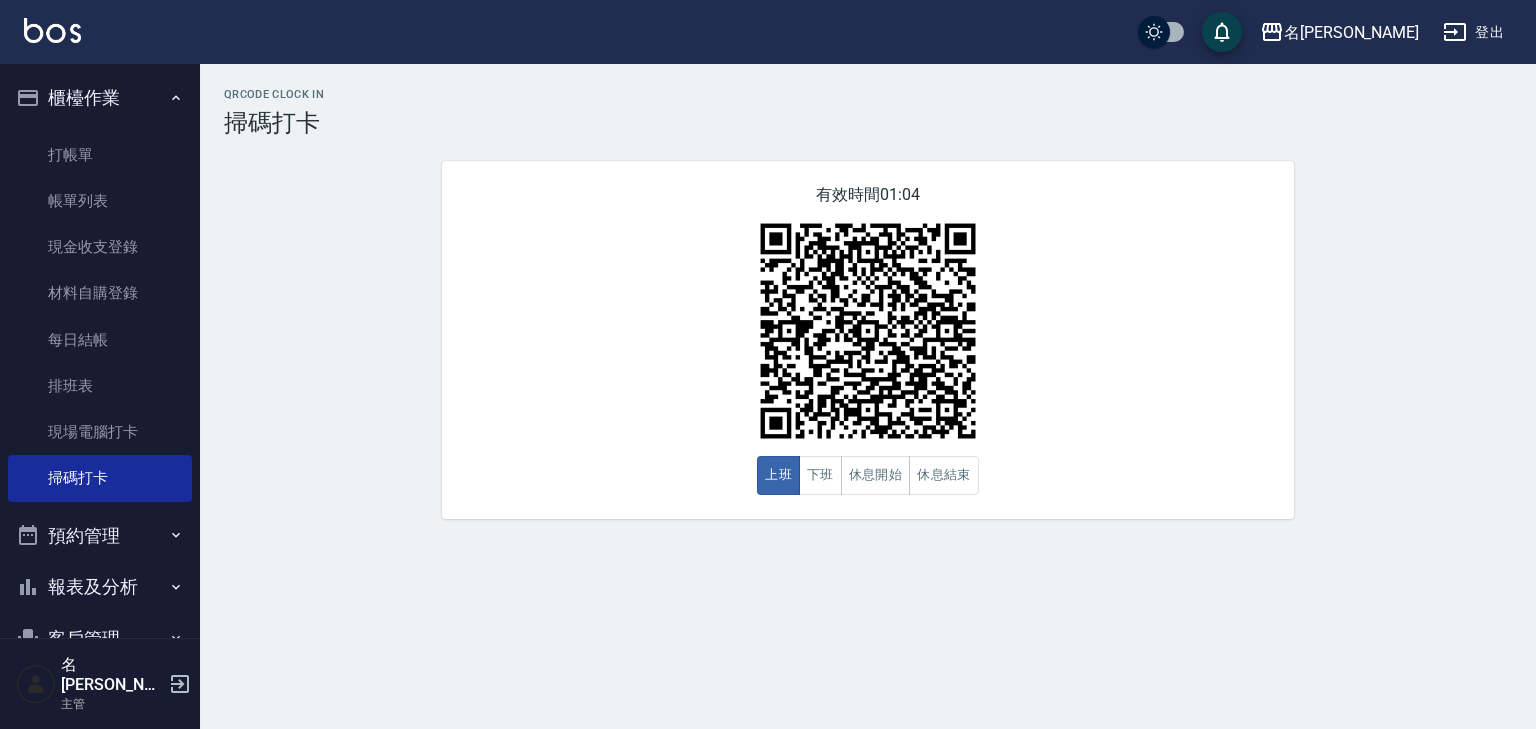 click at bounding box center [52, 30] 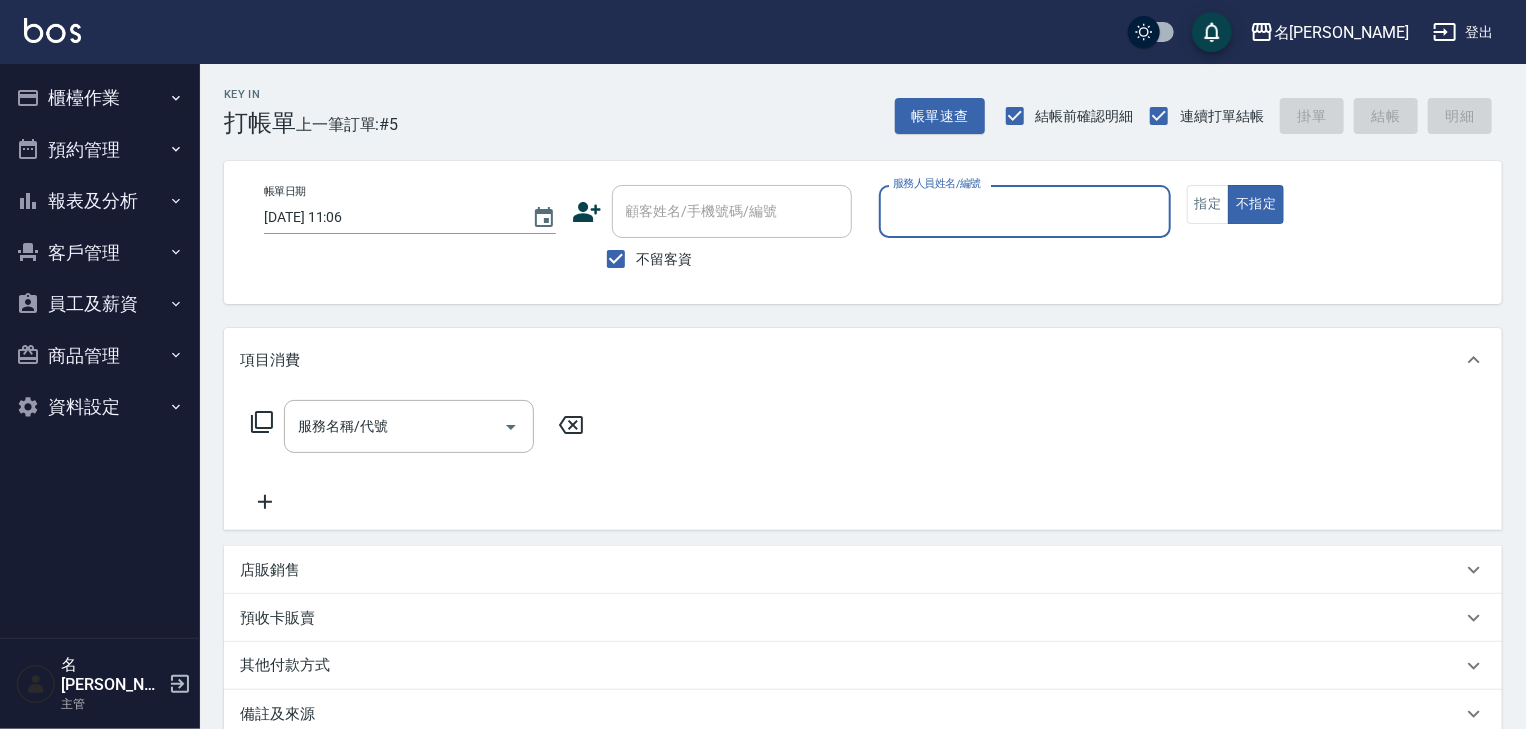 click on "帳單日期 [DATE] 11:06 顧客姓名/手機號碼/編號 顧客姓名/手機號碼/編號 不留客資 服務人員姓名/編號 服務人員姓名/編號 指定 不指定" at bounding box center [863, 232] 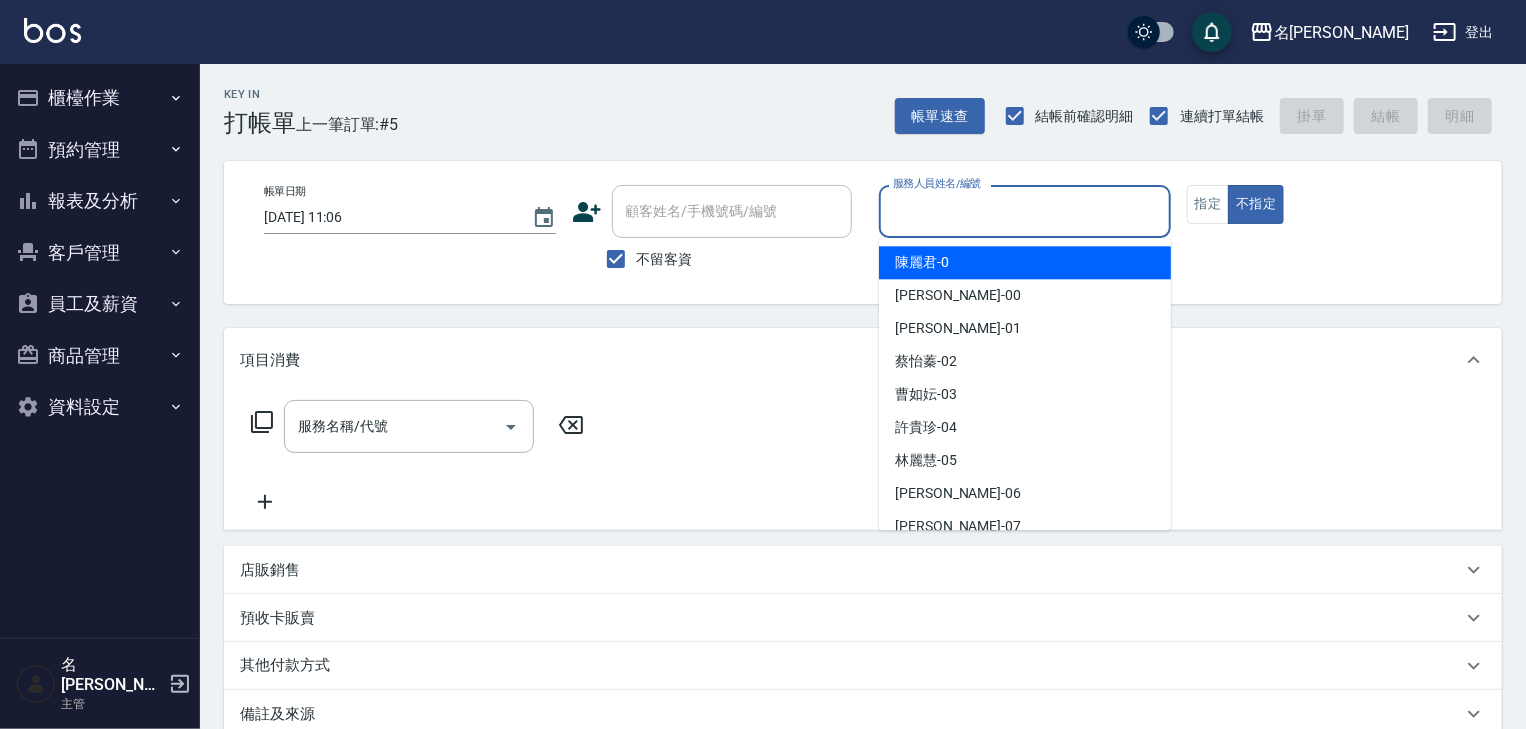 click on "服務人員姓名/編號" at bounding box center [1025, 211] 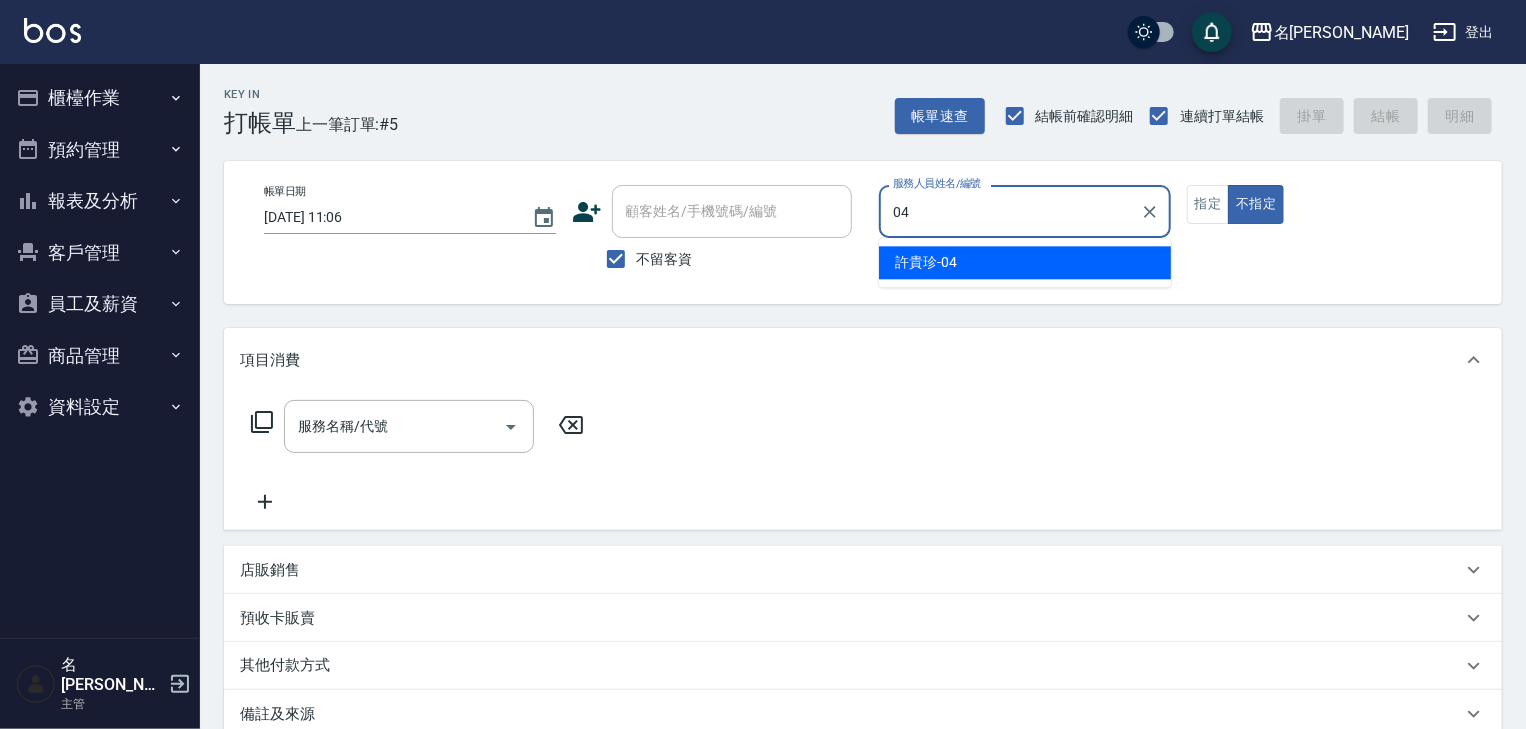 type on "[PERSON_NAME]-04" 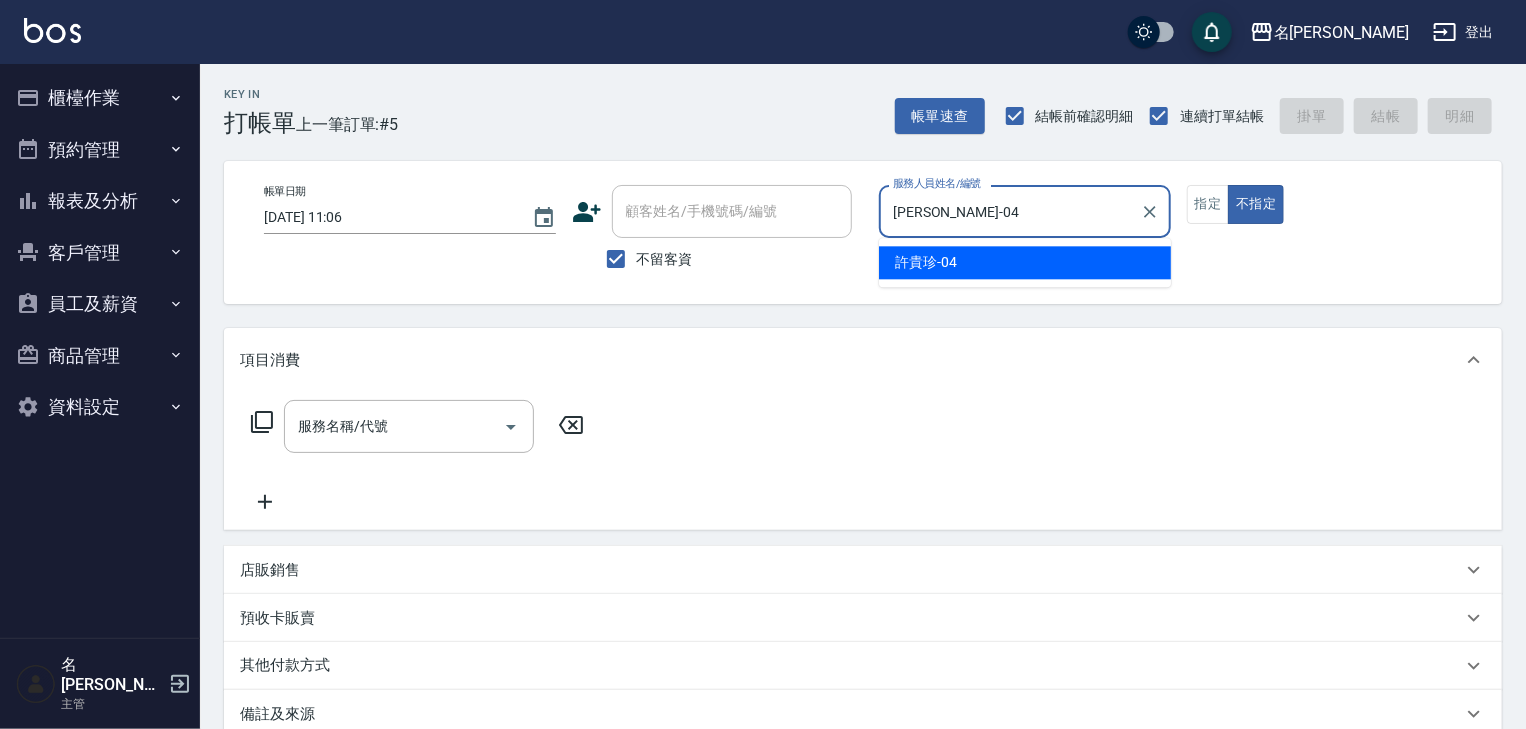 type on "false" 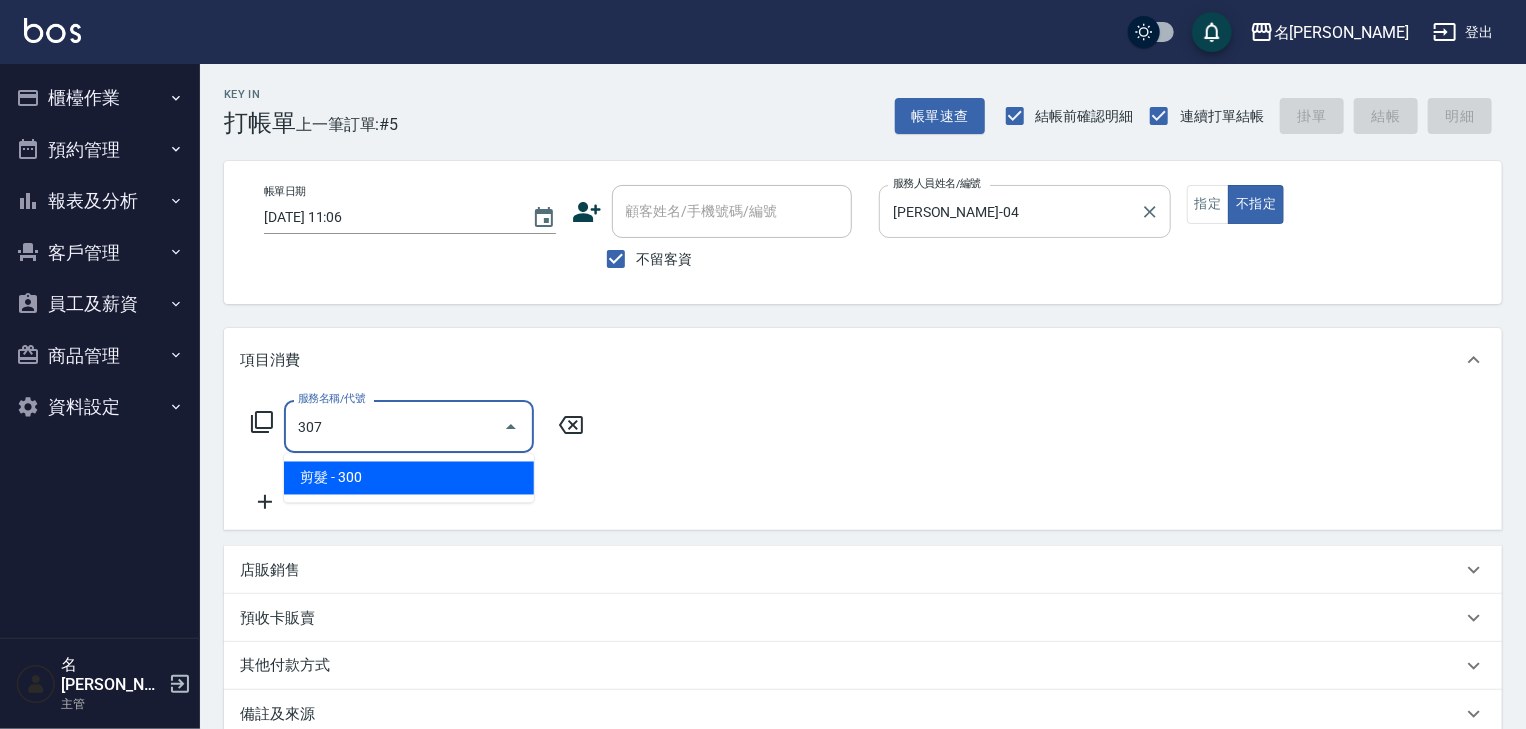 type on "剪髮(307)" 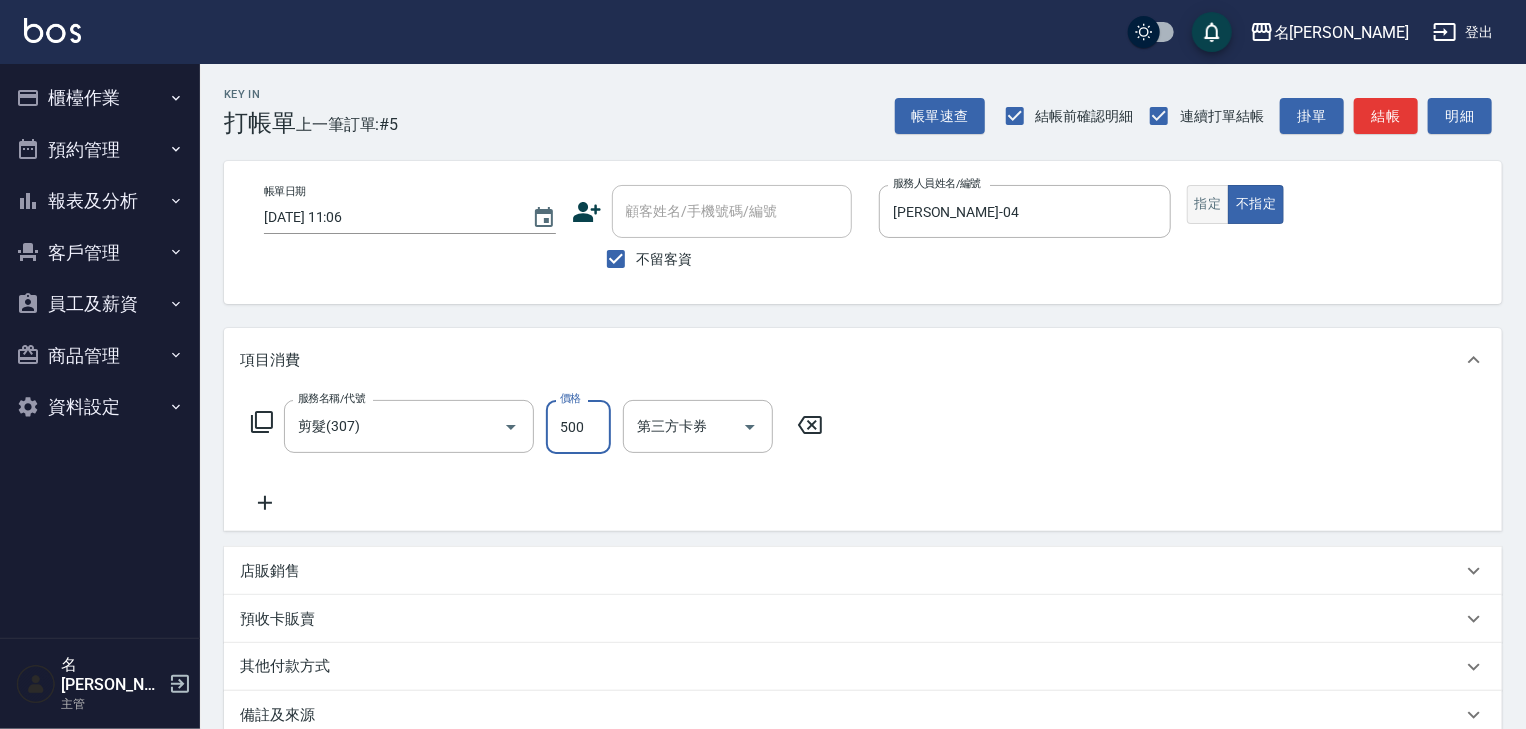 type on "500" 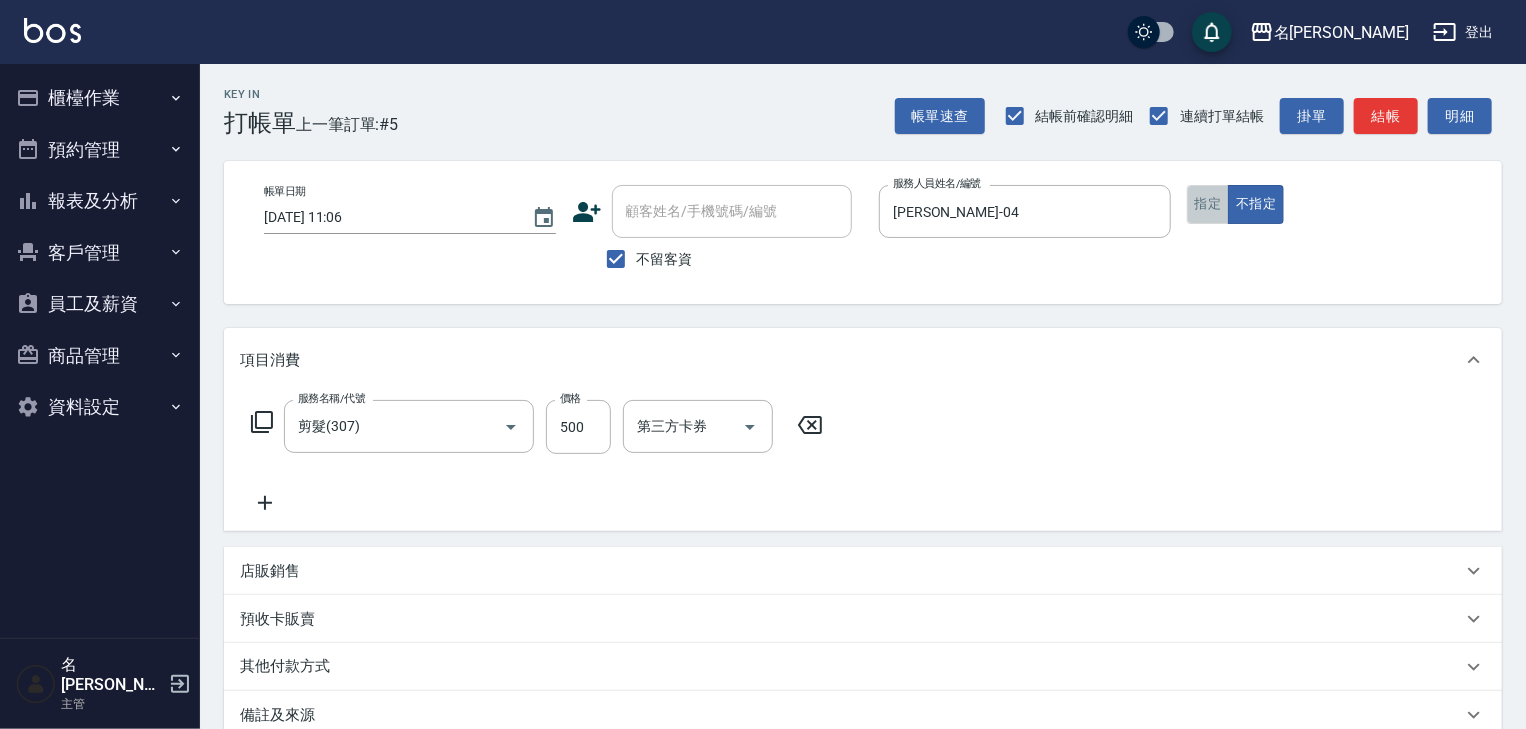 click on "指定" at bounding box center (1208, 204) 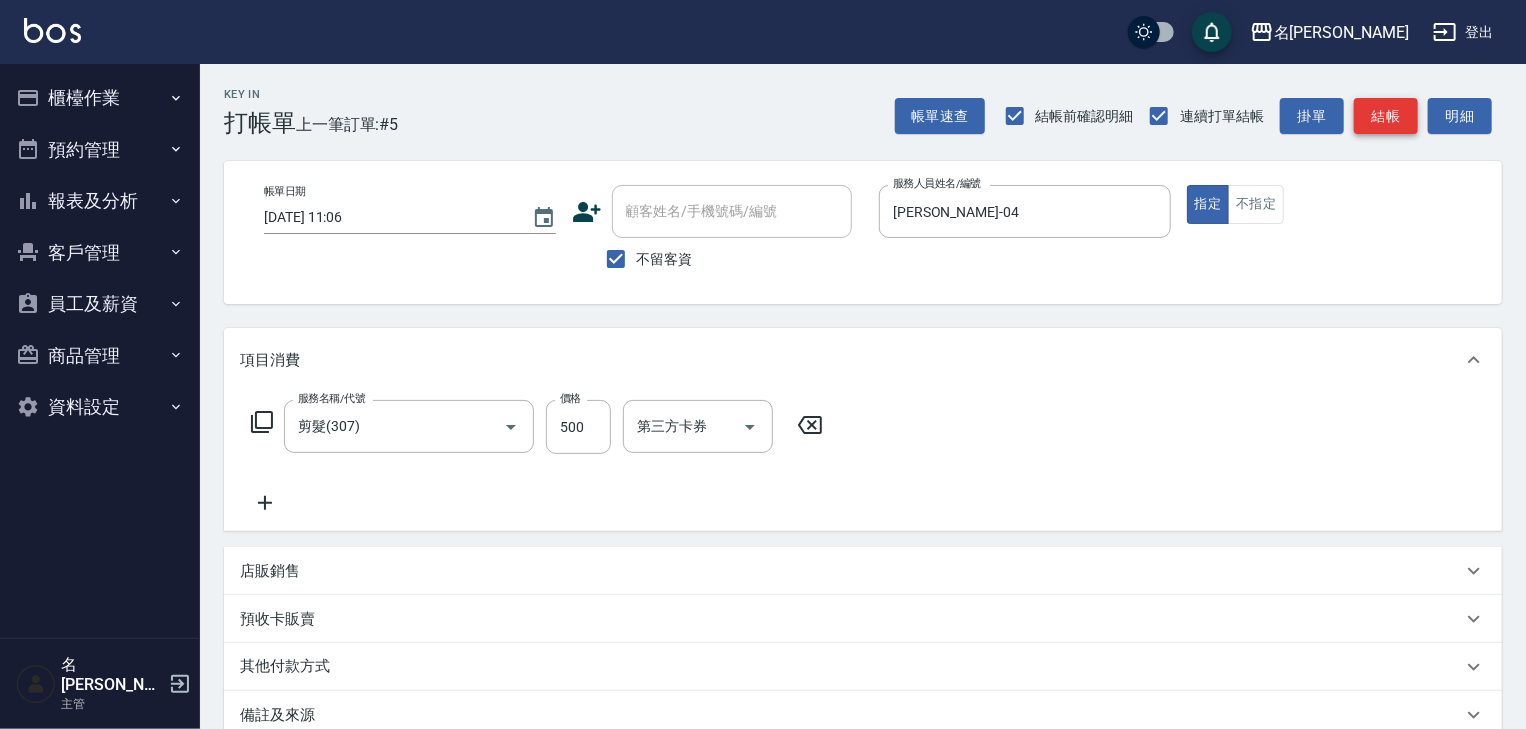 click on "結帳" at bounding box center [1386, 116] 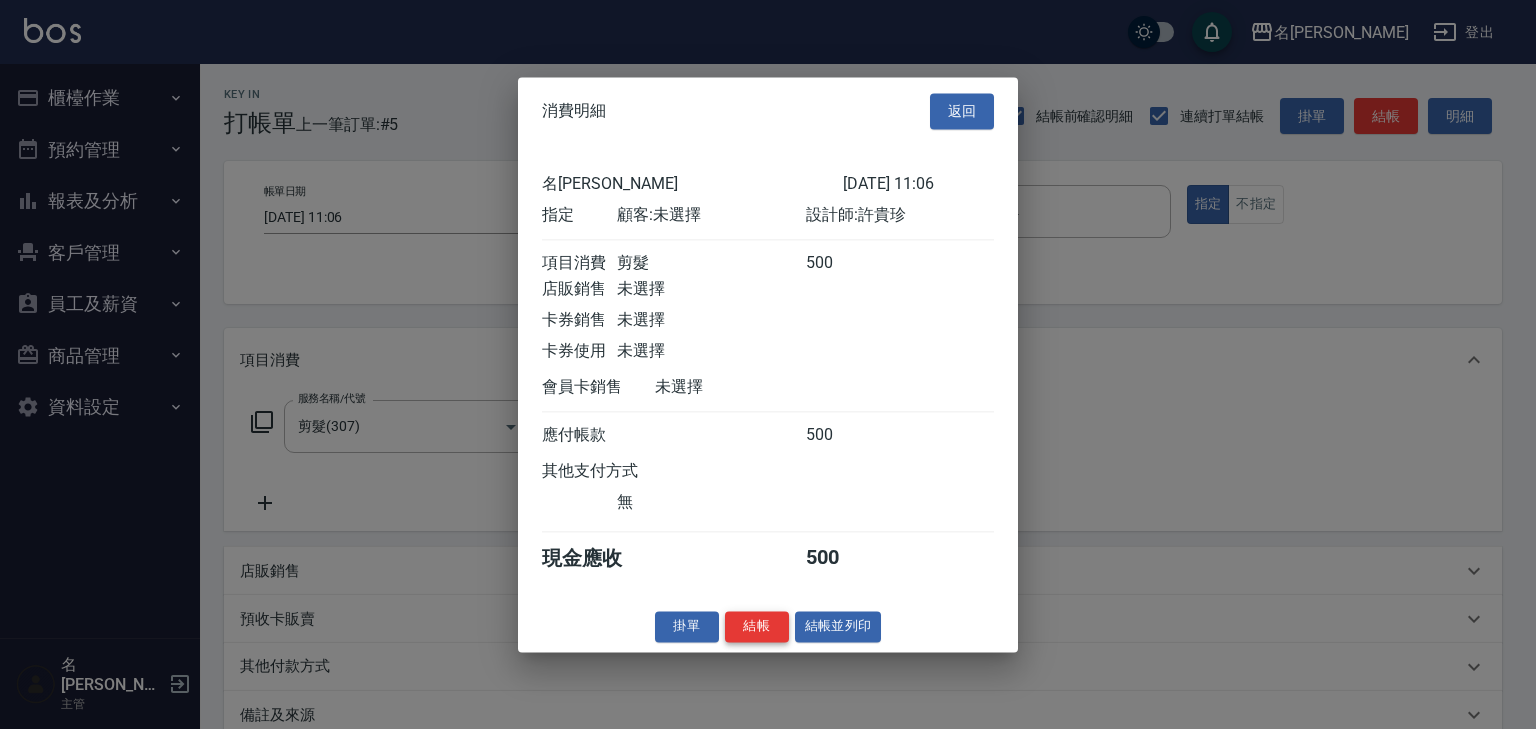 drag, startPoint x: 774, startPoint y: 619, endPoint x: 769, endPoint y: 628, distance: 10.29563 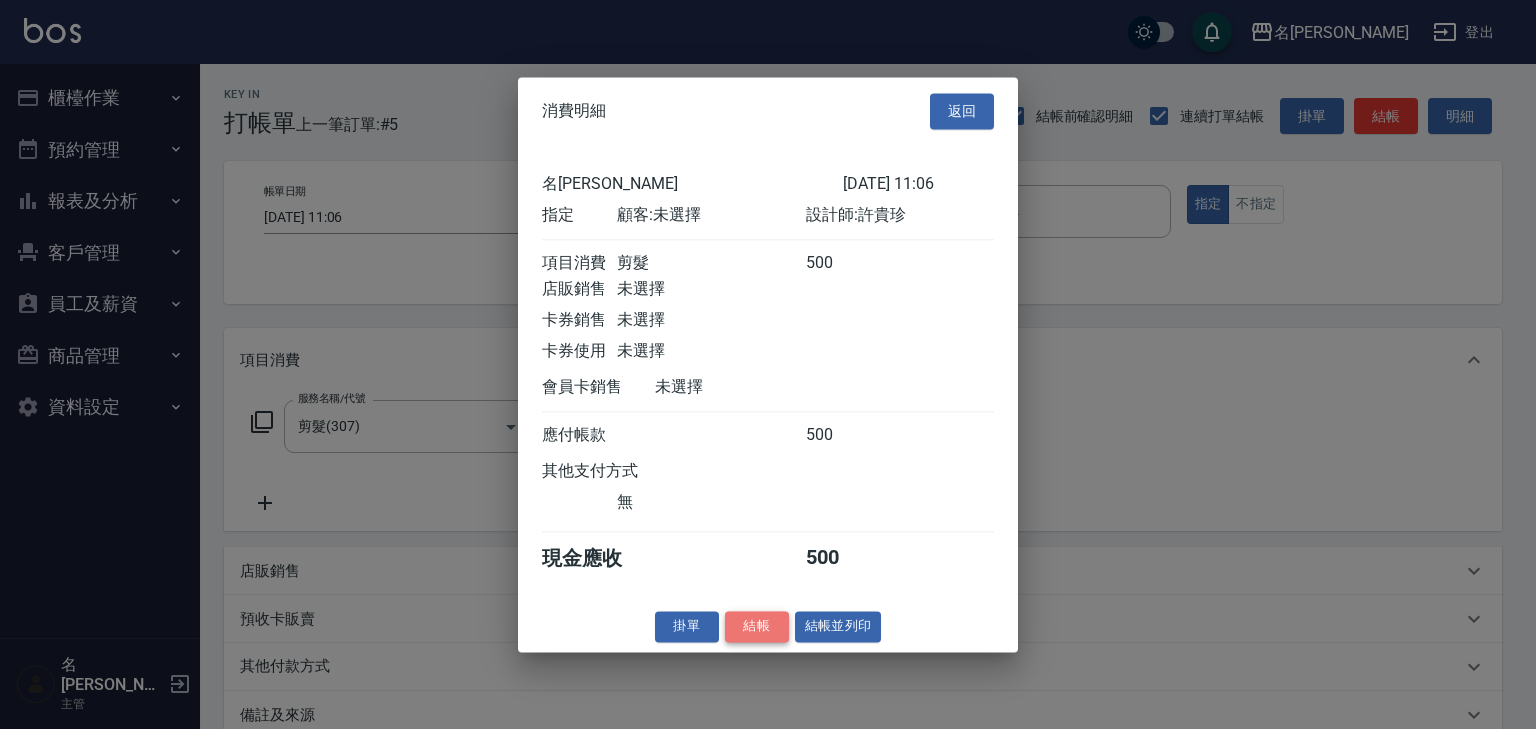 click on "結帳" at bounding box center [757, 626] 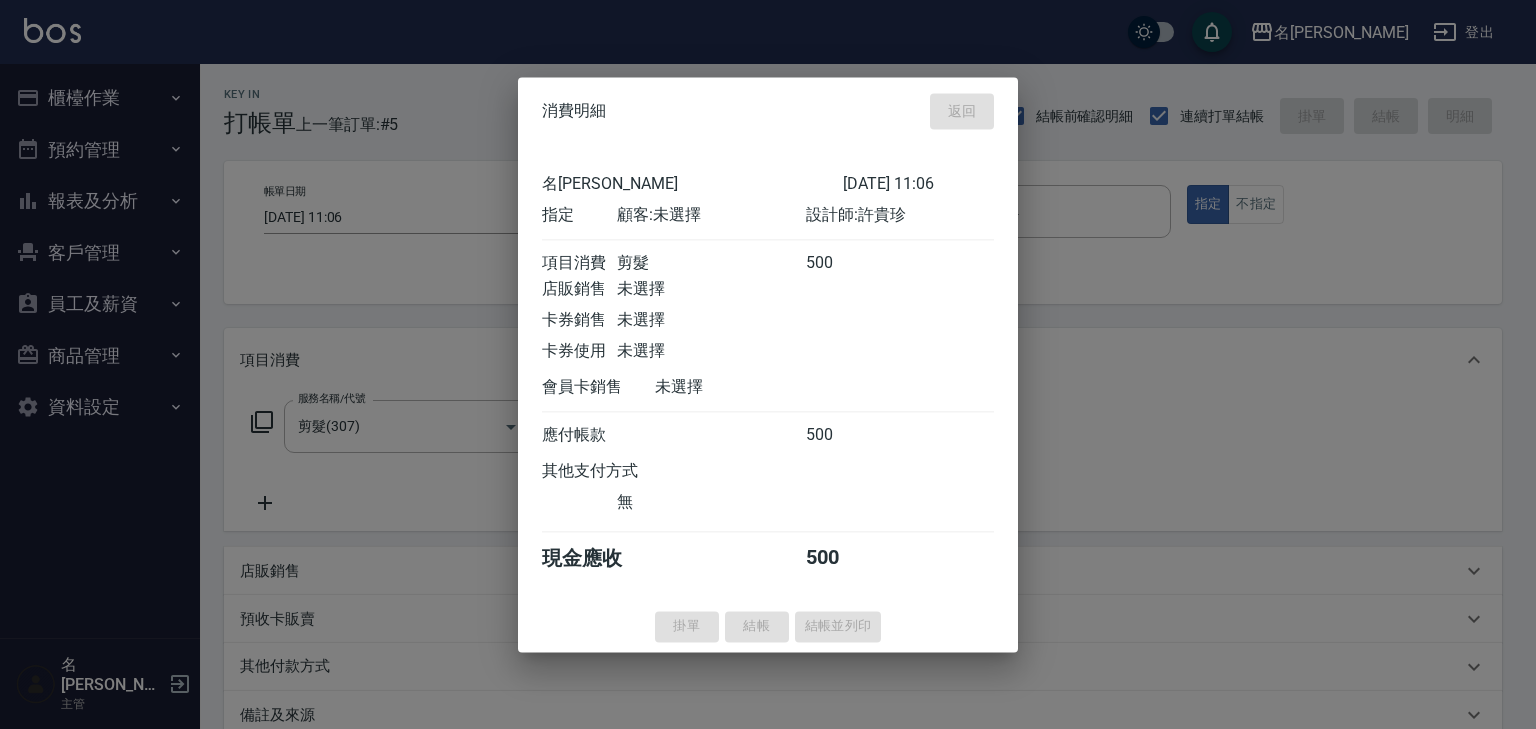 type 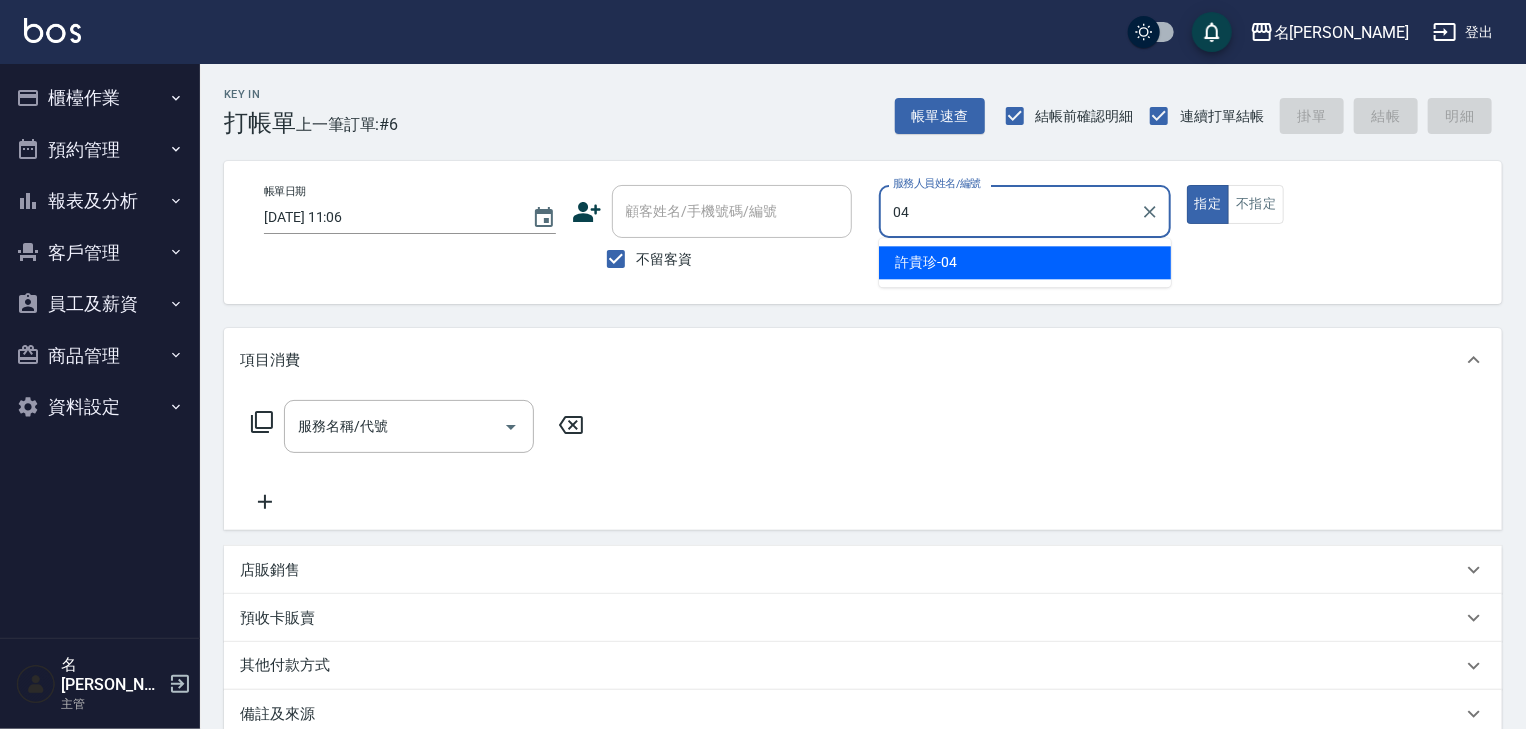 type on "[PERSON_NAME]-04" 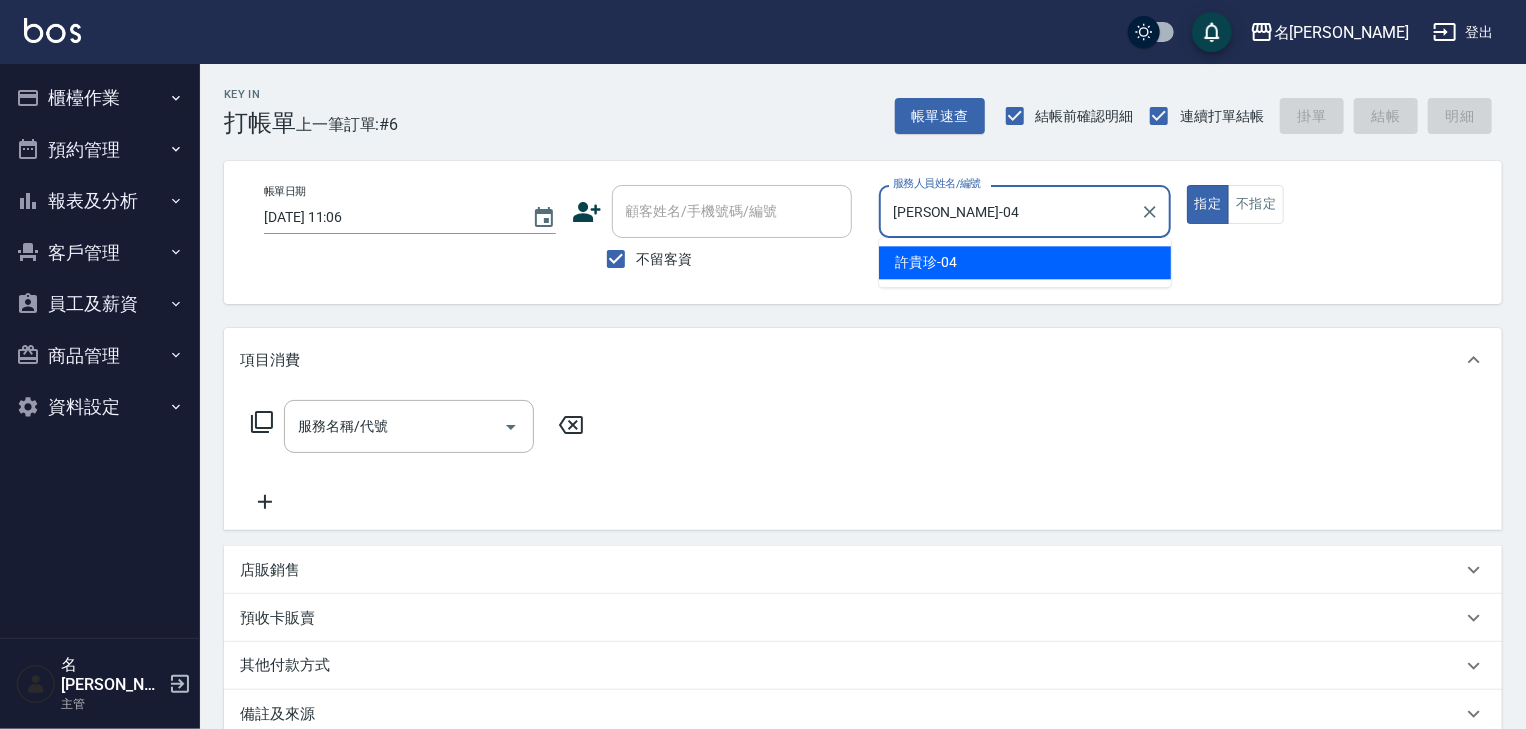 type on "true" 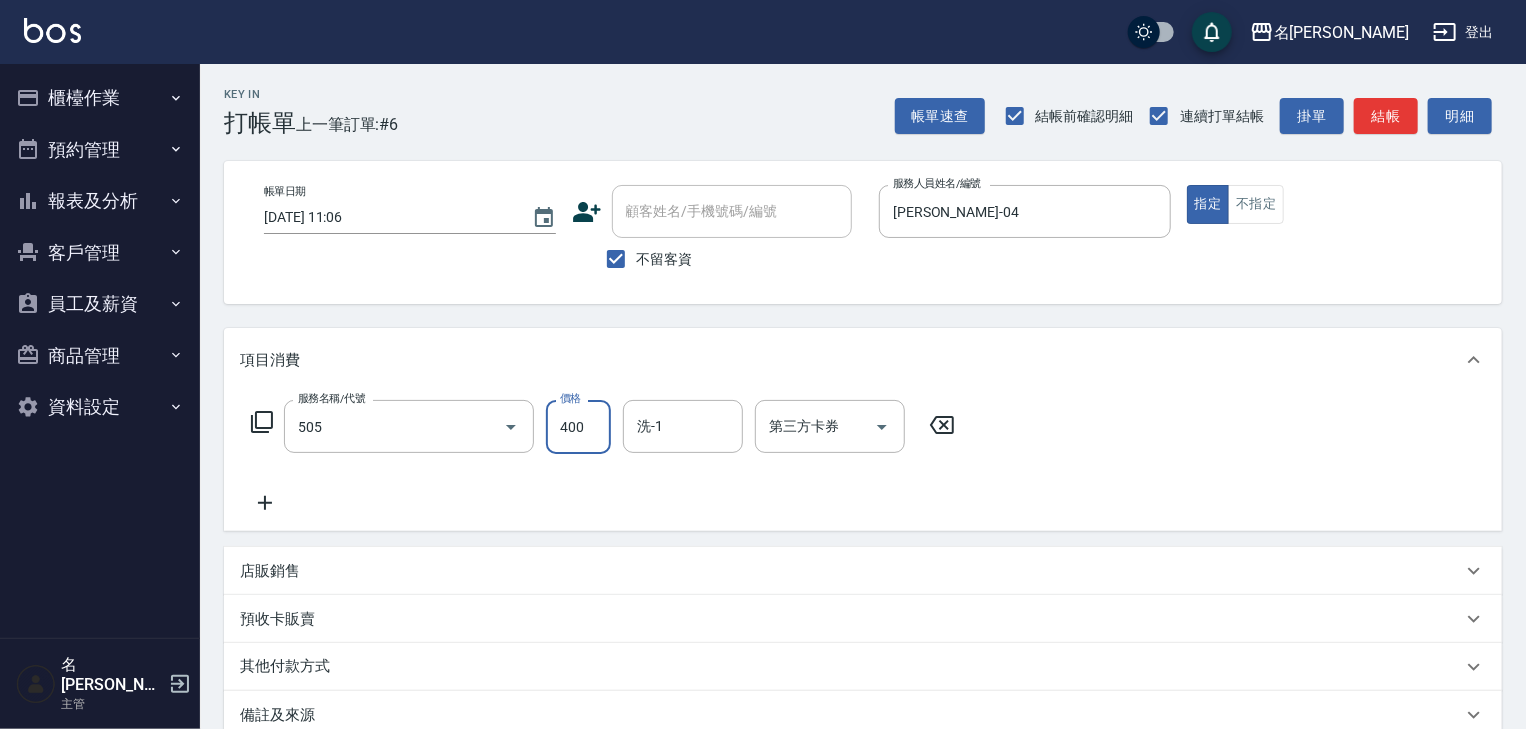 type on "洗髮(505)" 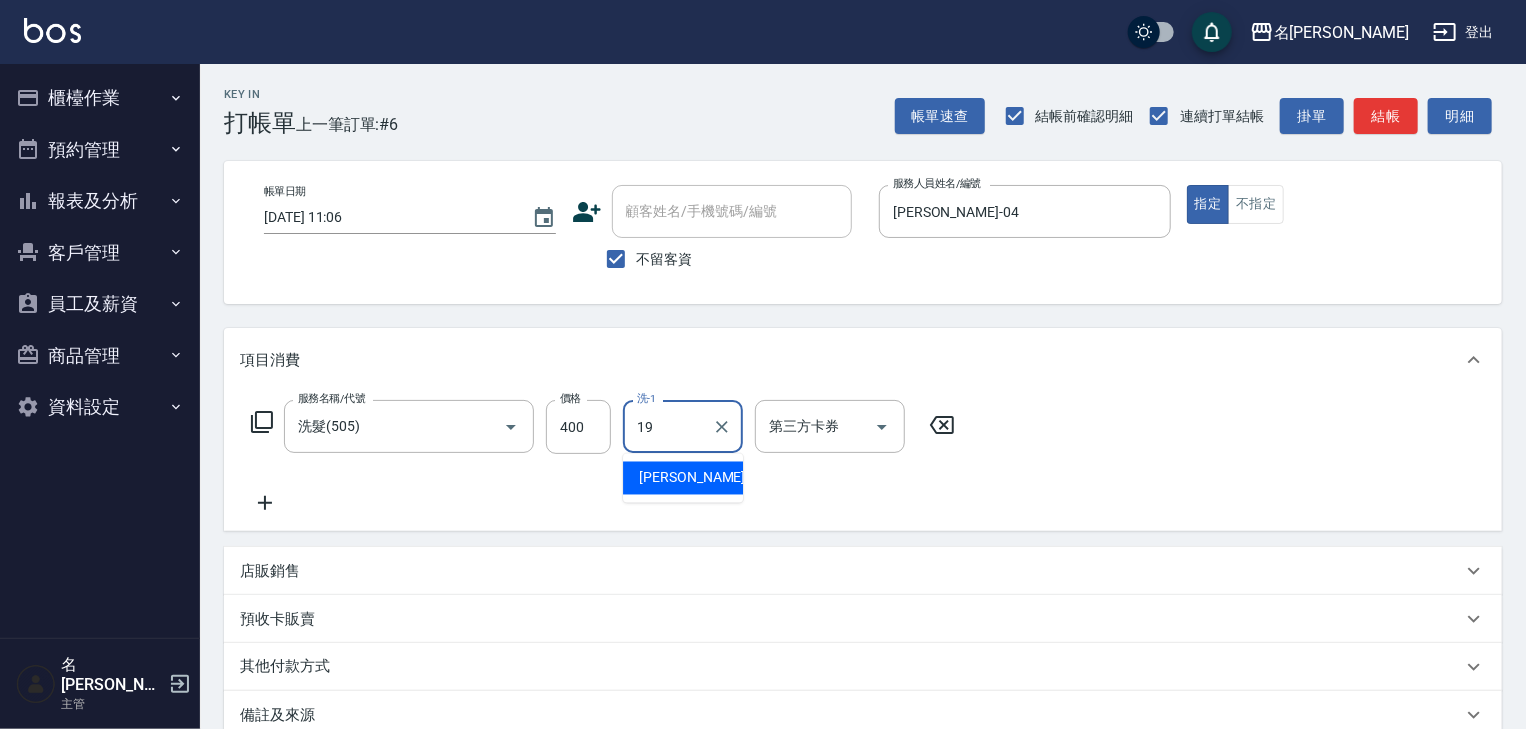 type on "[PERSON_NAME]-19" 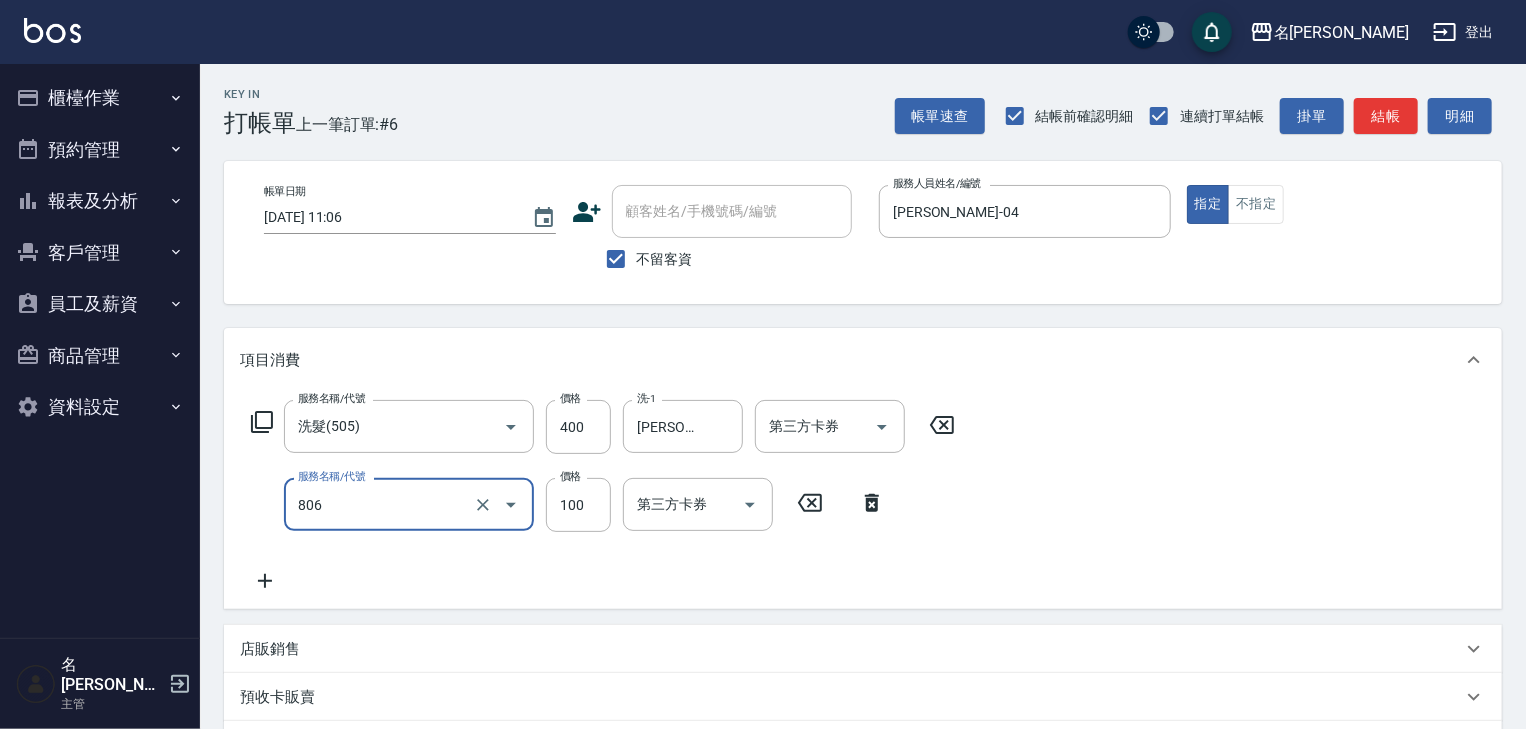 type on "電棒(806)" 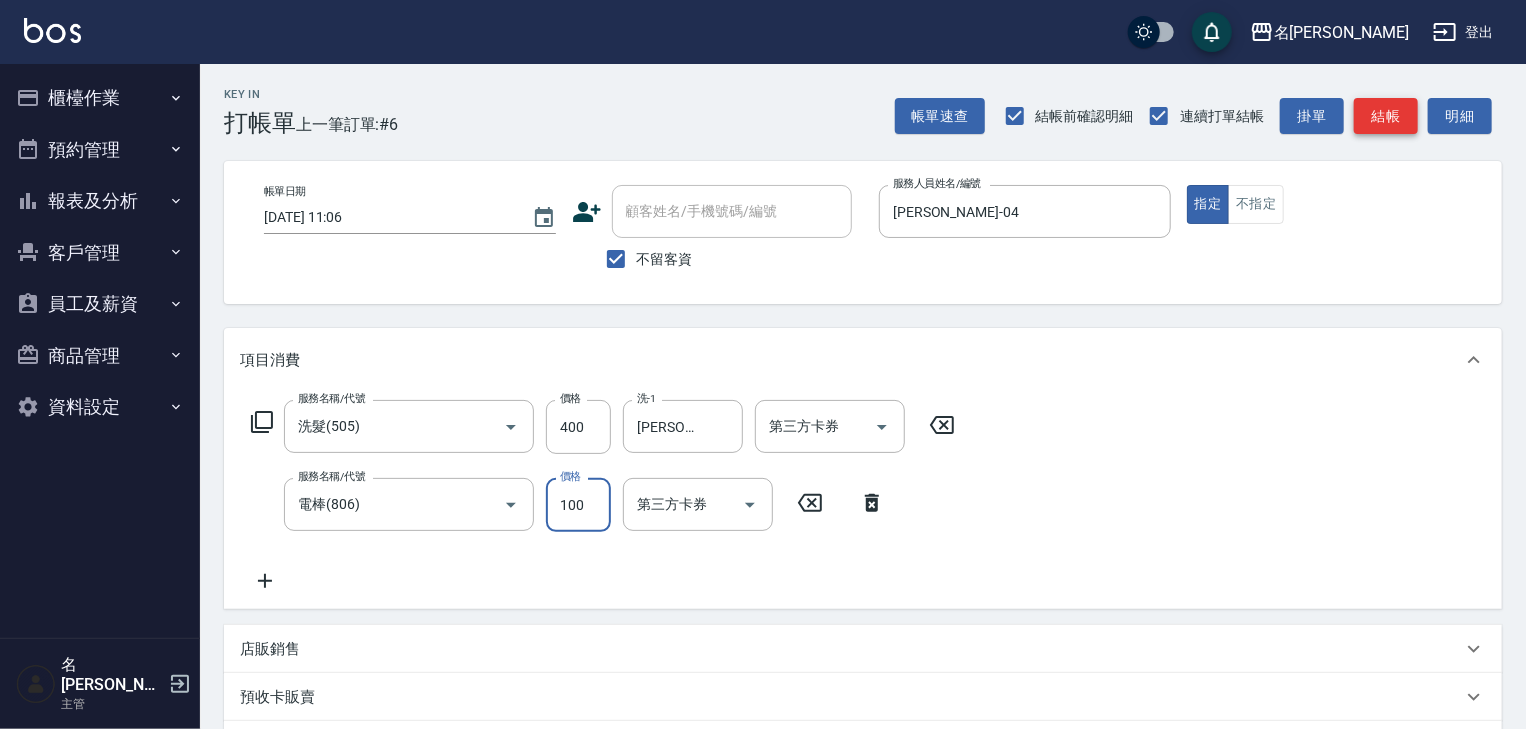 click on "結帳" at bounding box center [1386, 116] 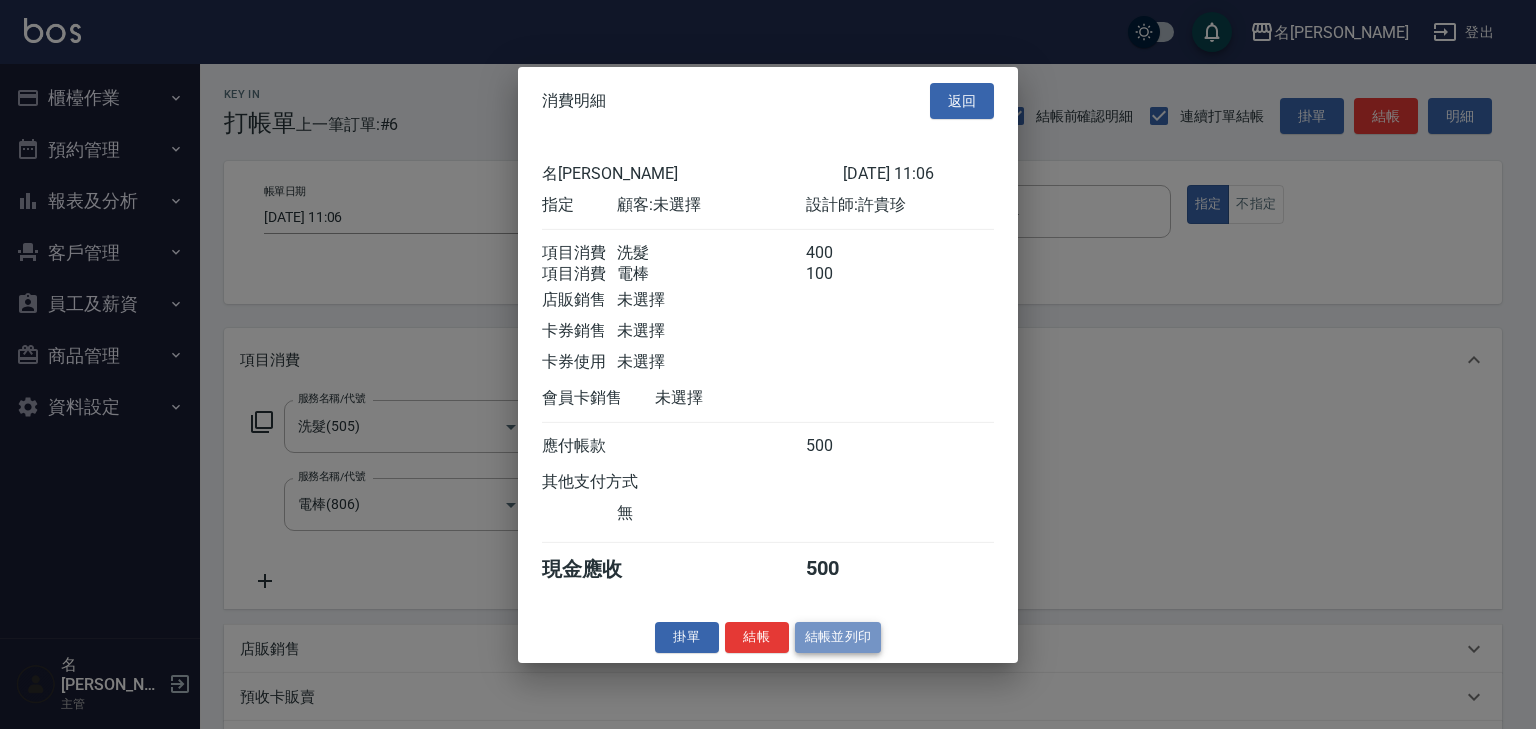 click on "結帳並列印" at bounding box center (838, 637) 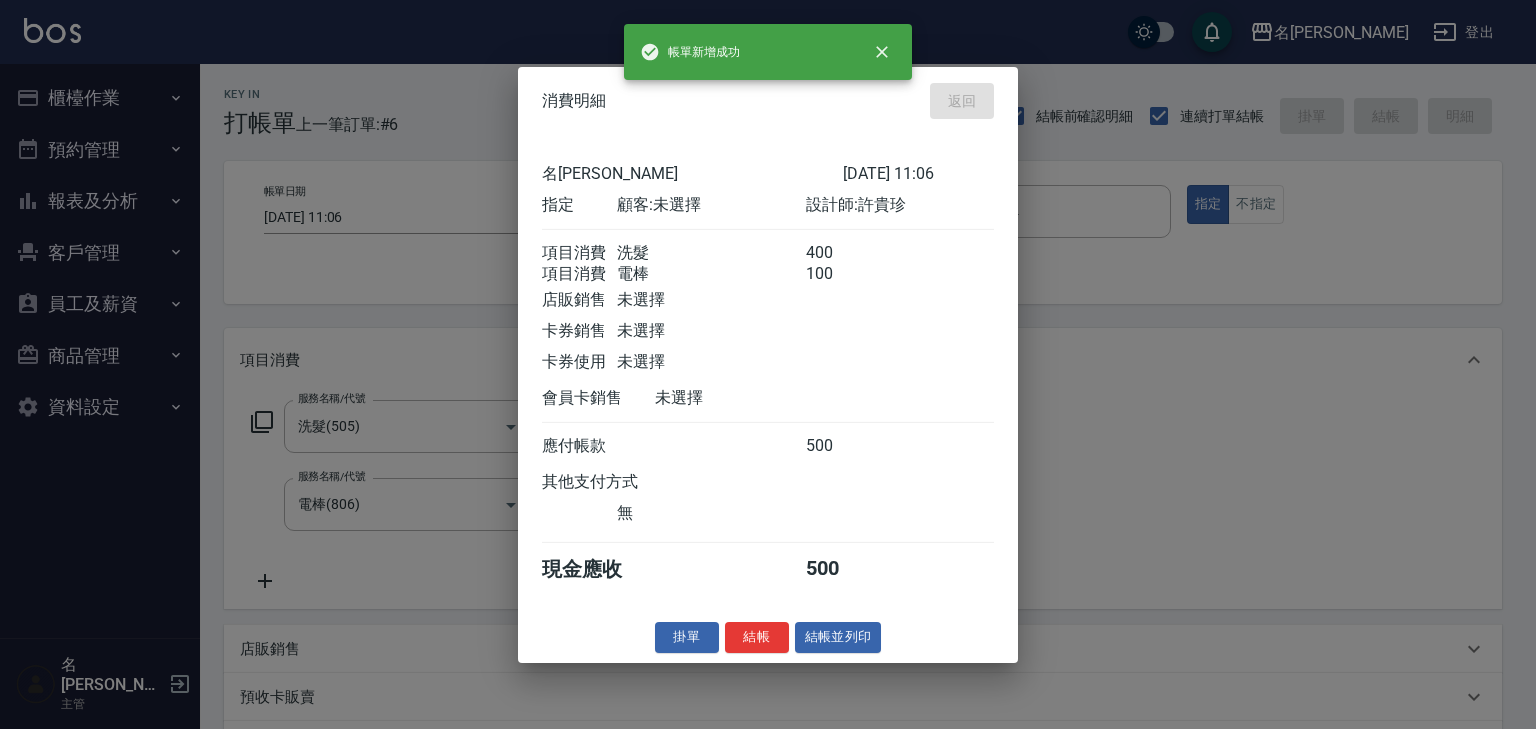 type on "[DATE] 11:07" 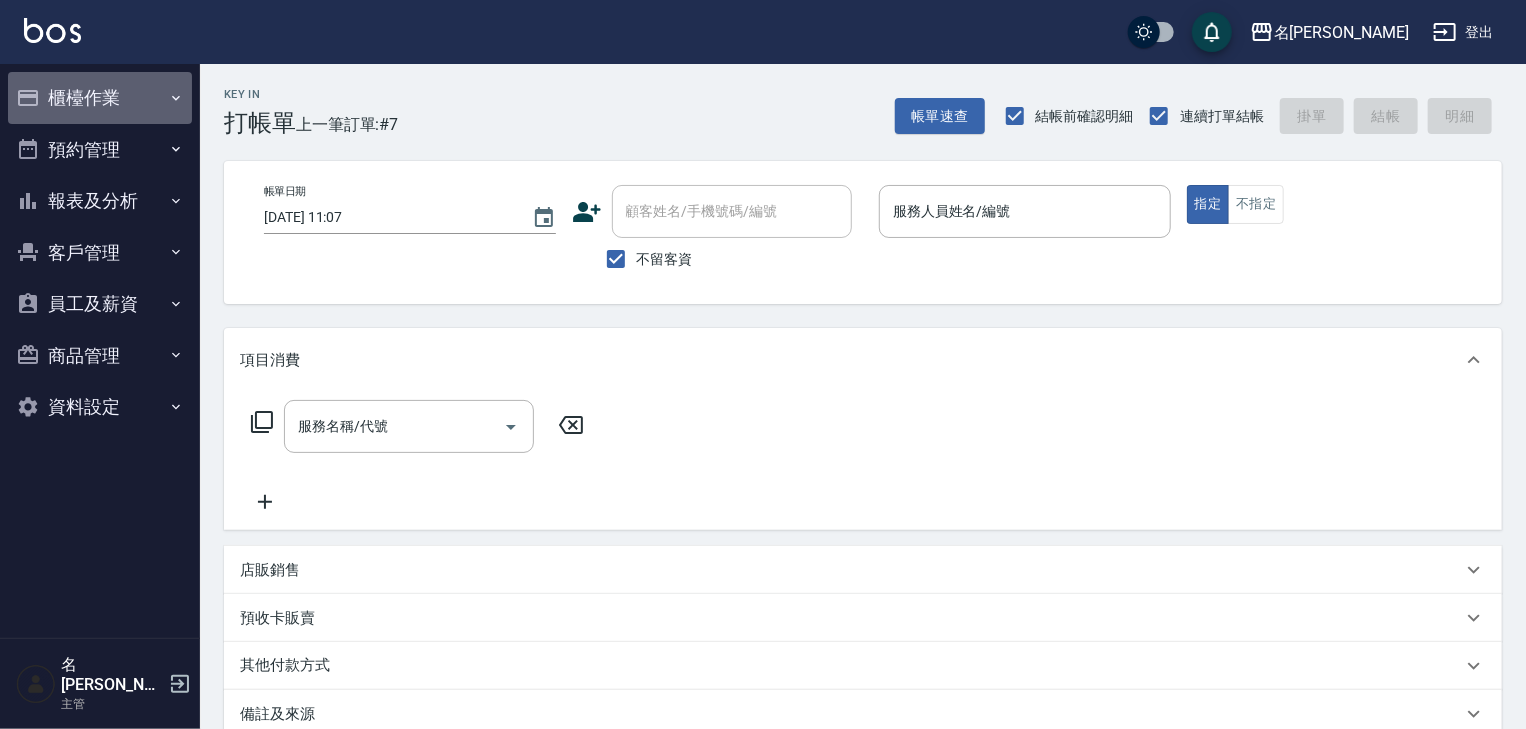 click on "櫃檯作業" at bounding box center [100, 98] 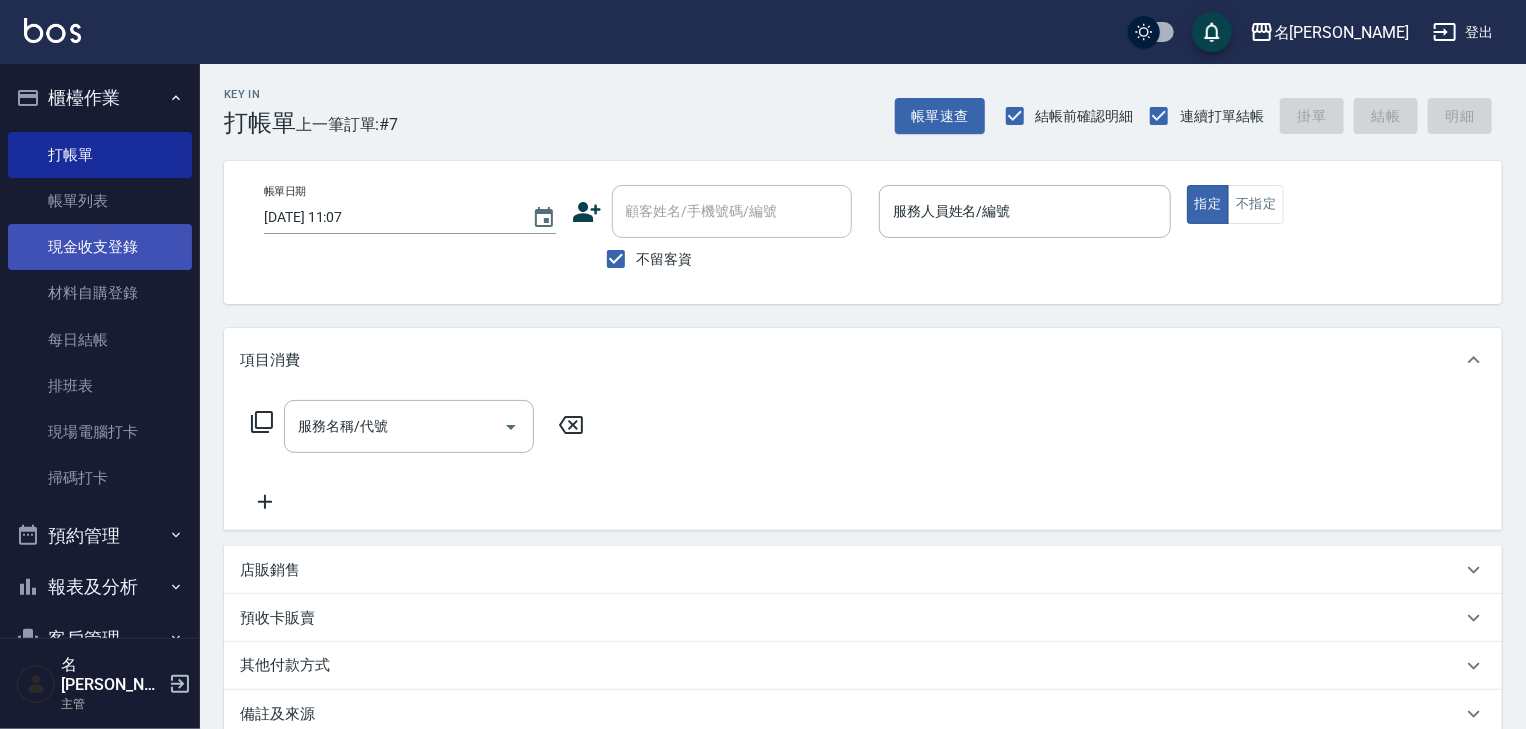 click on "現金收支登錄" at bounding box center [100, 247] 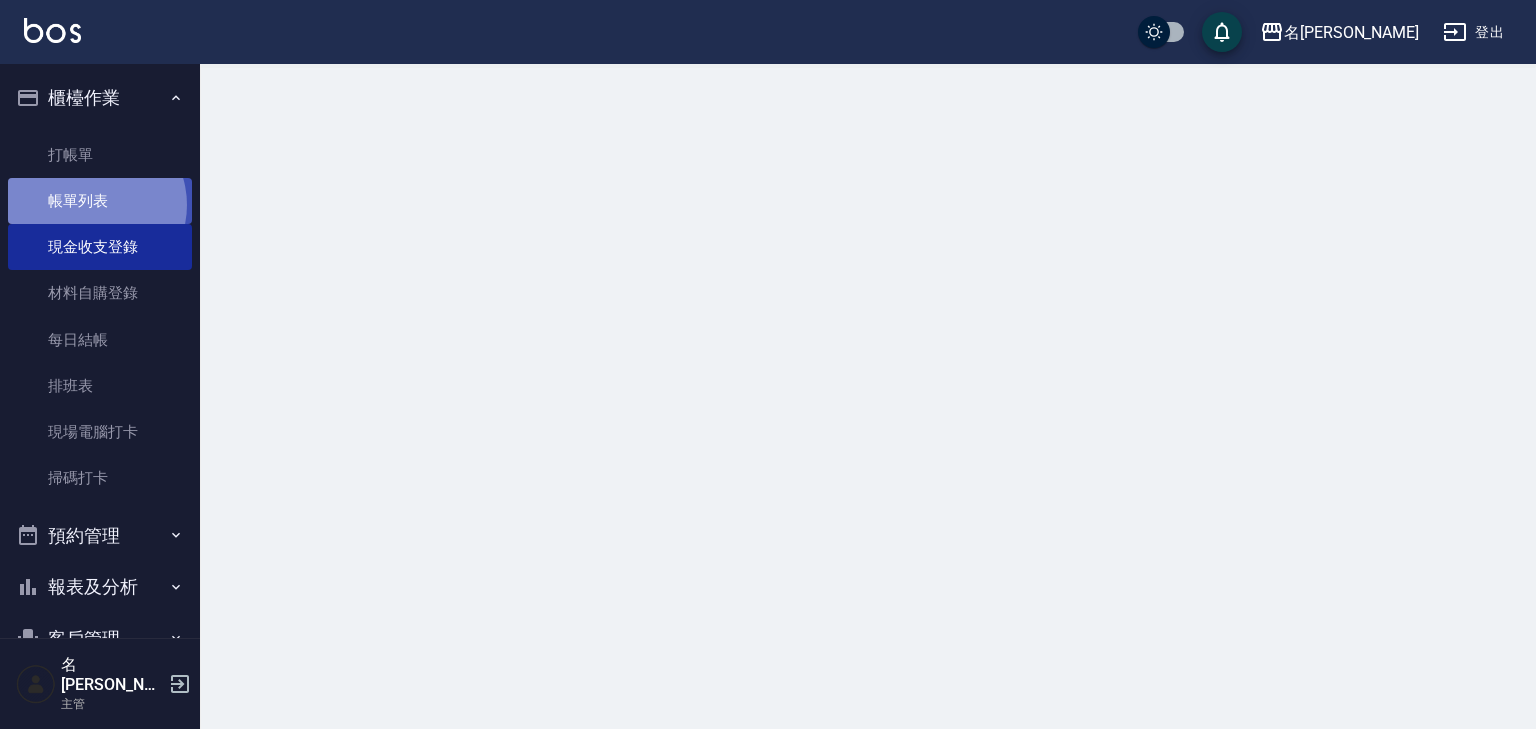 click on "帳單列表" at bounding box center (100, 201) 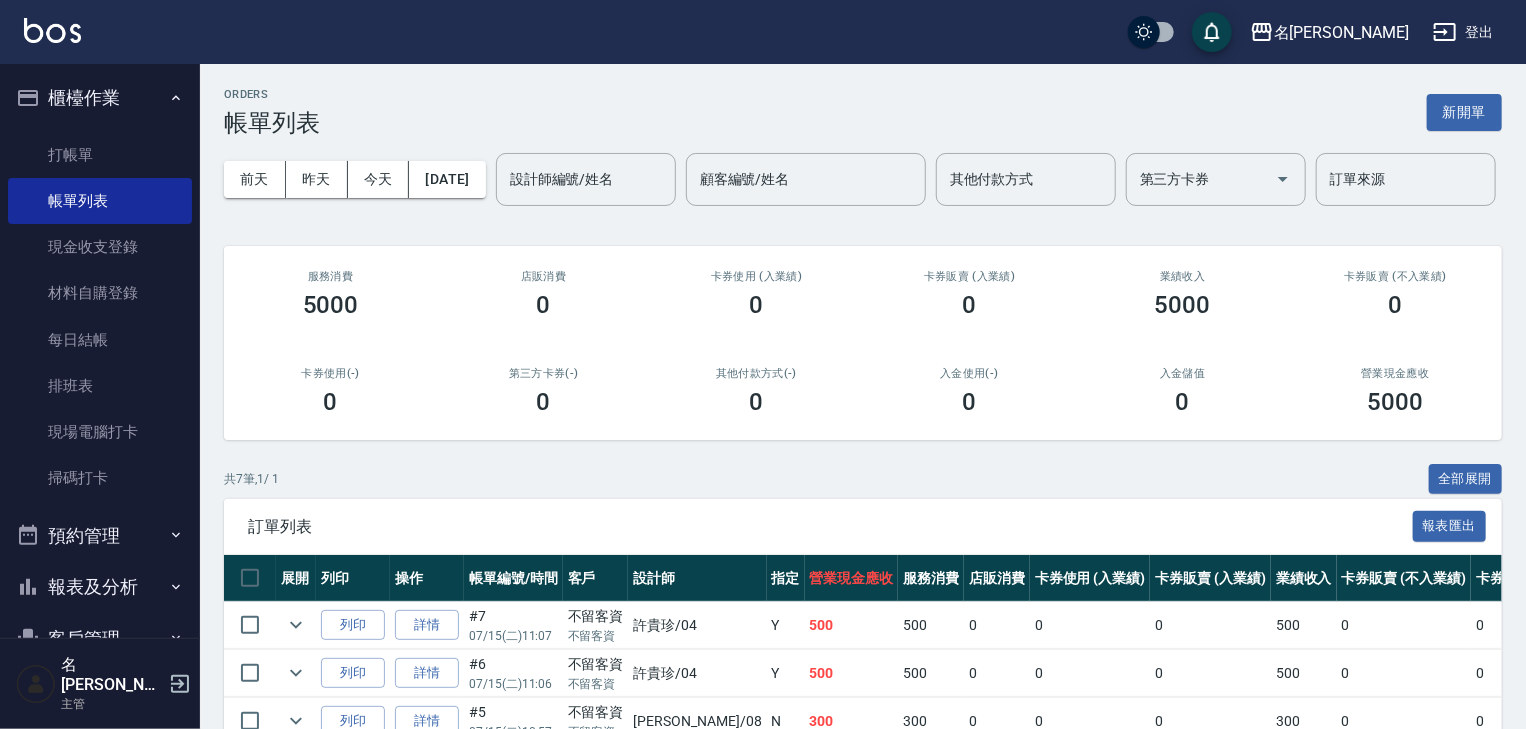 scroll, scrollTop: 359, scrollLeft: 0, axis: vertical 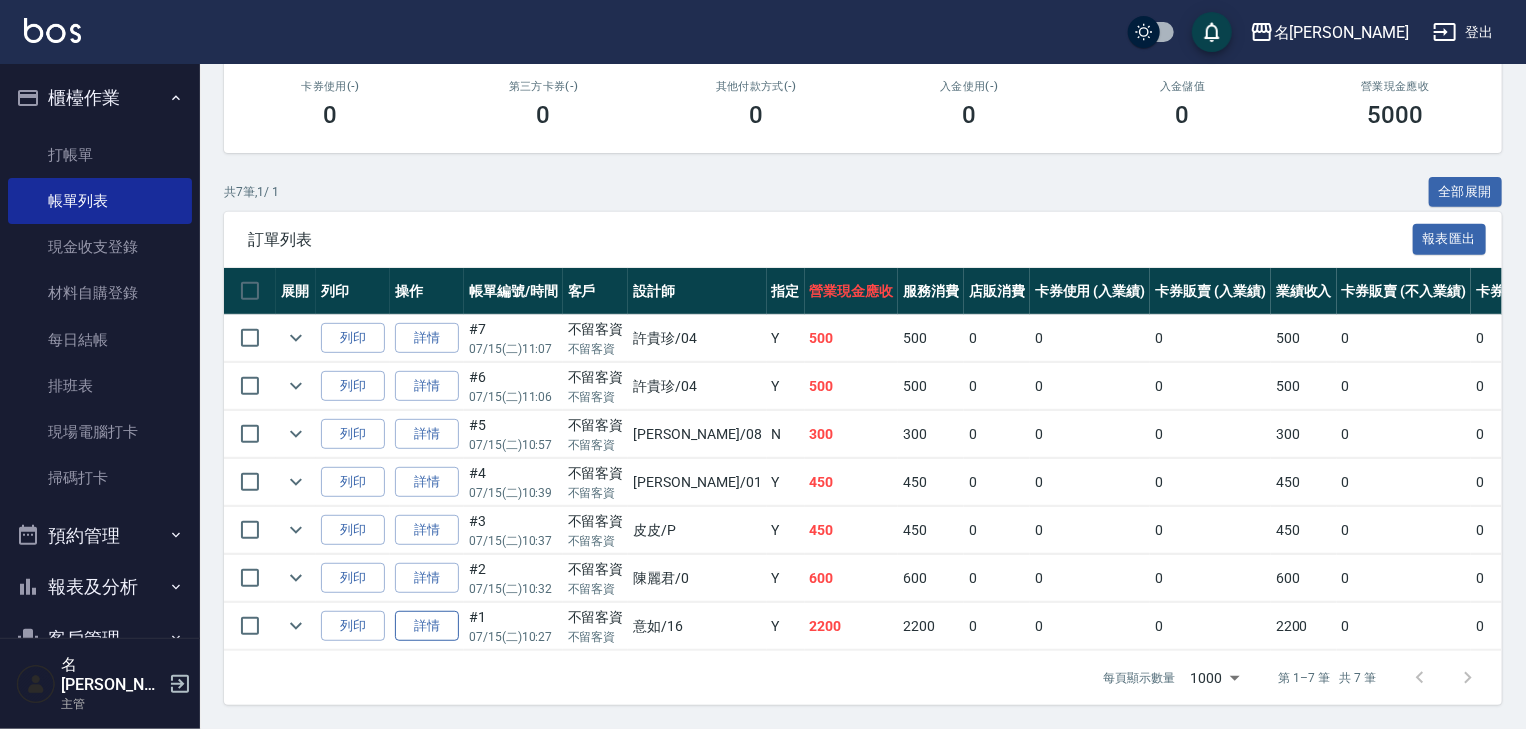 click on "詳情" at bounding box center (427, 626) 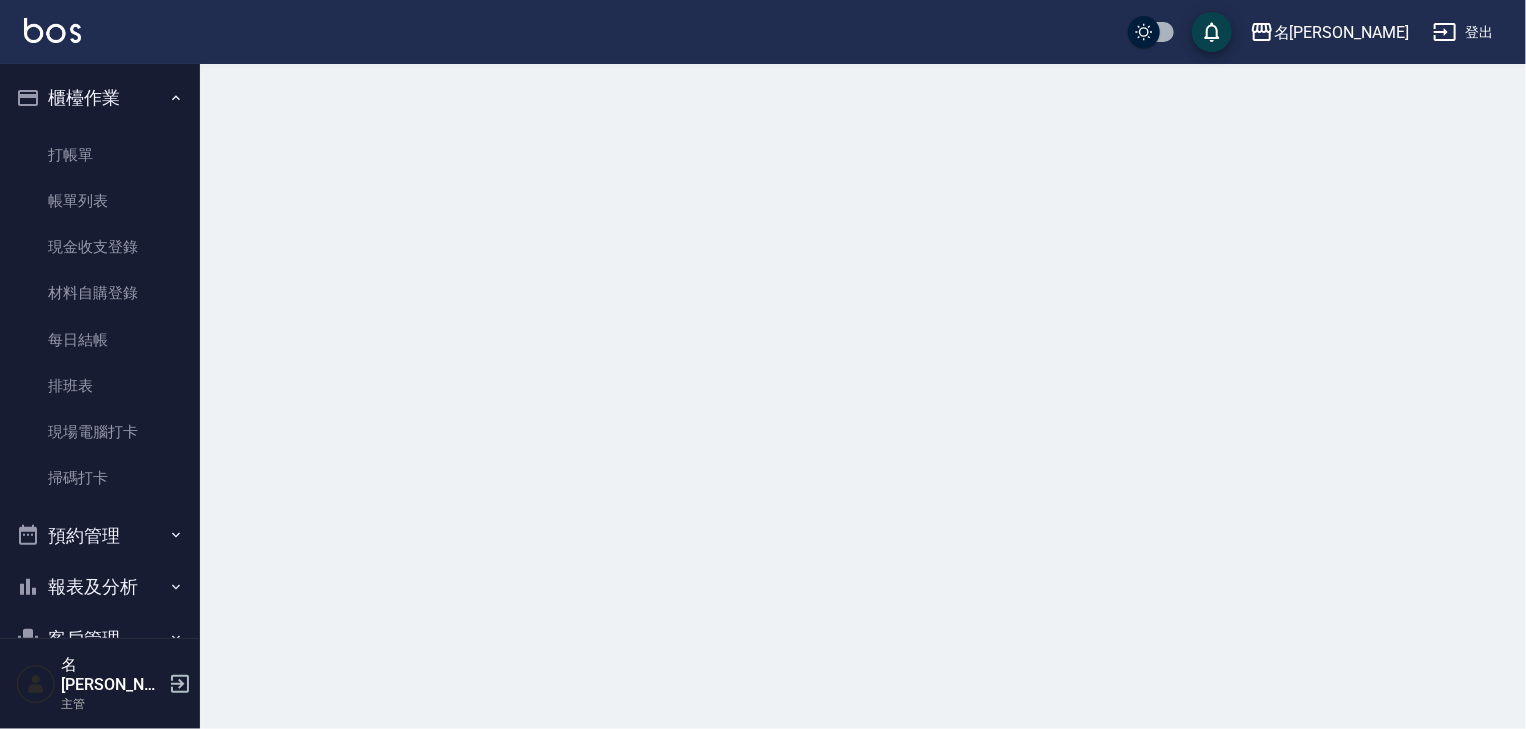 scroll, scrollTop: 0, scrollLeft: 0, axis: both 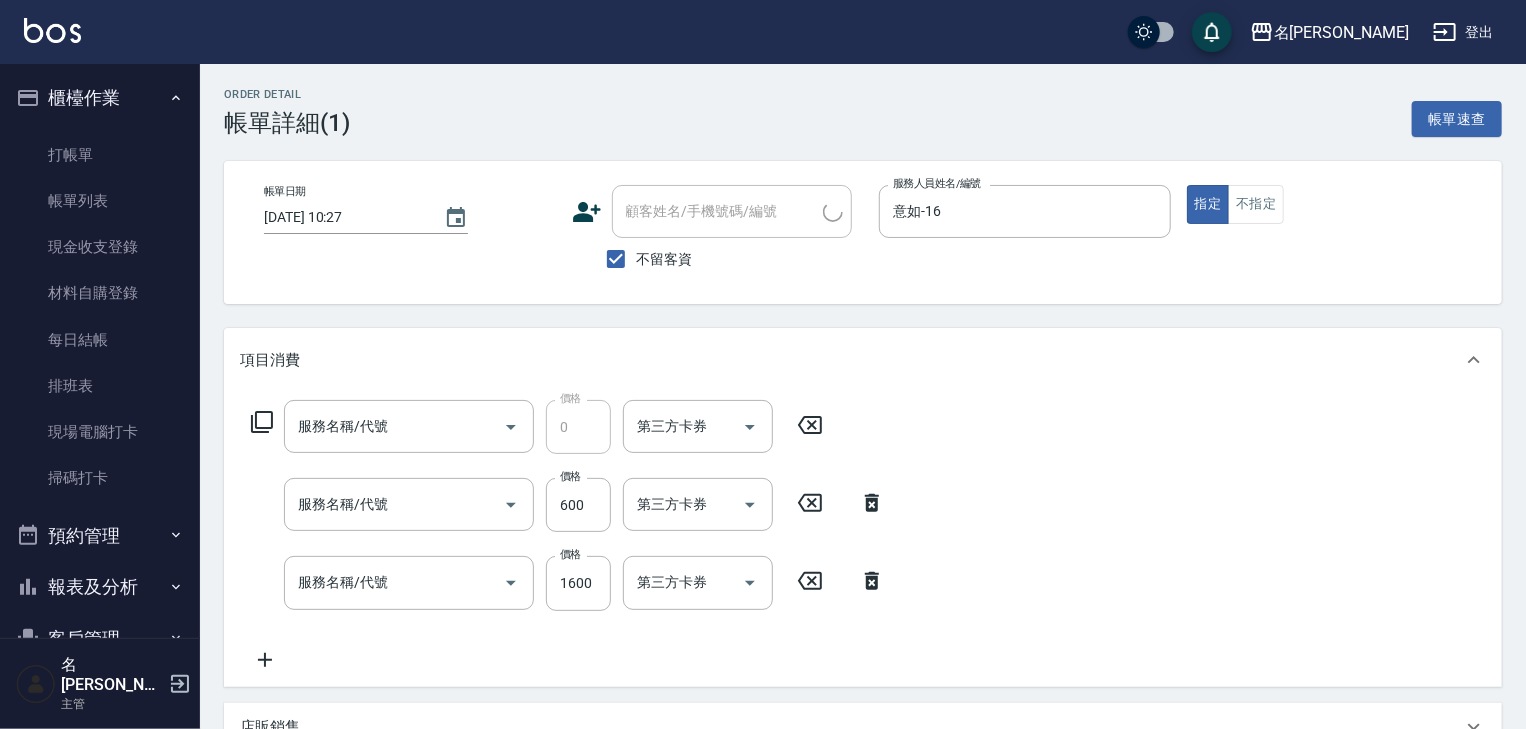 type on "[DATE] 10:27" 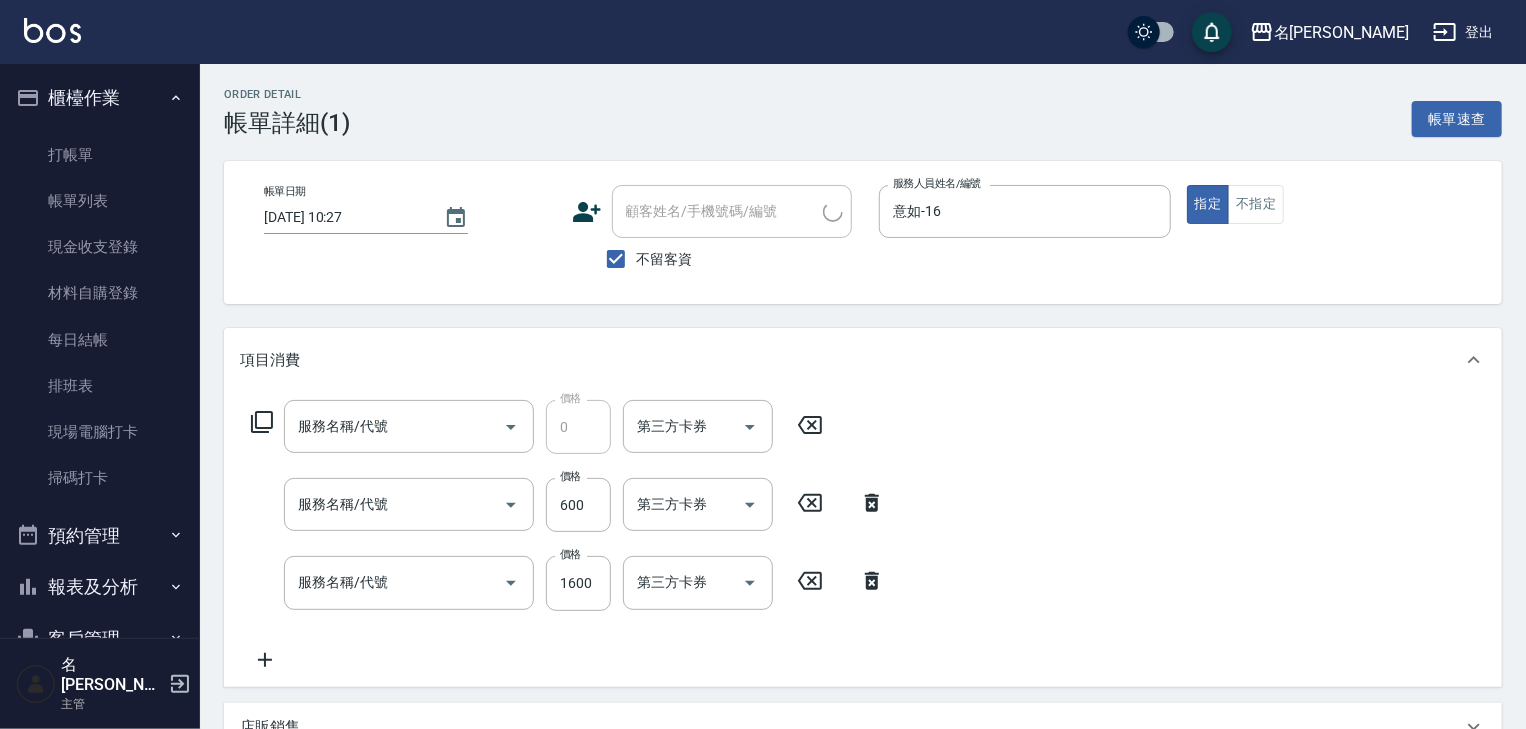 checkbox on "true" 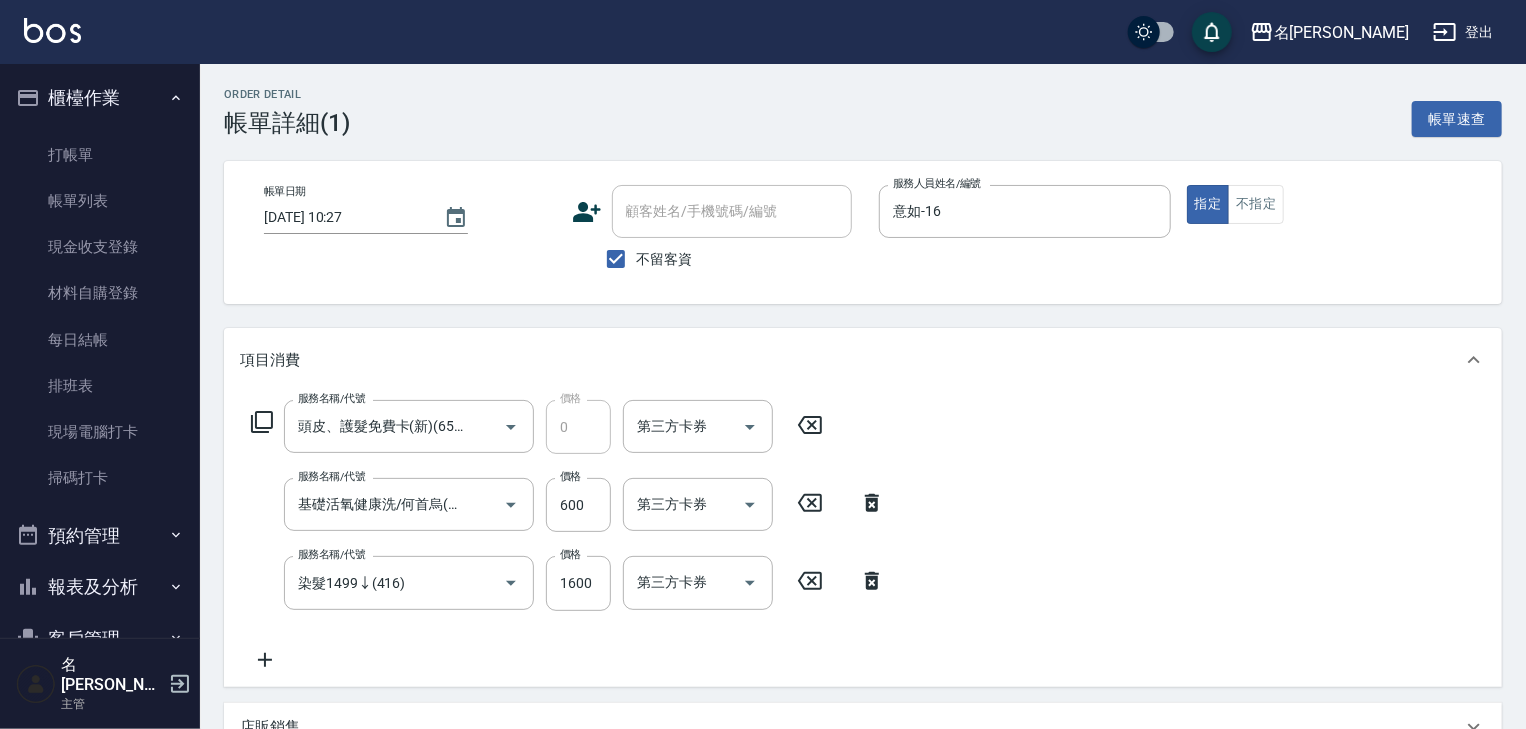 type on "頭皮、護髮免費卡(新)(655)" 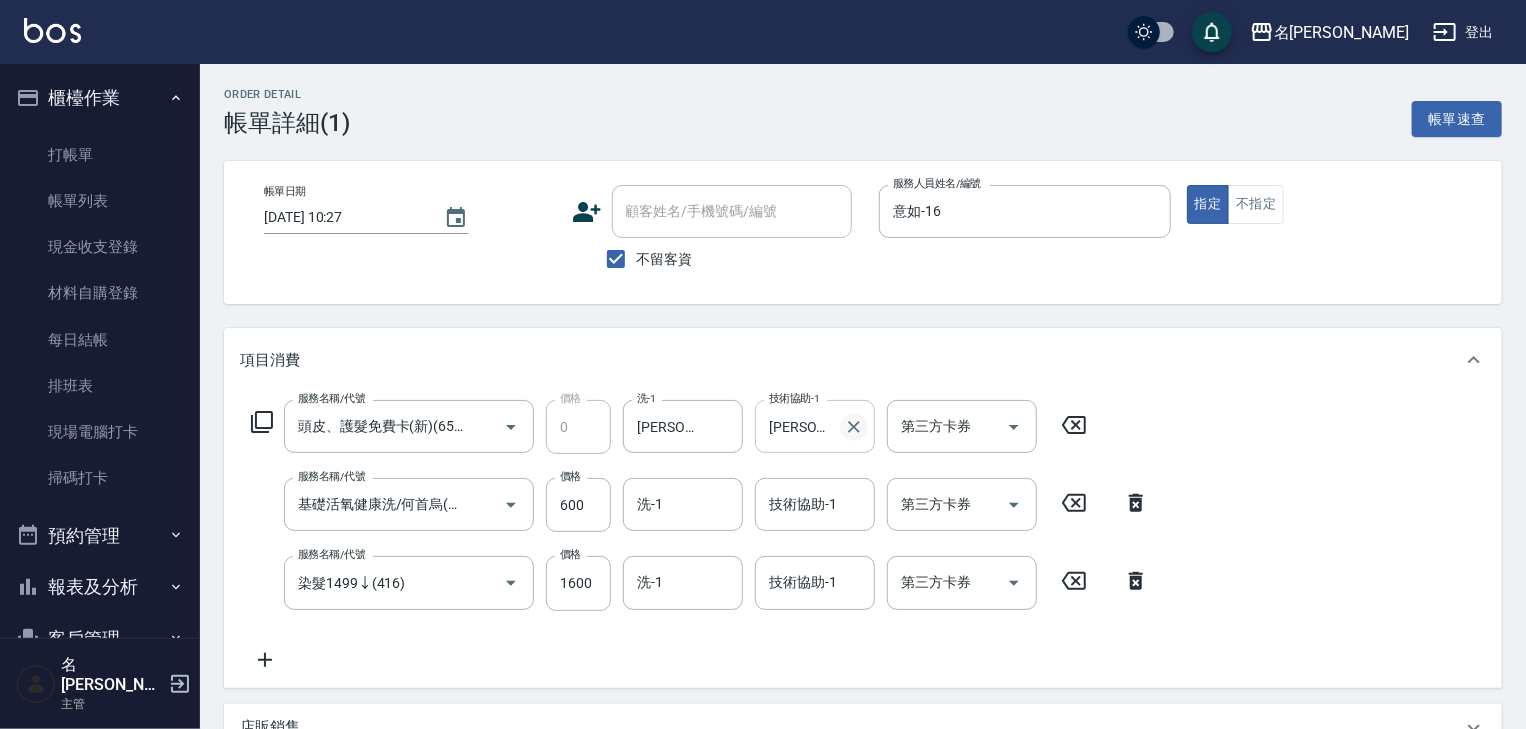 click 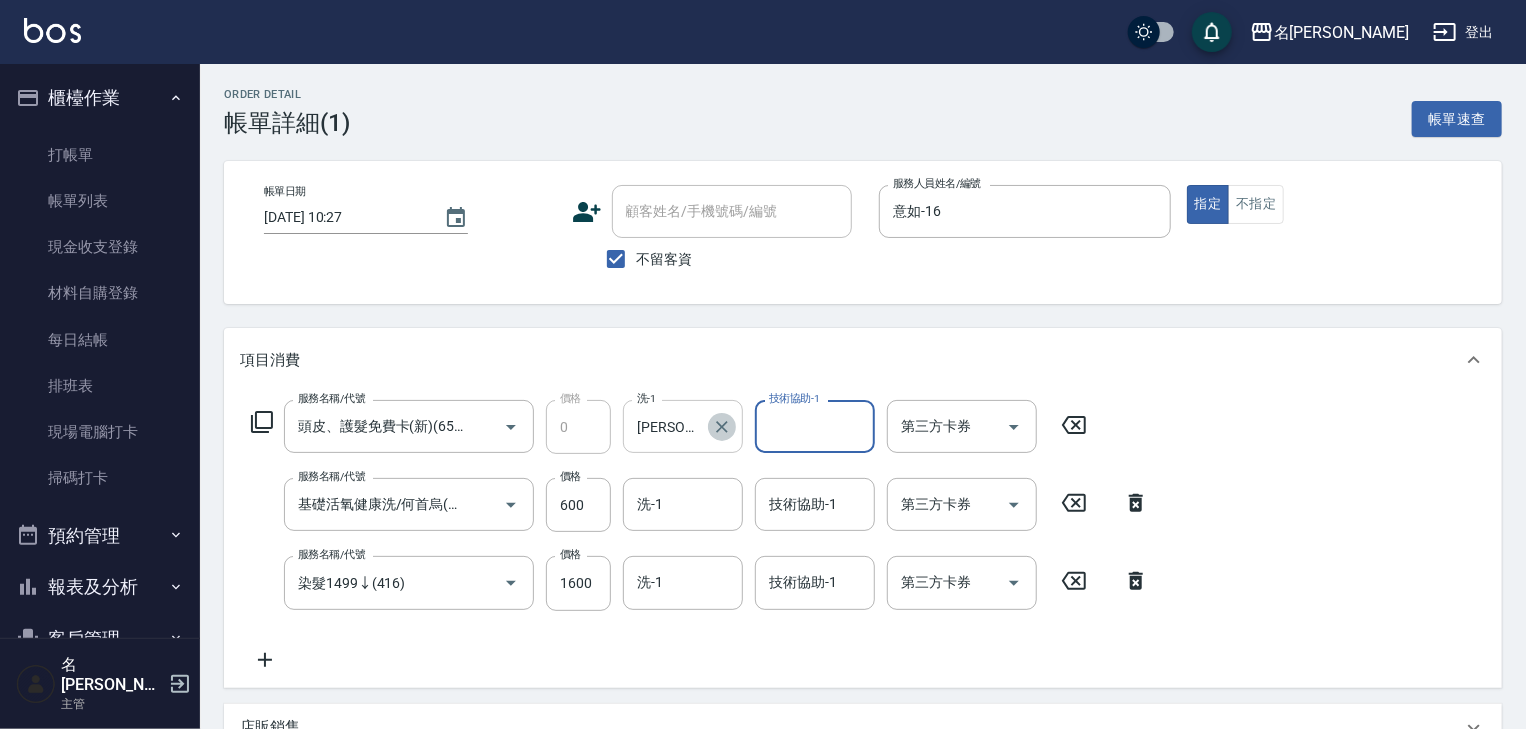 click 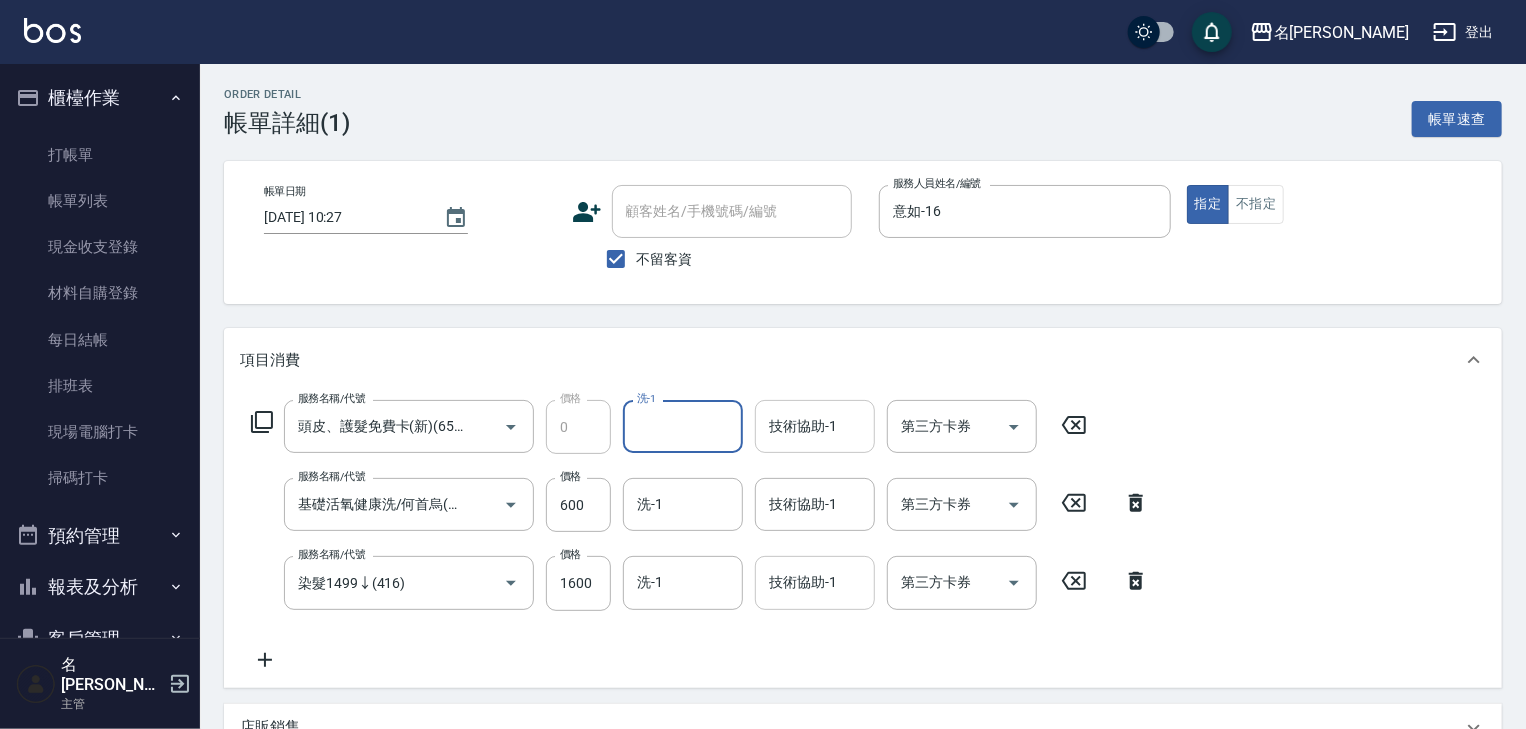 click on "技術協助-1" at bounding box center (815, 582) 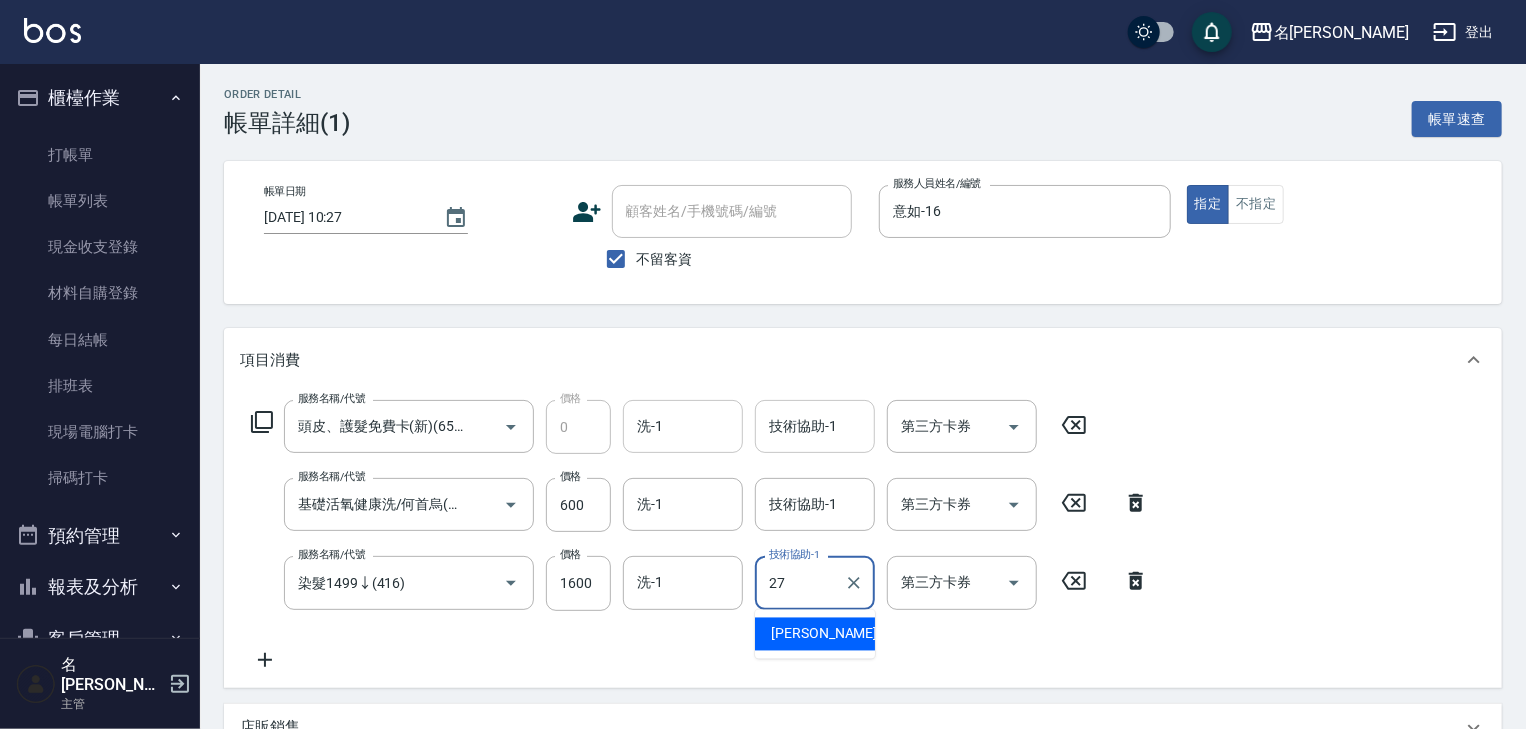 type on "[PERSON_NAME]-27" 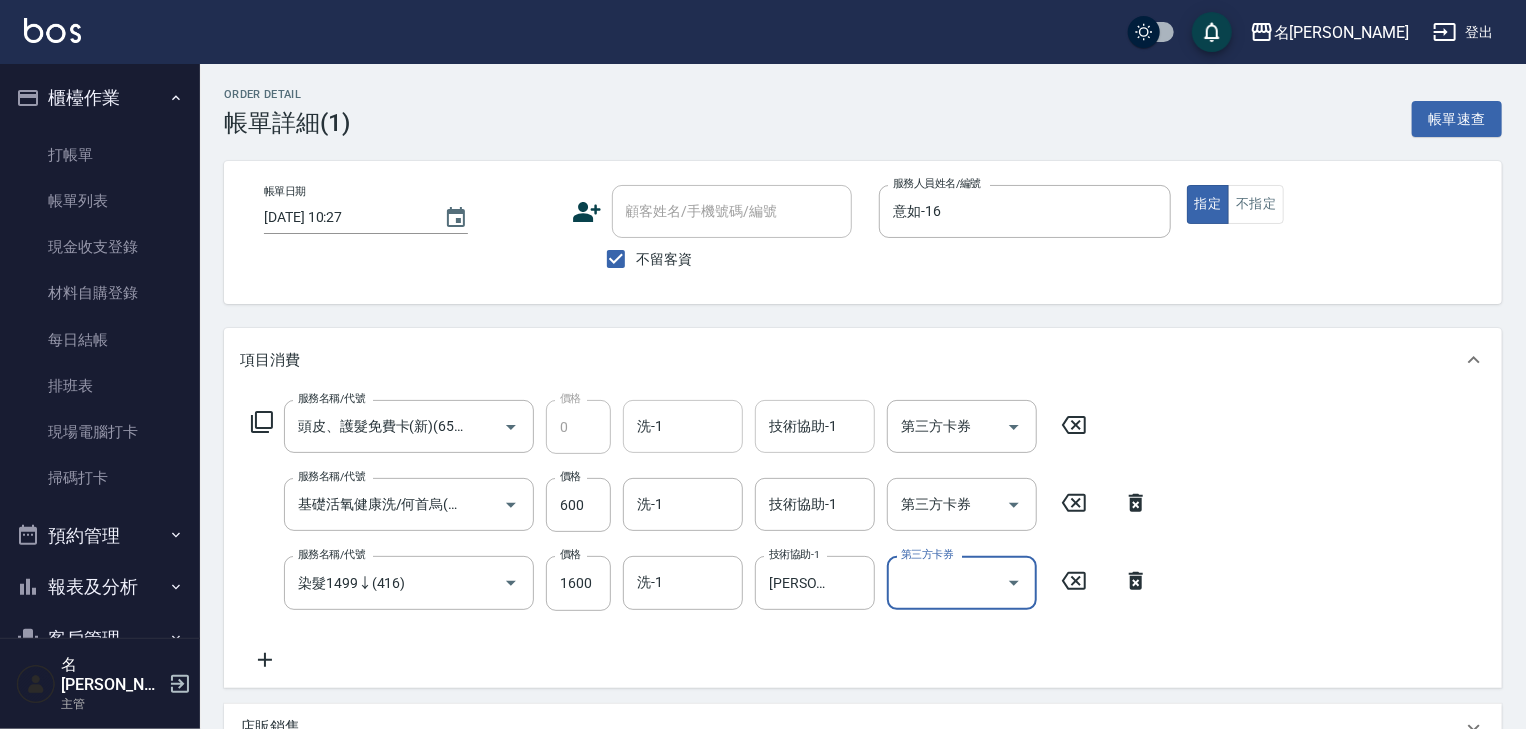scroll, scrollTop: 426, scrollLeft: 0, axis: vertical 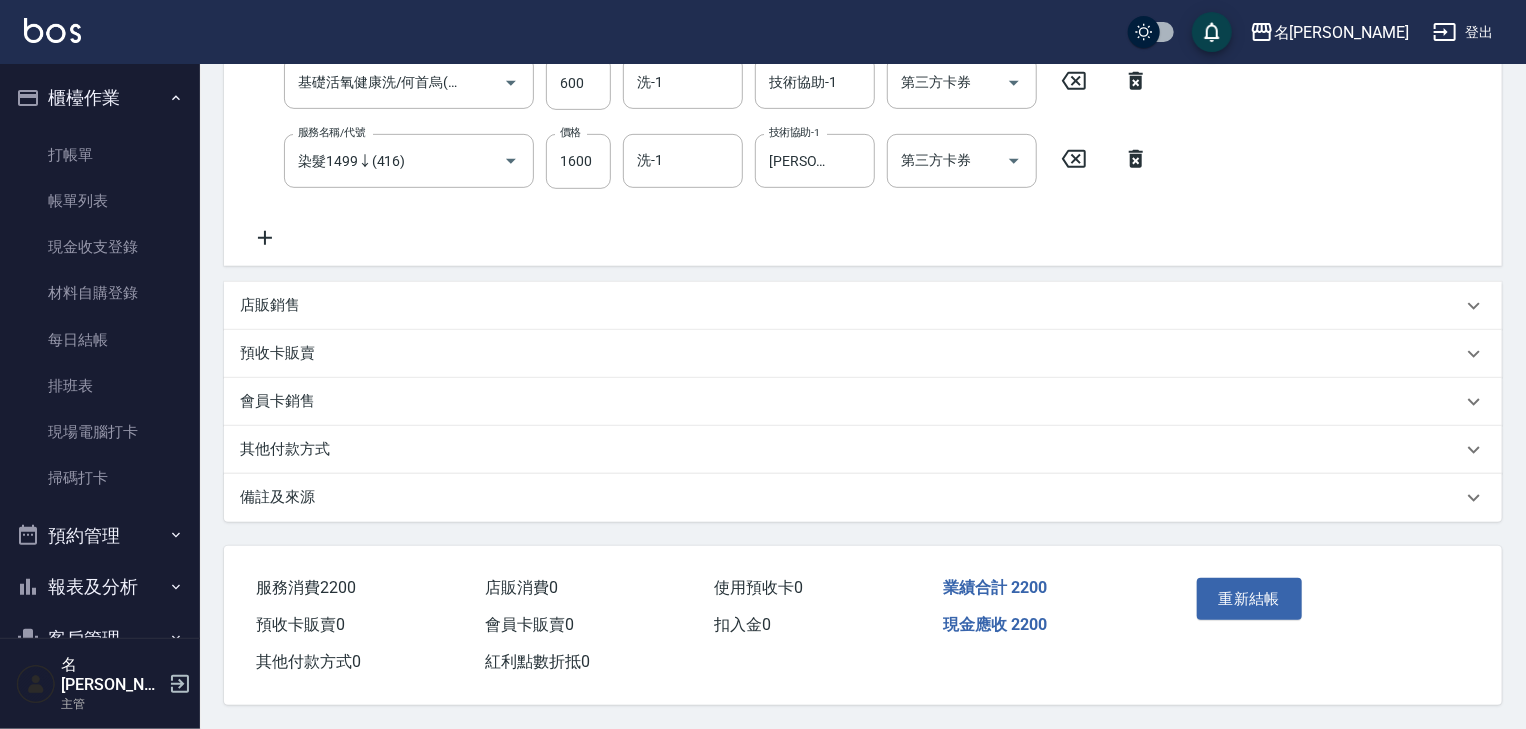 click on "重新結帳" at bounding box center [1255, 613] 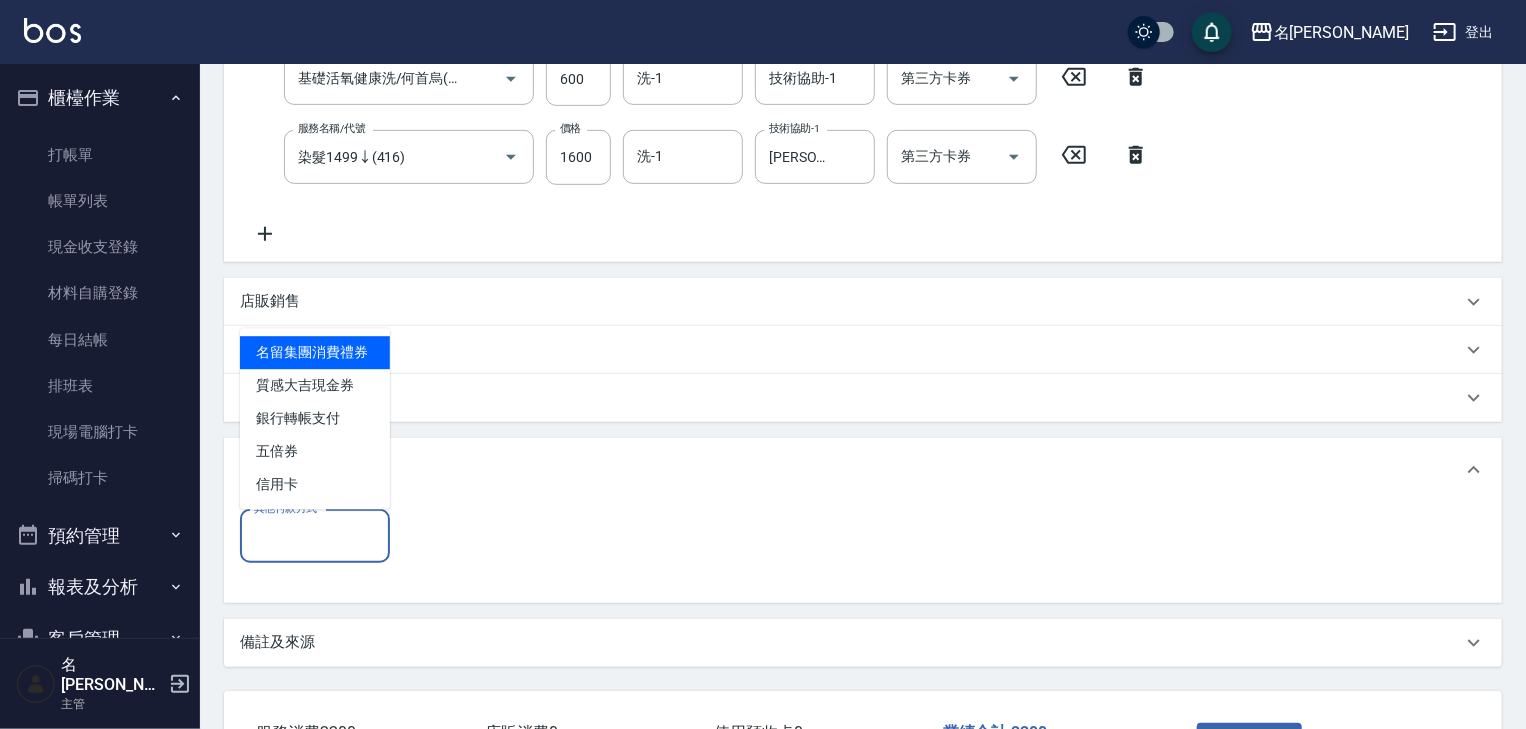 click on "其他付款方式" at bounding box center (315, 536) 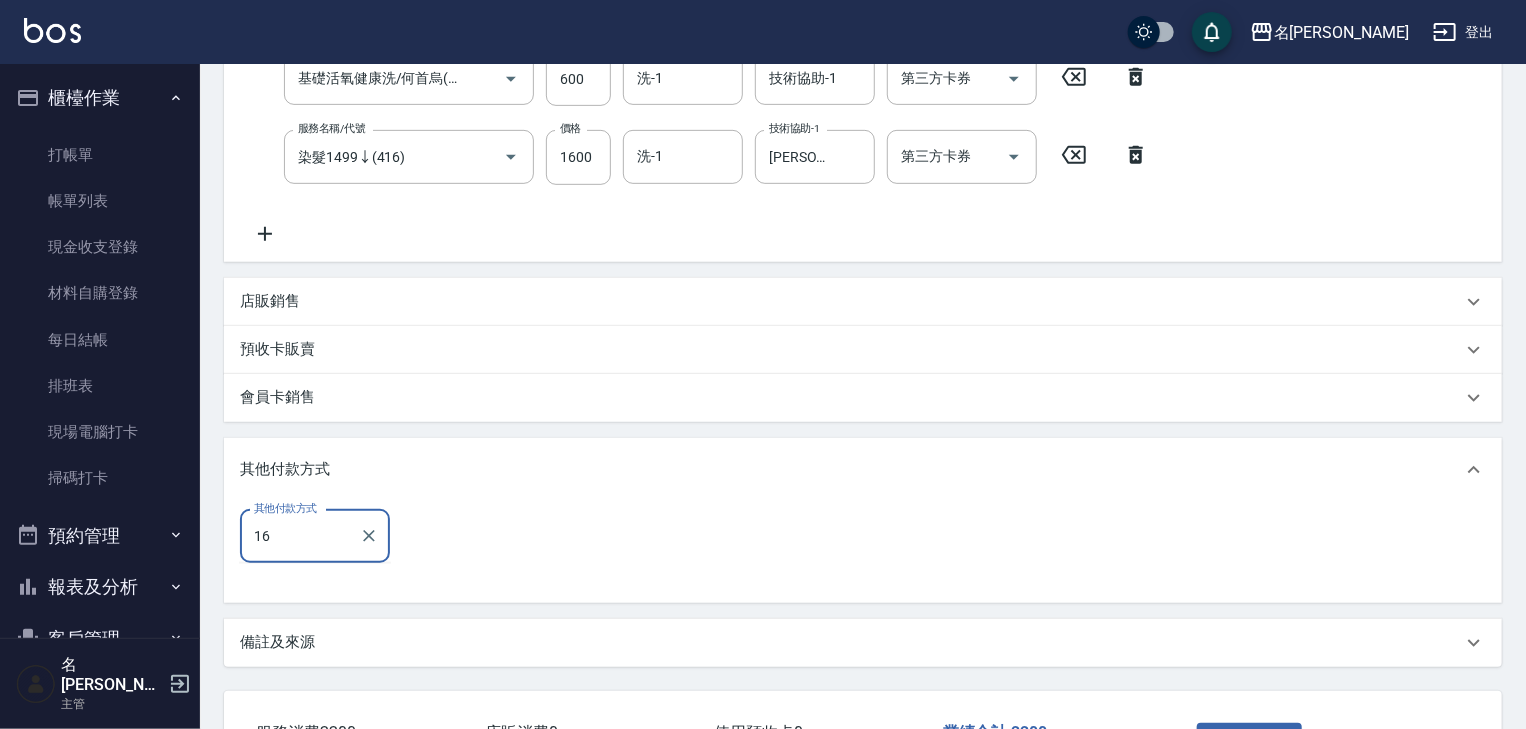 type on "undefined" 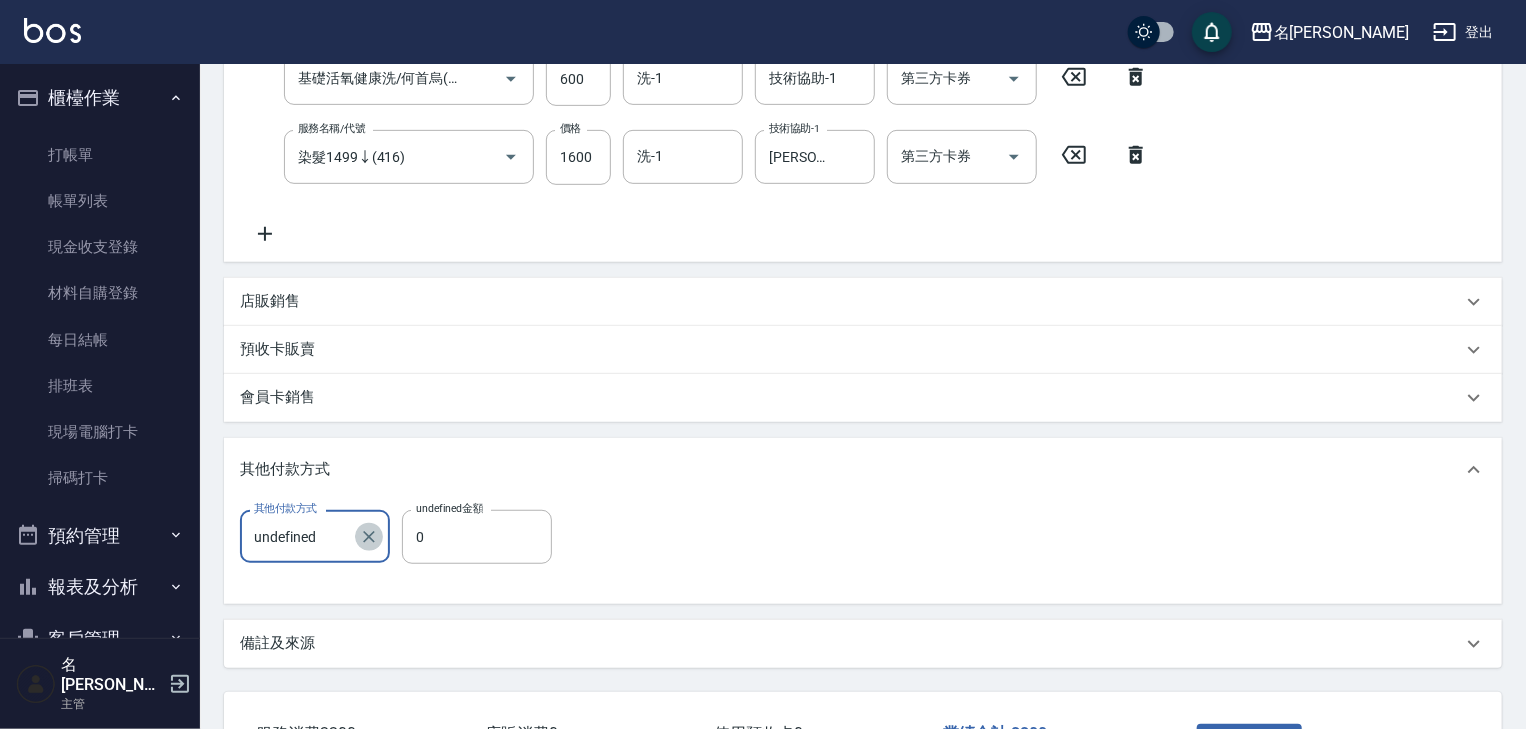 click 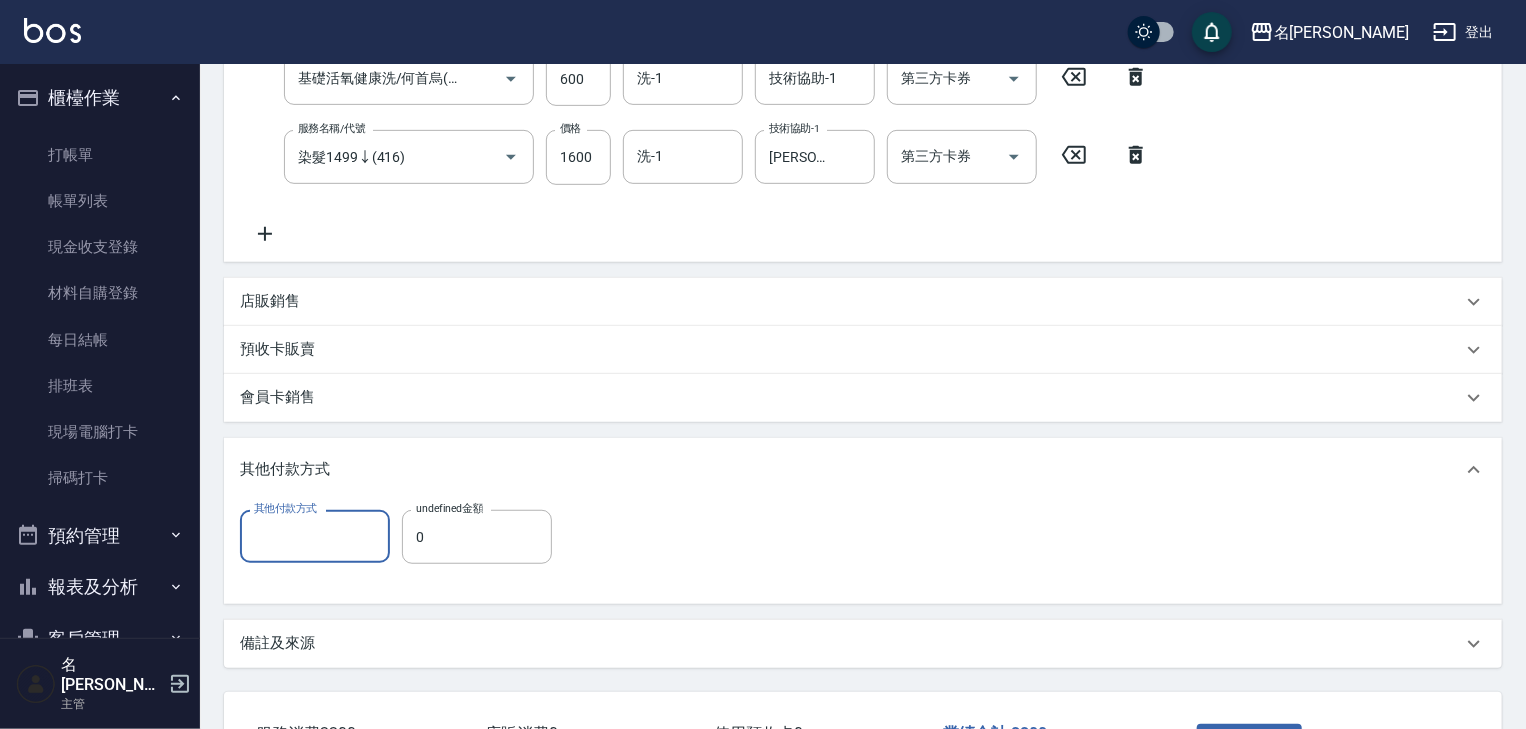click on "店販銷售" at bounding box center (270, 301) 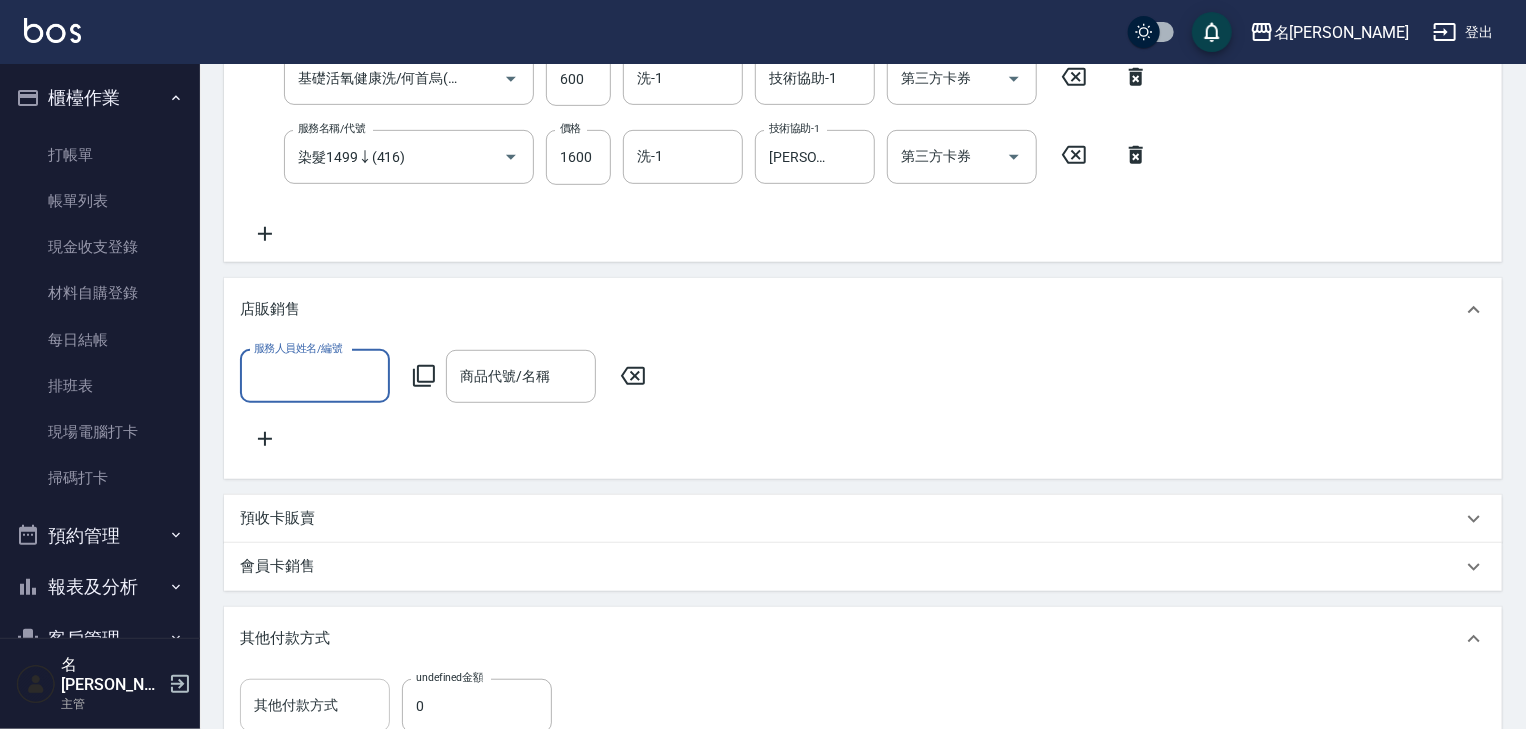 scroll, scrollTop: 0, scrollLeft: 0, axis: both 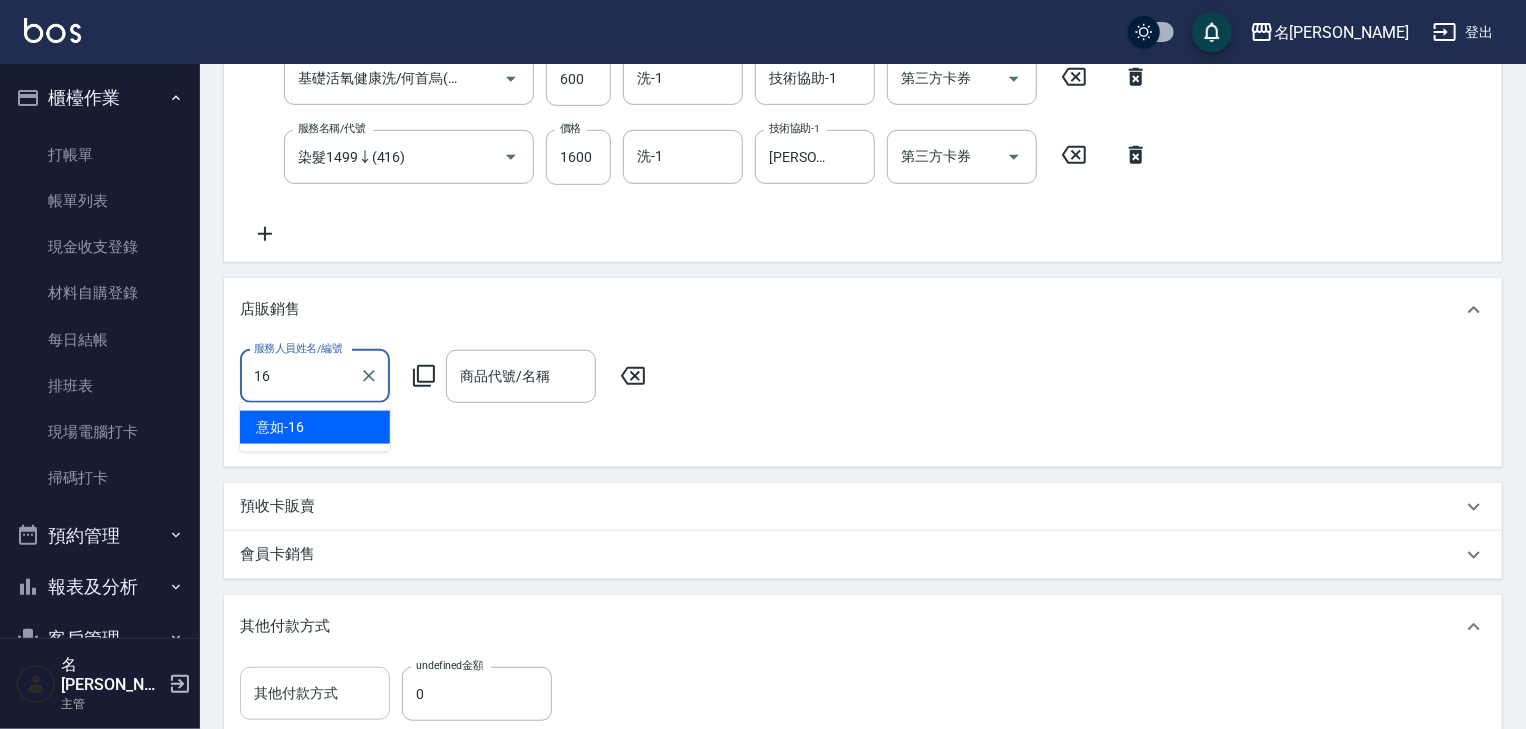 type on "意如-16" 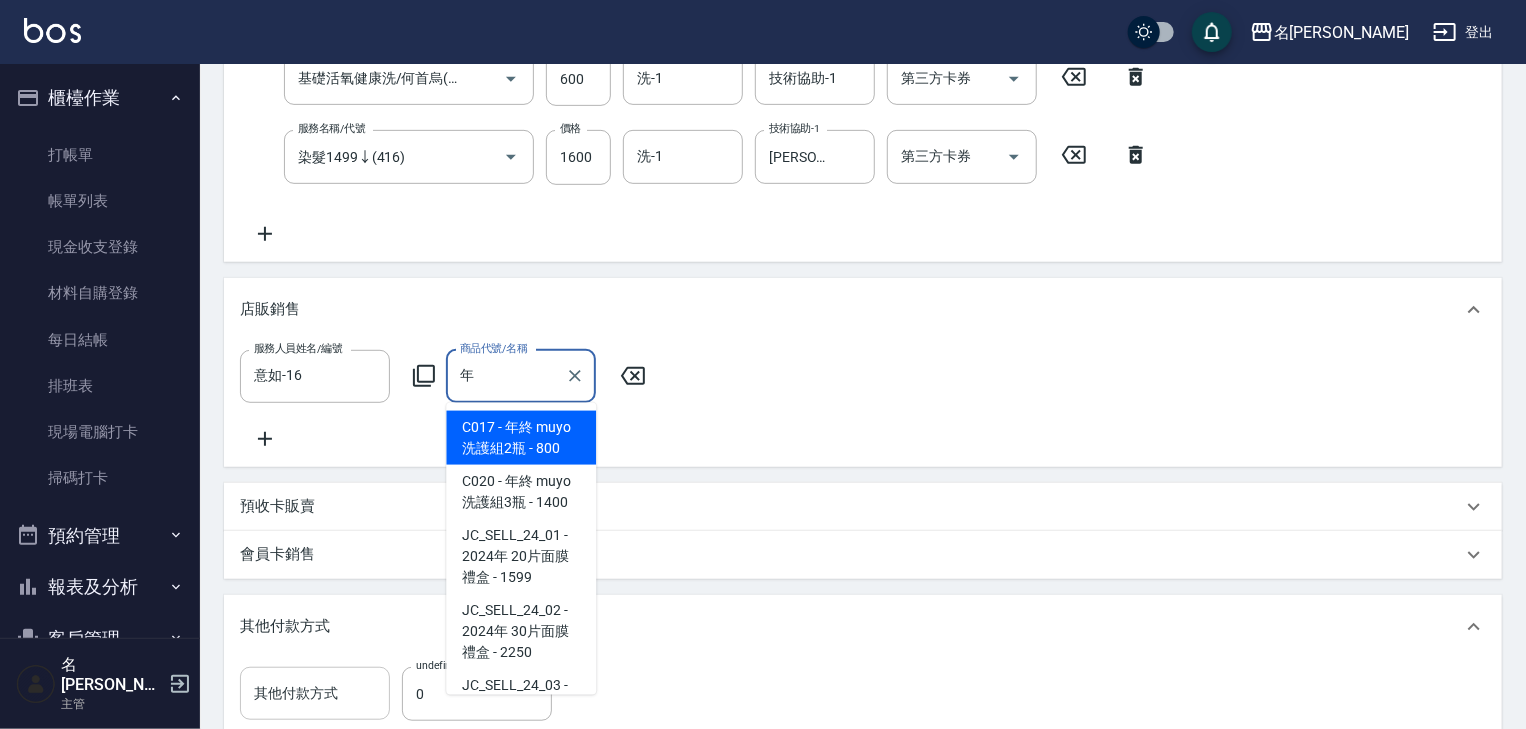 click on "C017 - 年終 muyo 洗護組2瓶 - 800" at bounding box center [521, 438] 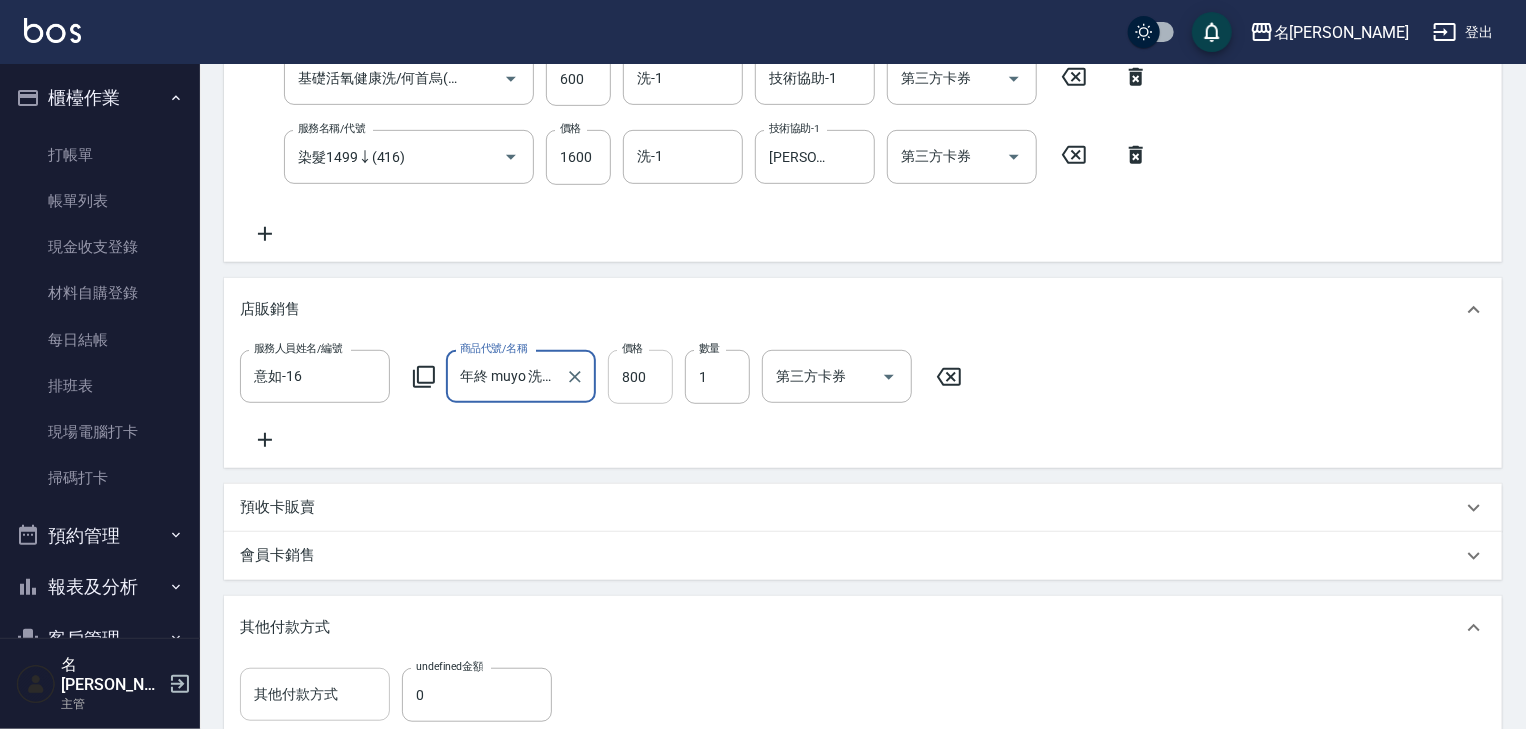 type on "年終 muyo 洗護組2瓶" 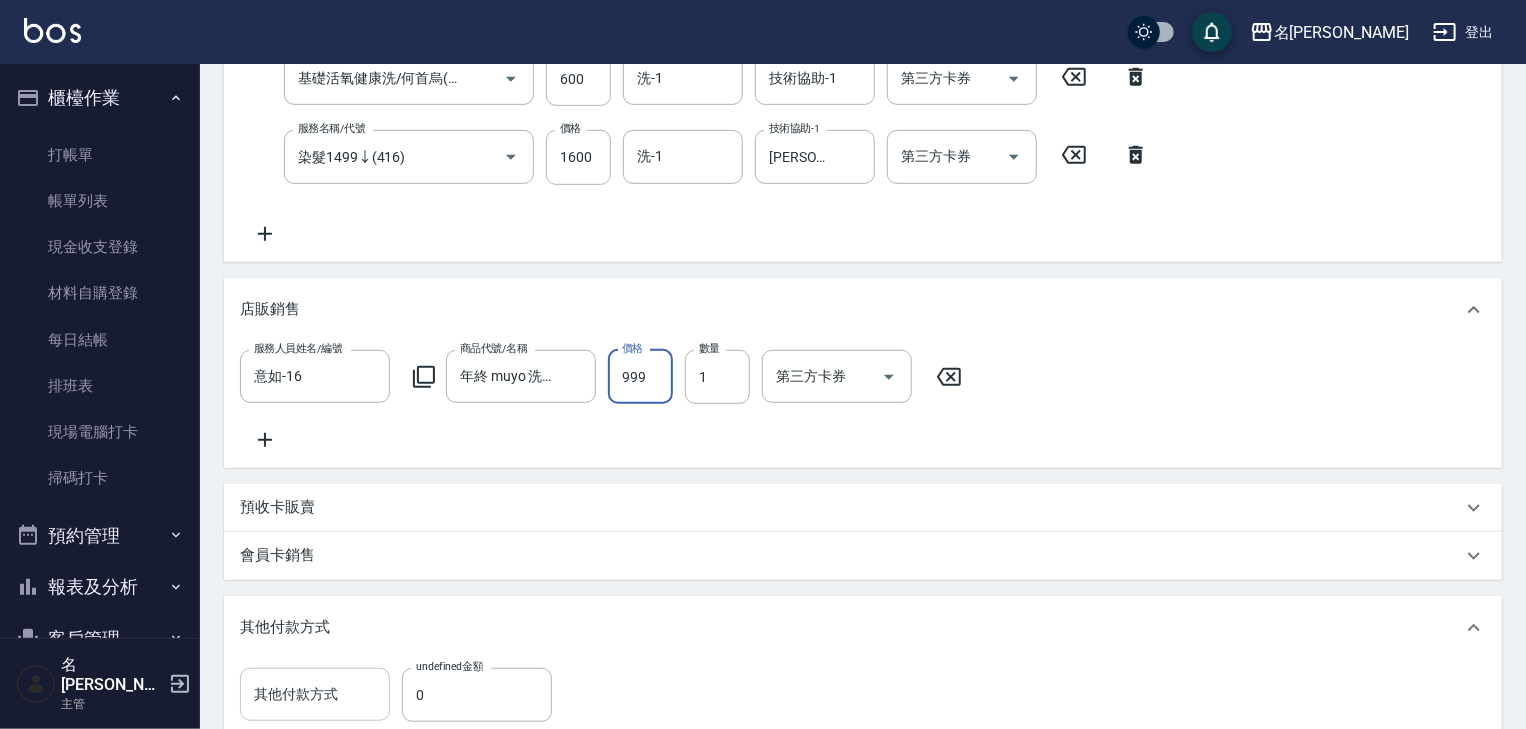 scroll, scrollTop: 748, scrollLeft: 0, axis: vertical 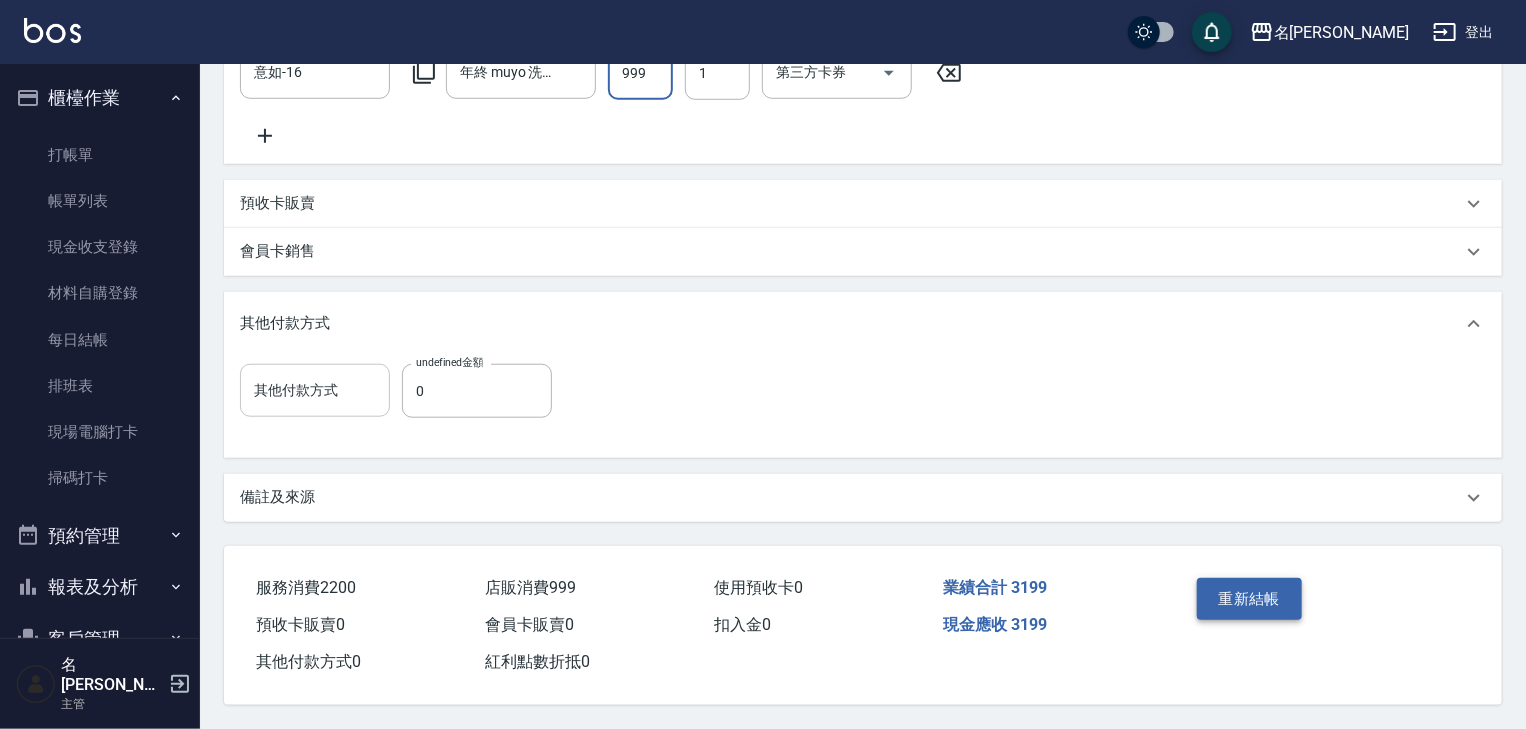 type on "999" 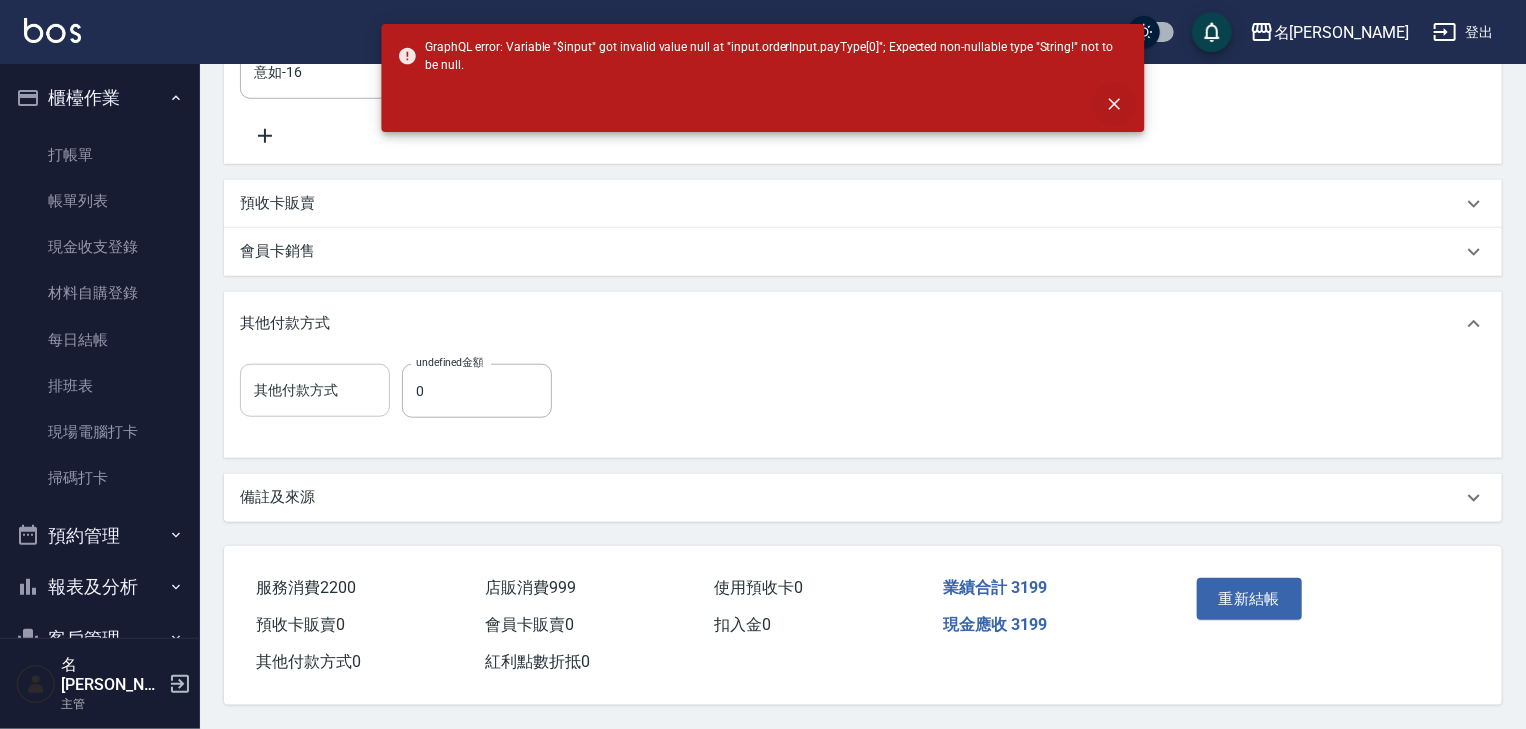 click 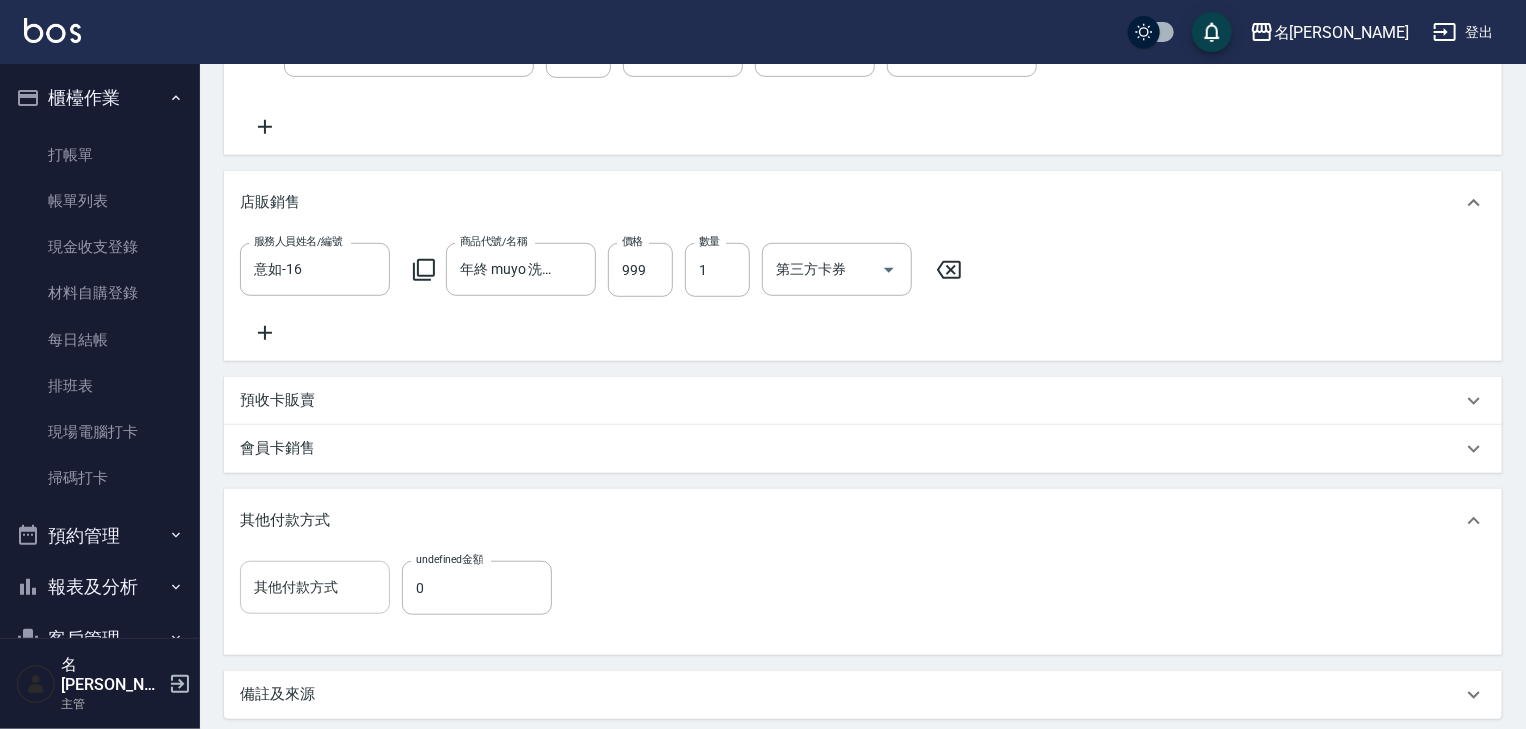 scroll, scrollTop: 748, scrollLeft: 0, axis: vertical 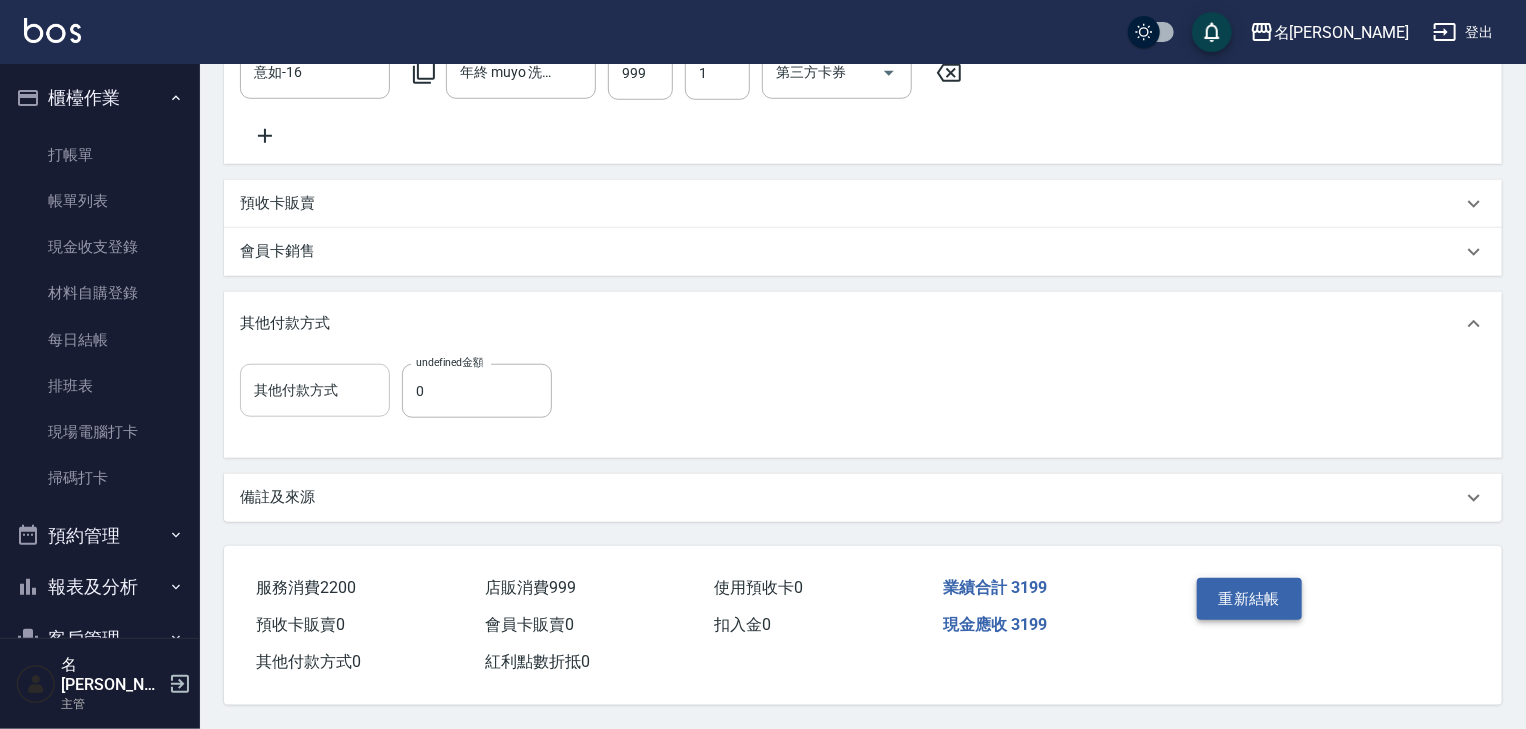 click on "重新結帳" at bounding box center [1250, 599] 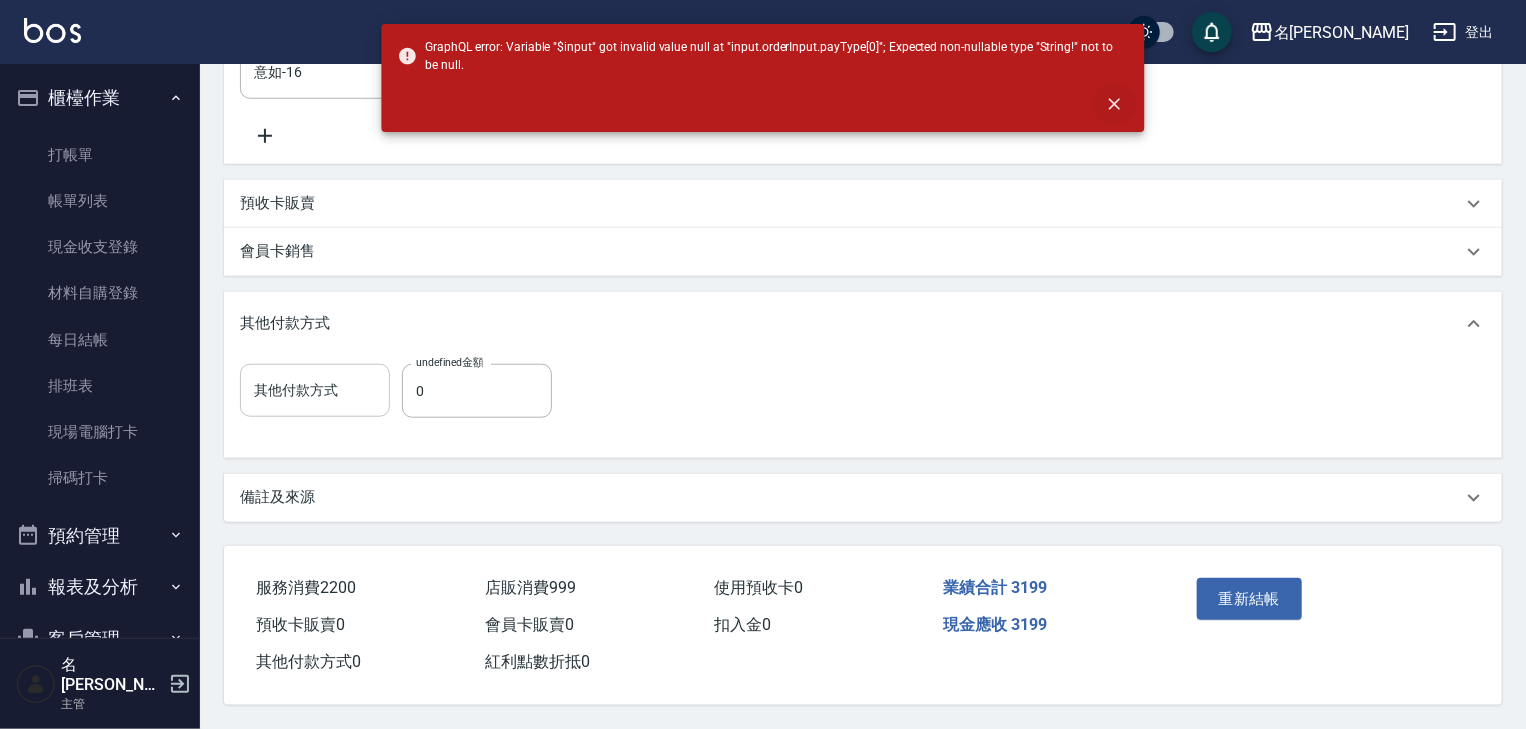 click 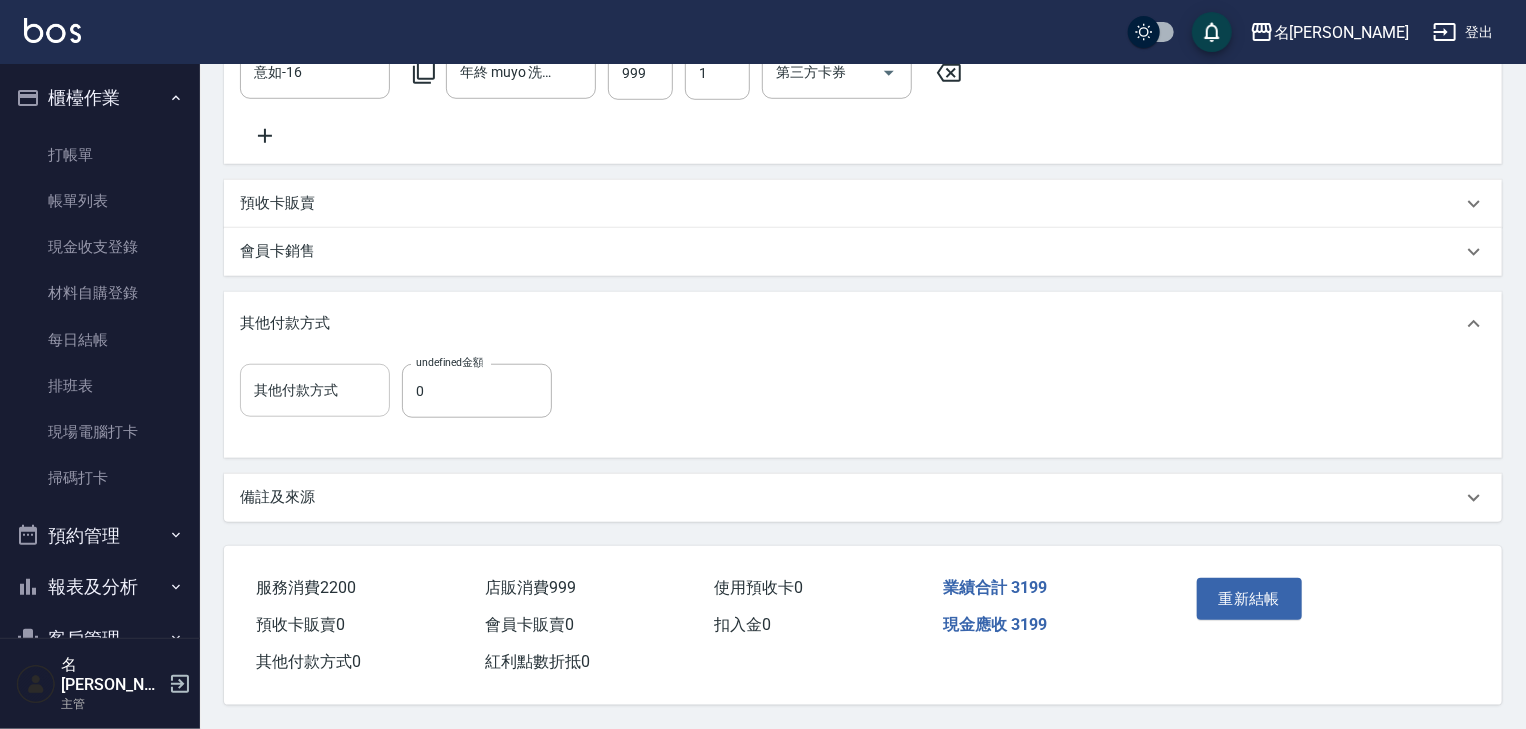 scroll, scrollTop: 322, scrollLeft: 0, axis: vertical 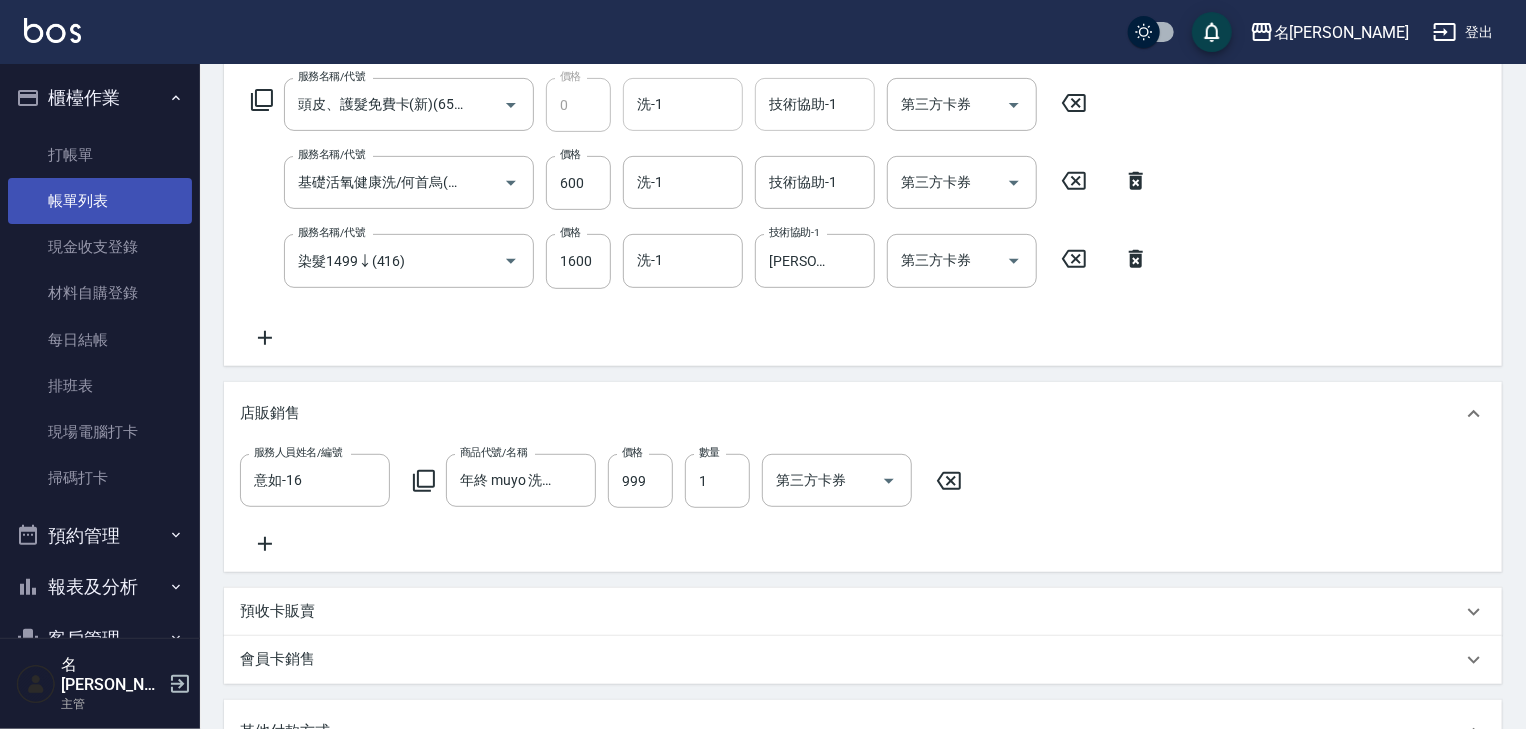 click on "帳單列表" at bounding box center [100, 201] 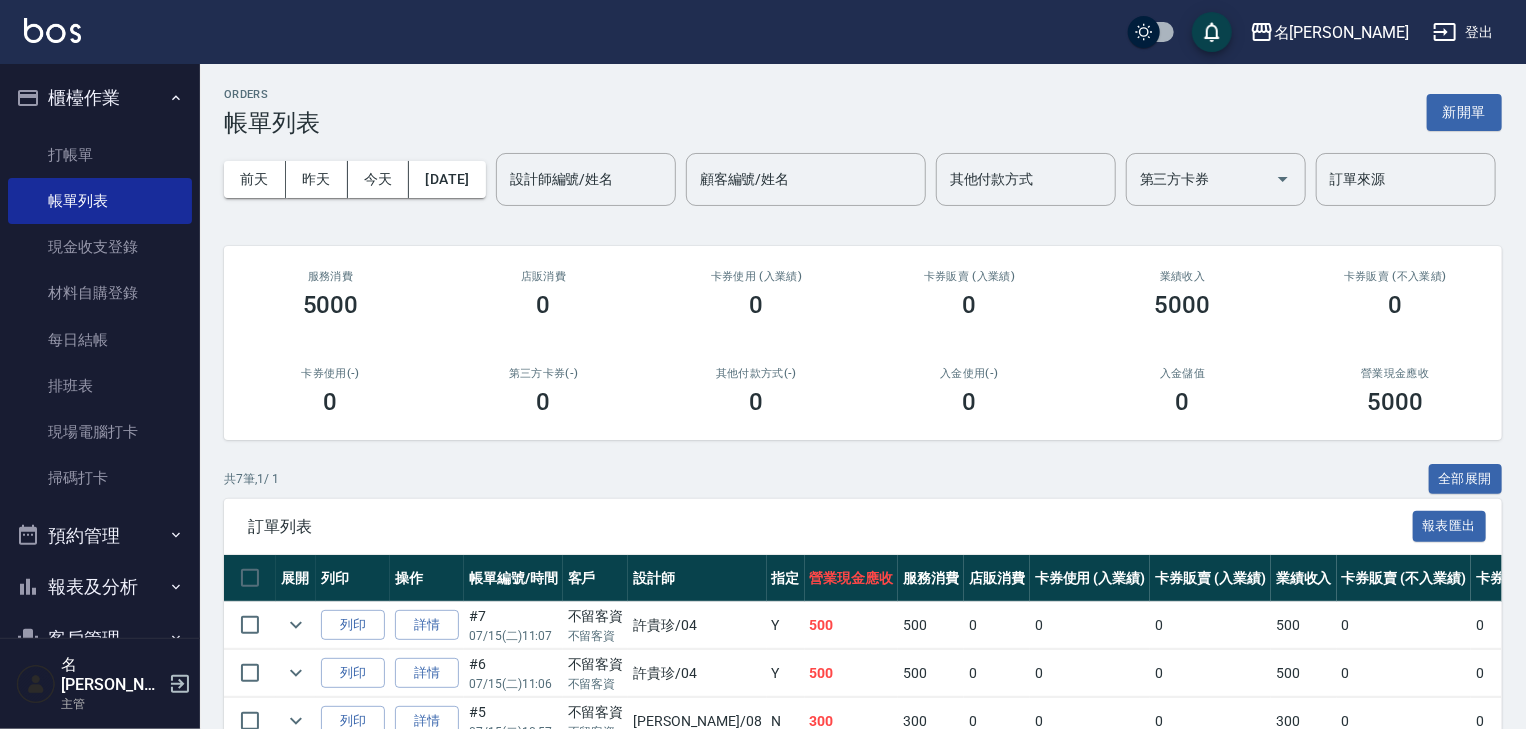 scroll, scrollTop: 359, scrollLeft: 0, axis: vertical 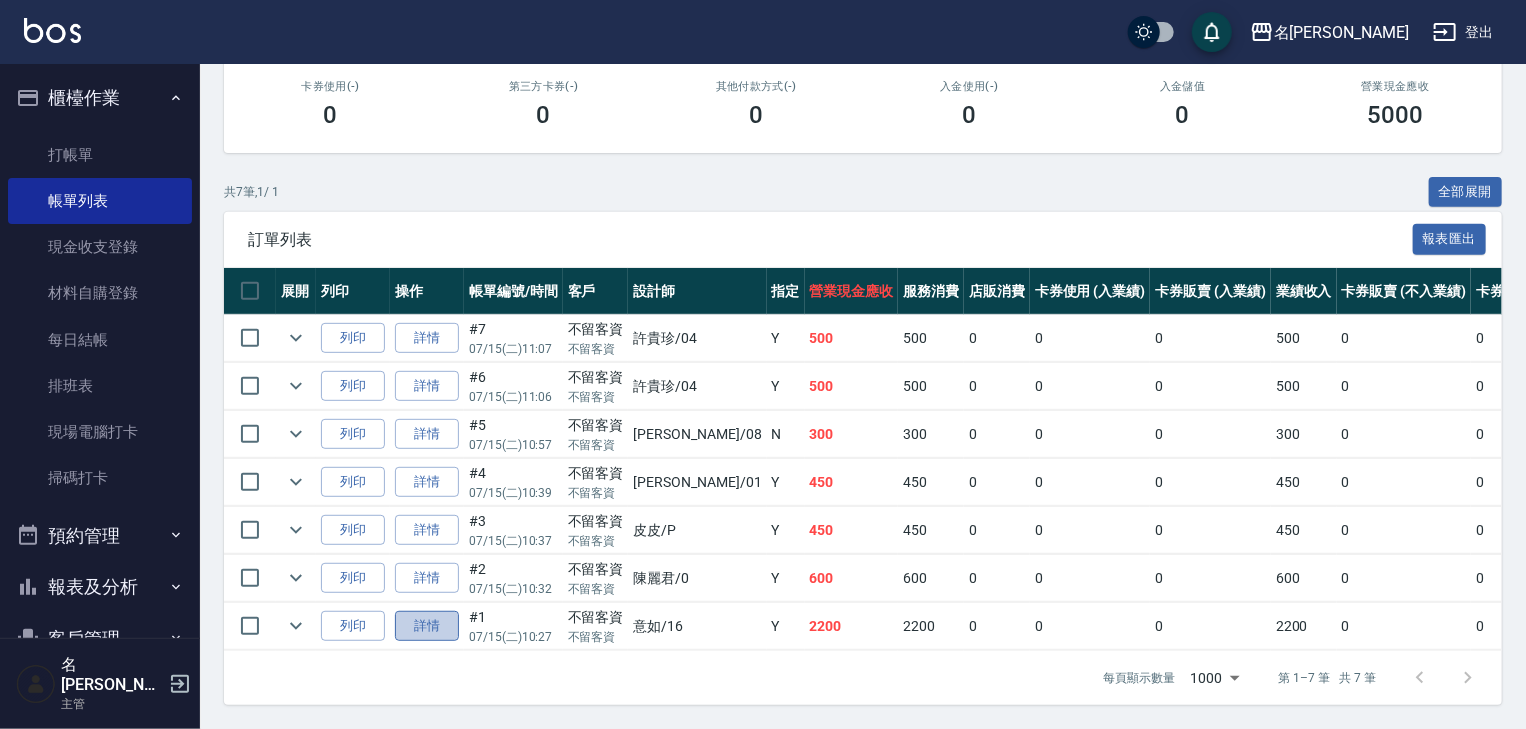 click on "詳情" at bounding box center [427, 626] 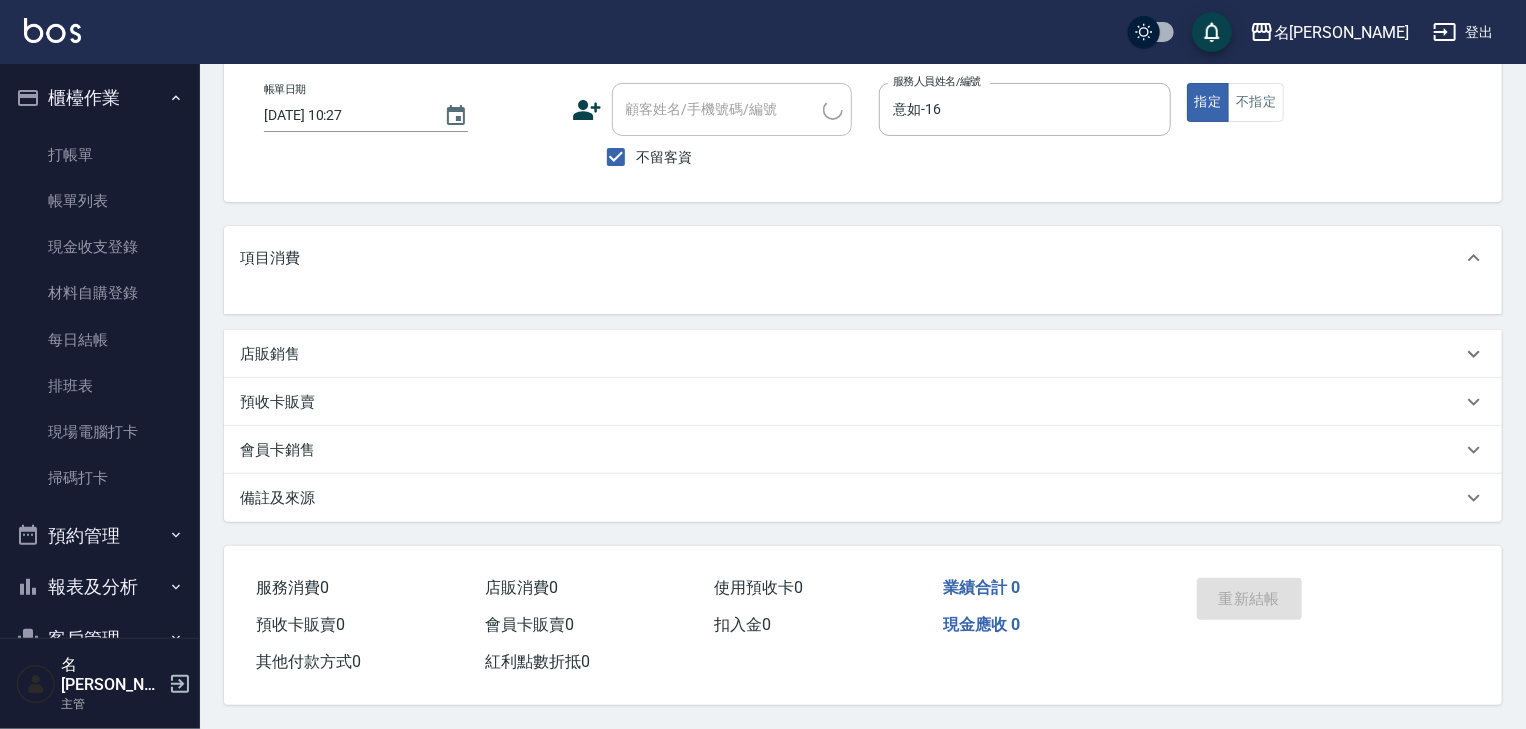 scroll, scrollTop: 0, scrollLeft: 0, axis: both 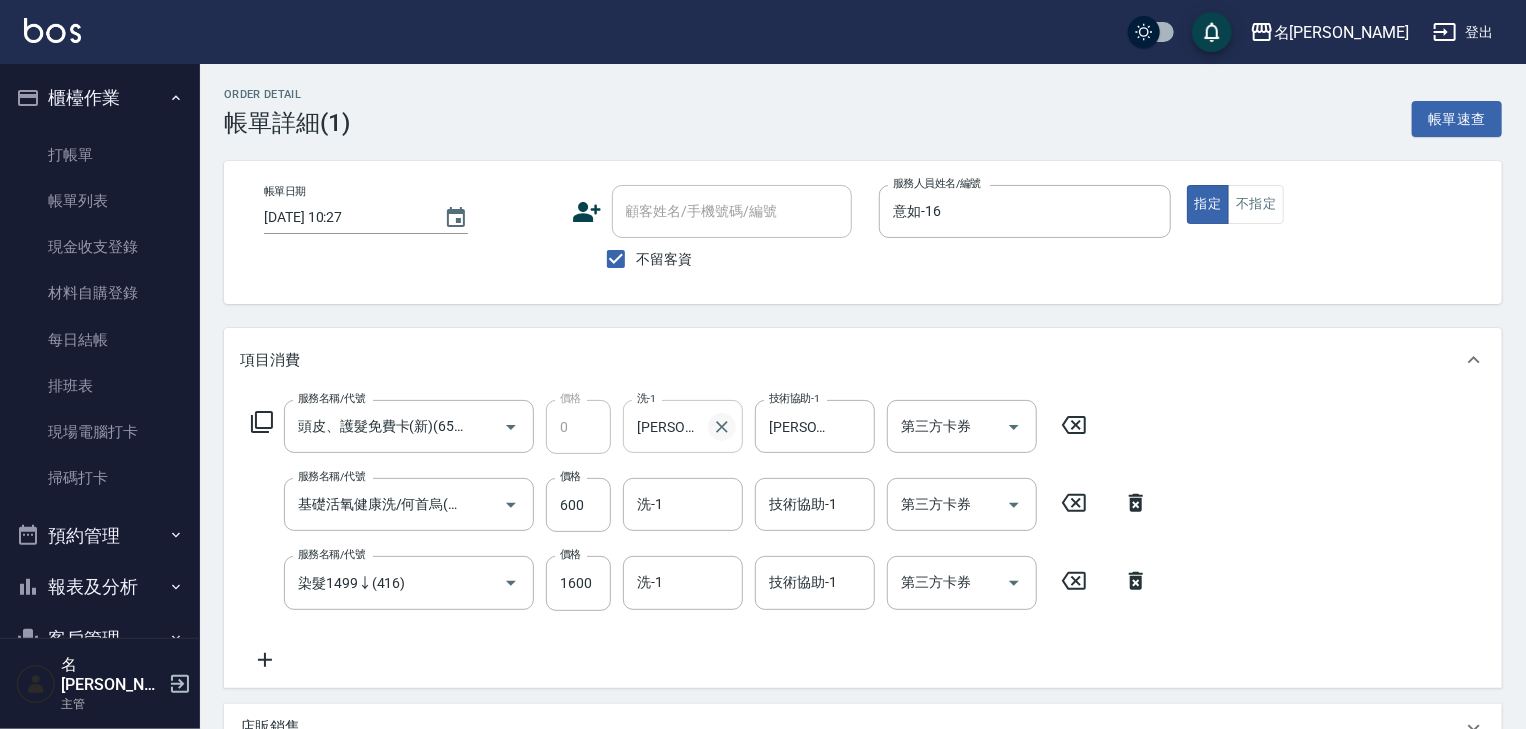 click 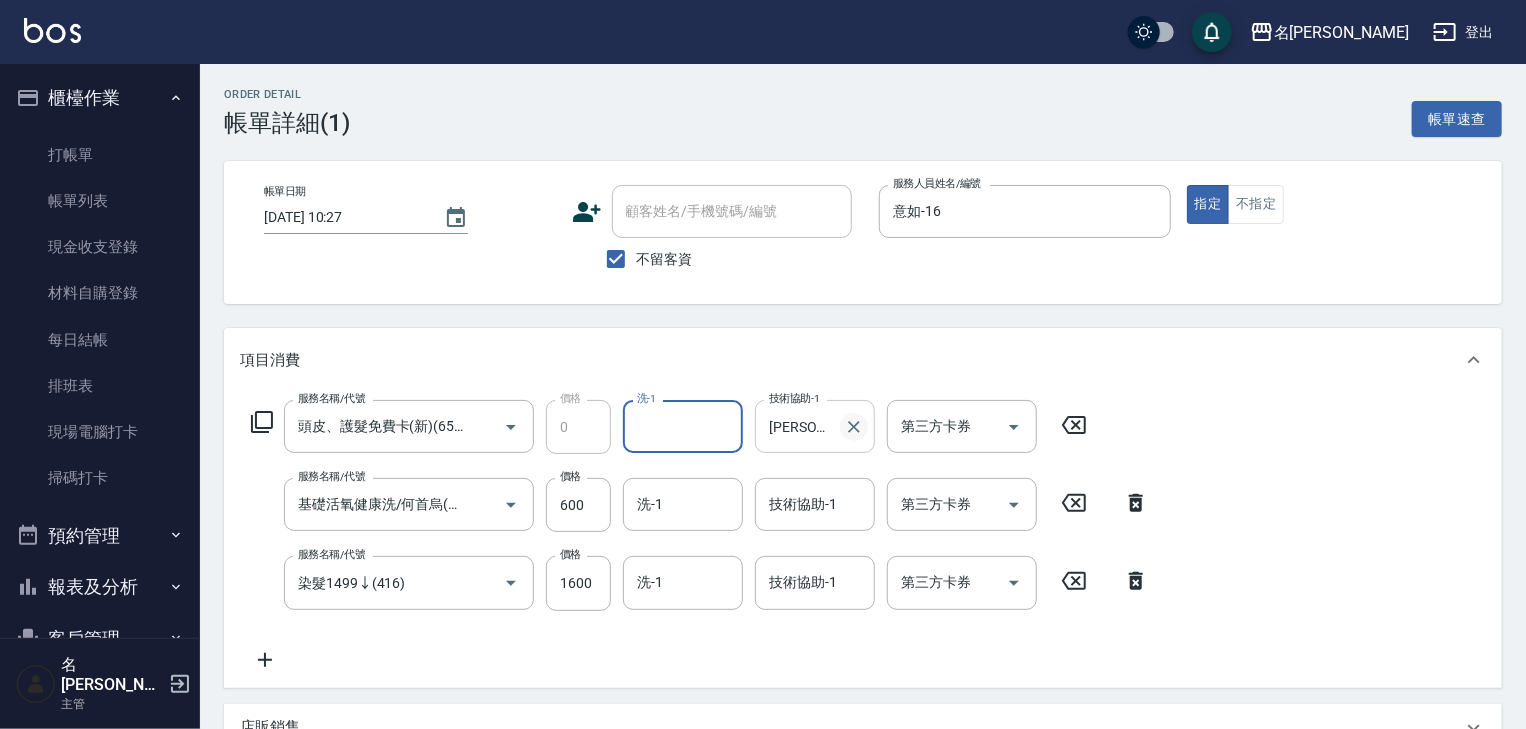 click 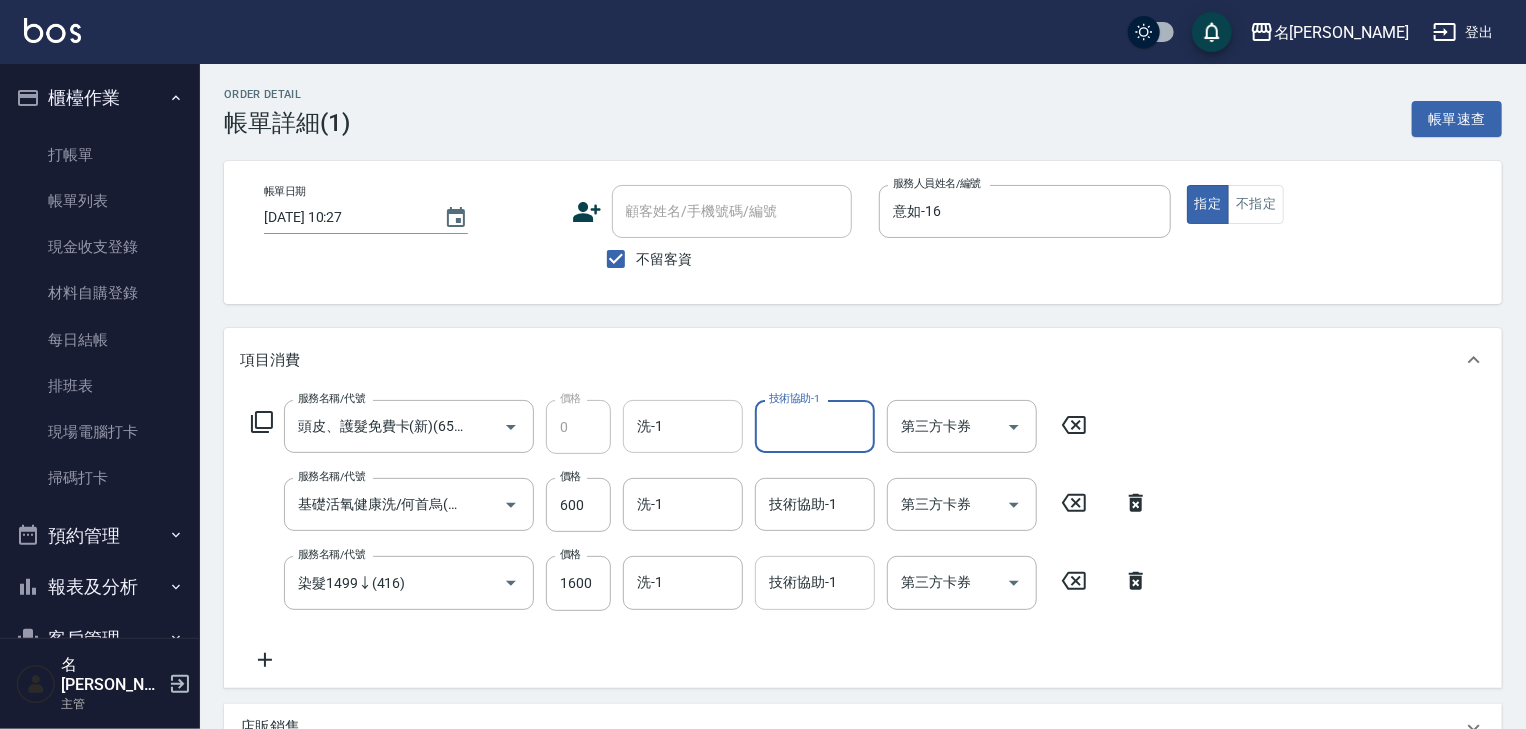 click on "技術協助-1 技術協助-1" at bounding box center [815, 582] 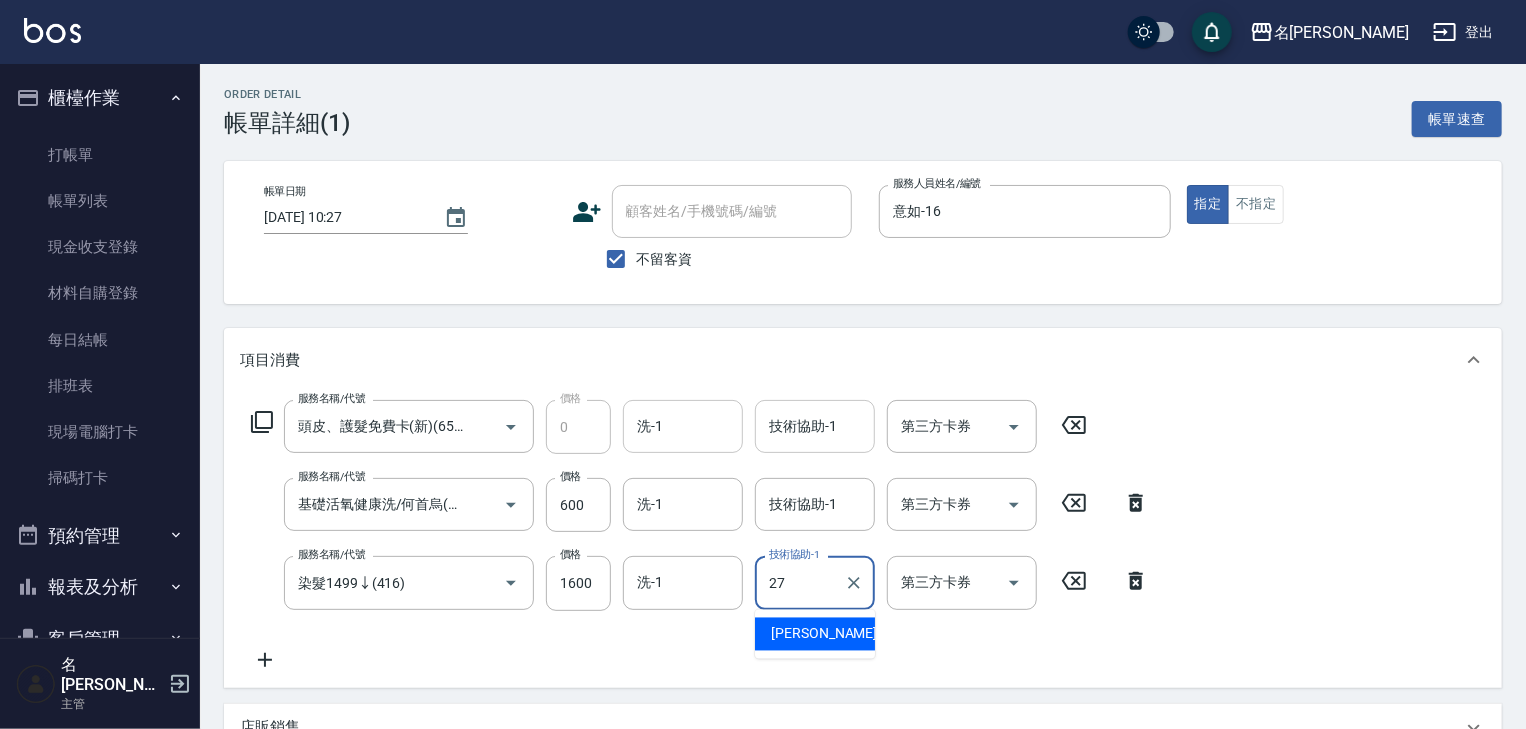 type on "[PERSON_NAME]-27" 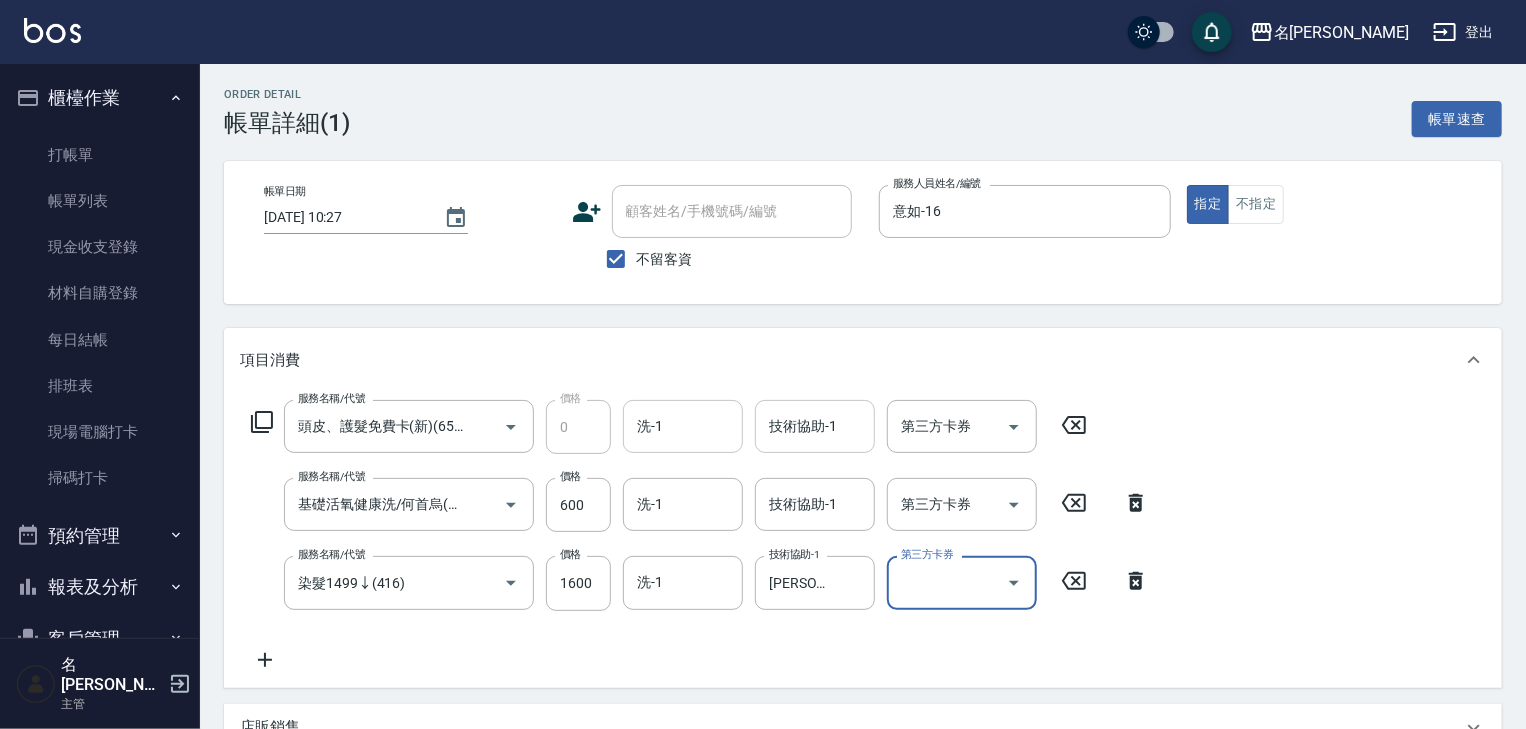 scroll, scrollTop: 320, scrollLeft: 0, axis: vertical 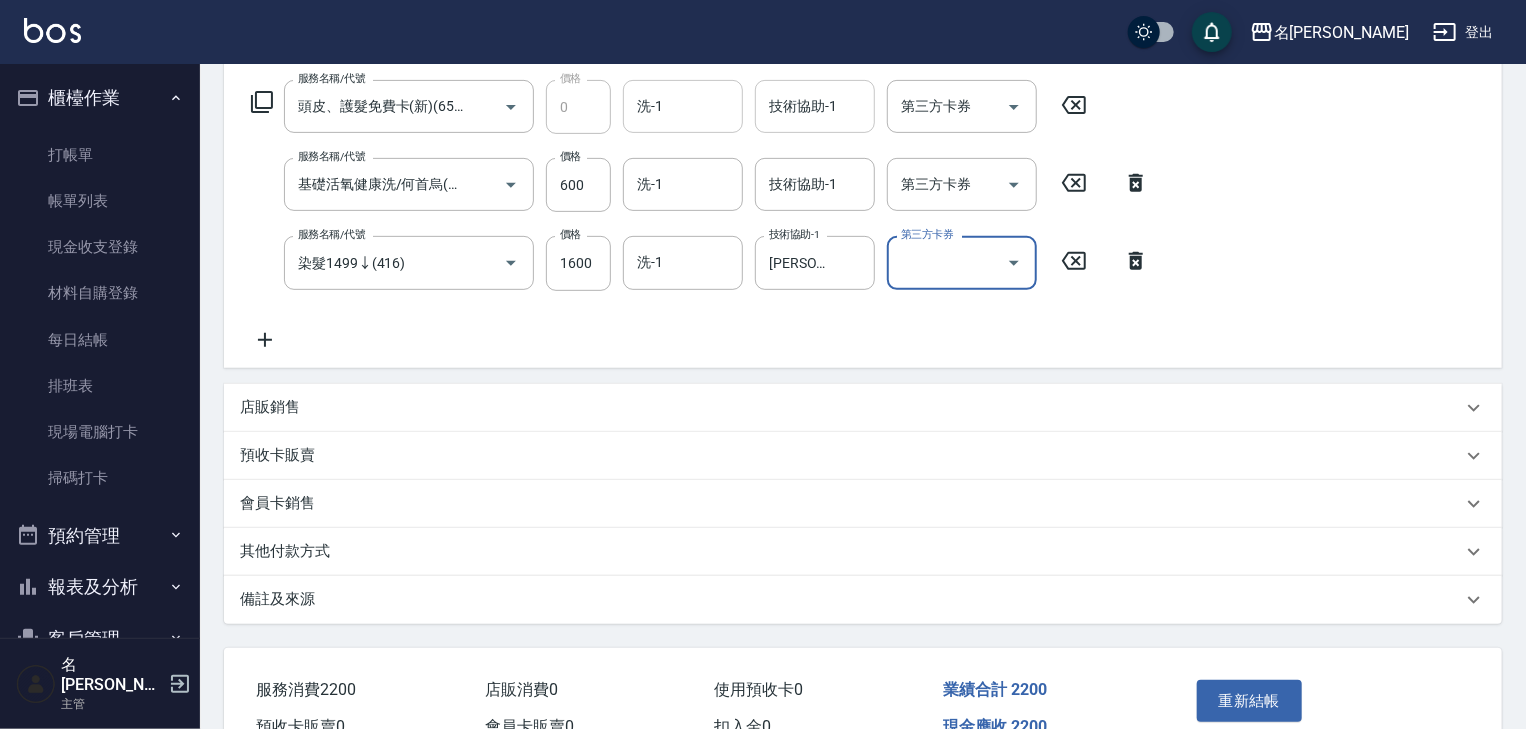 click on "店販銷售" at bounding box center (851, 407) 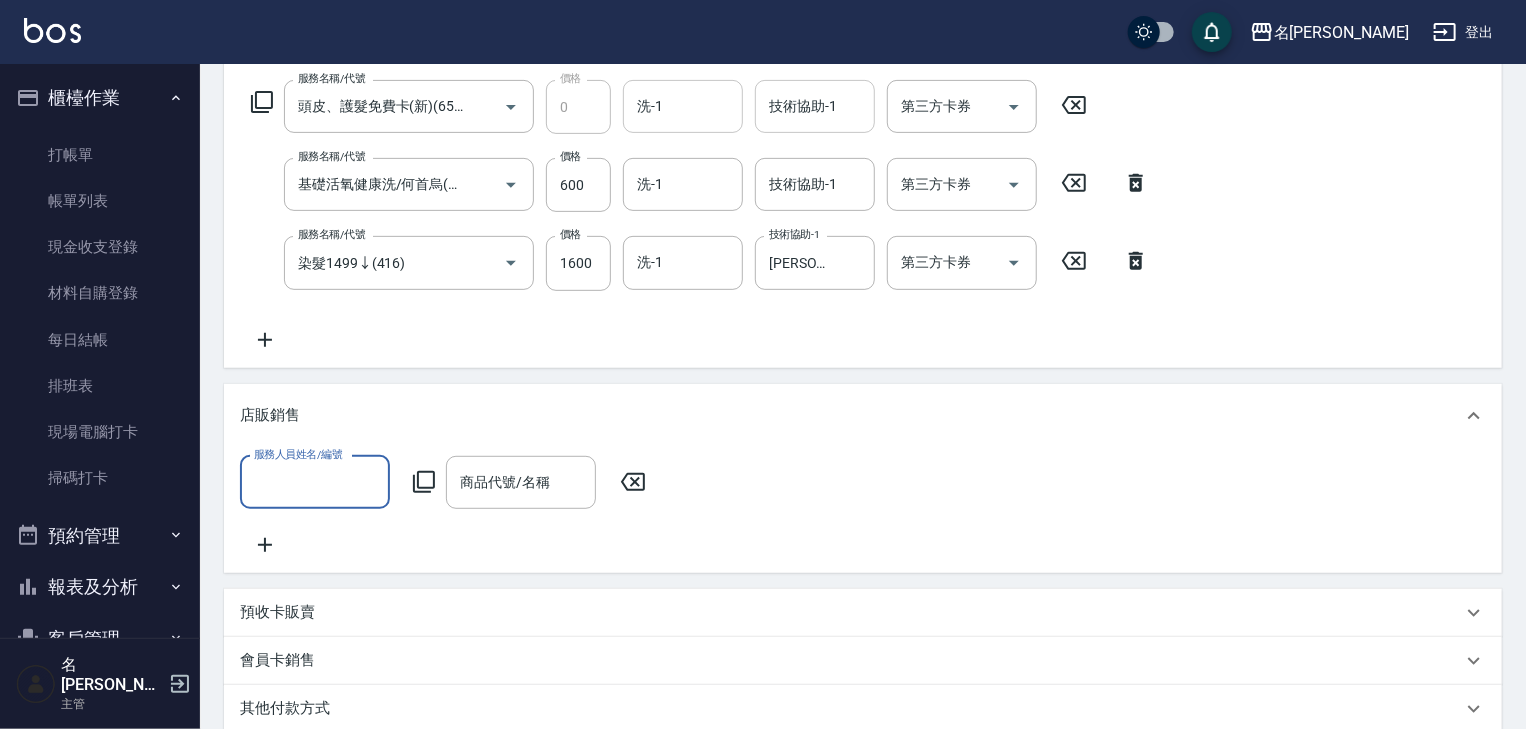 scroll, scrollTop: 0, scrollLeft: 0, axis: both 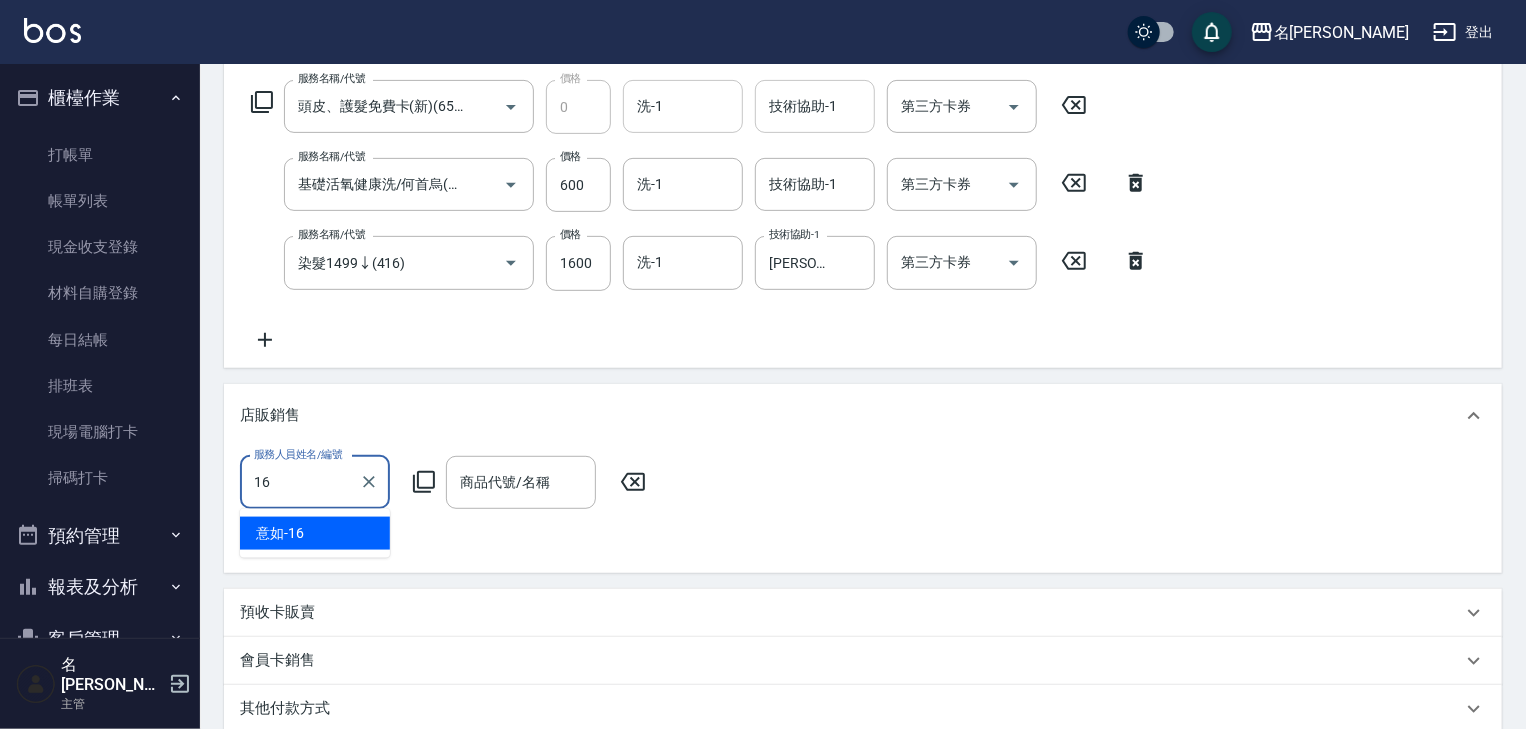 type on "意如-16" 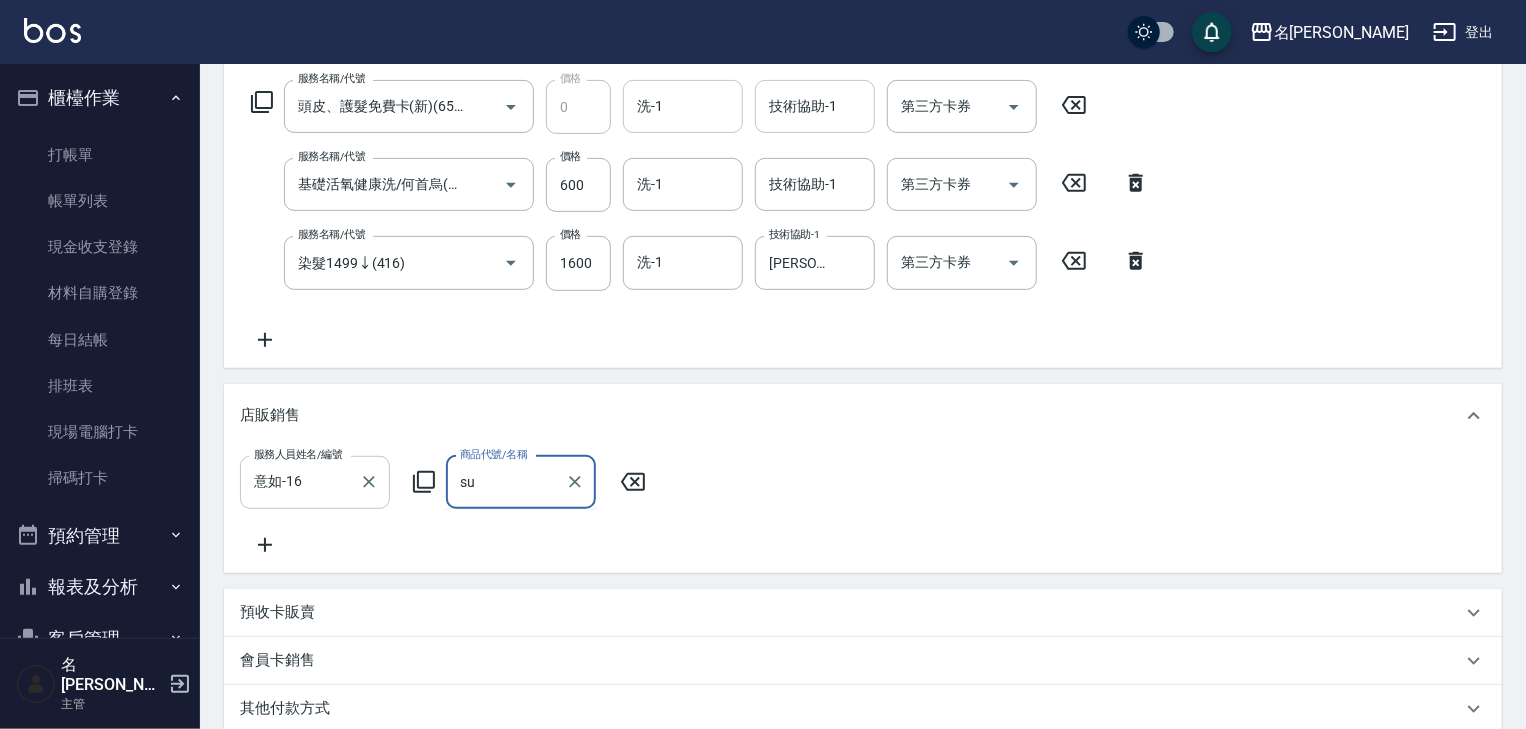 type on "s" 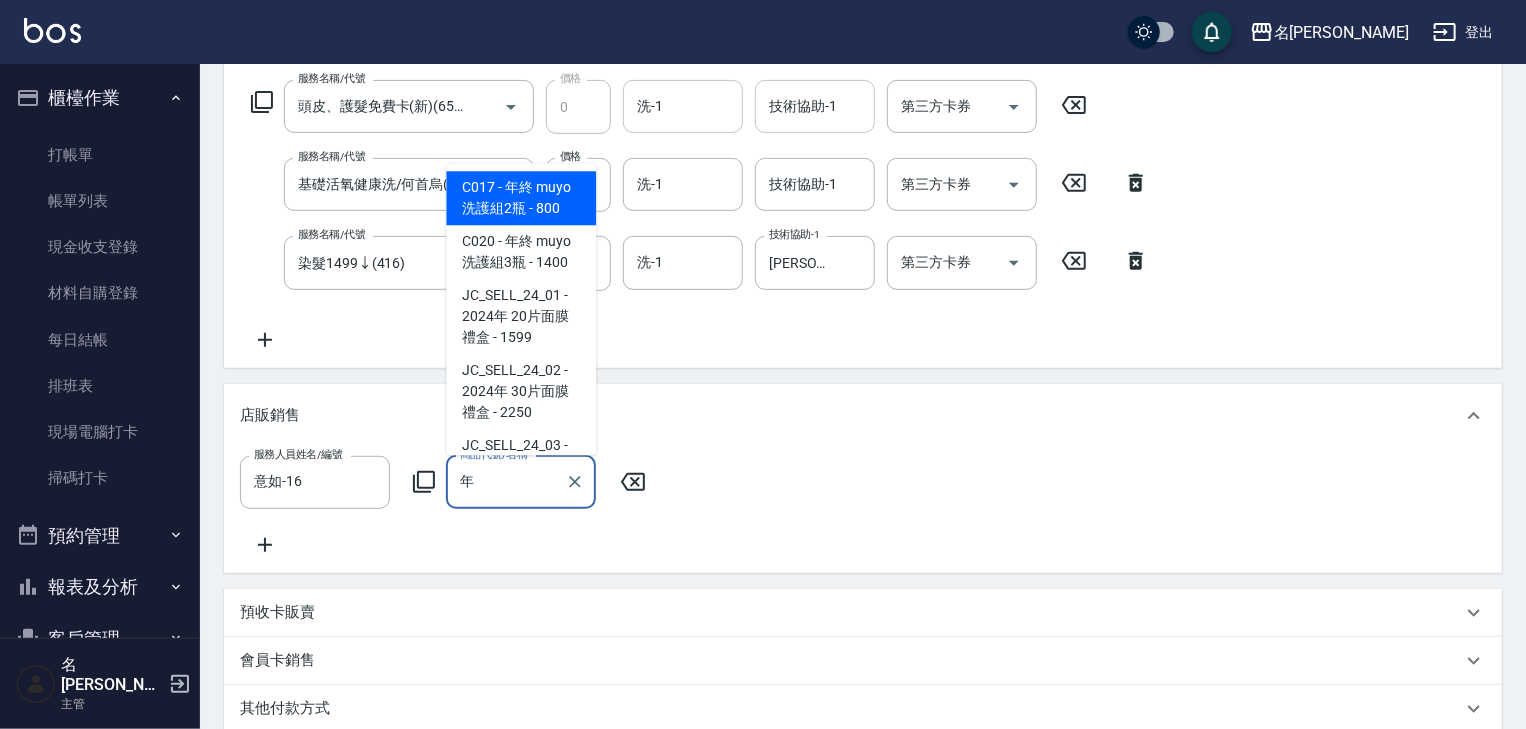 click on "C017 - 年終 muyo 洗護組2瓶 - 800" at bounding box center [521, 199] 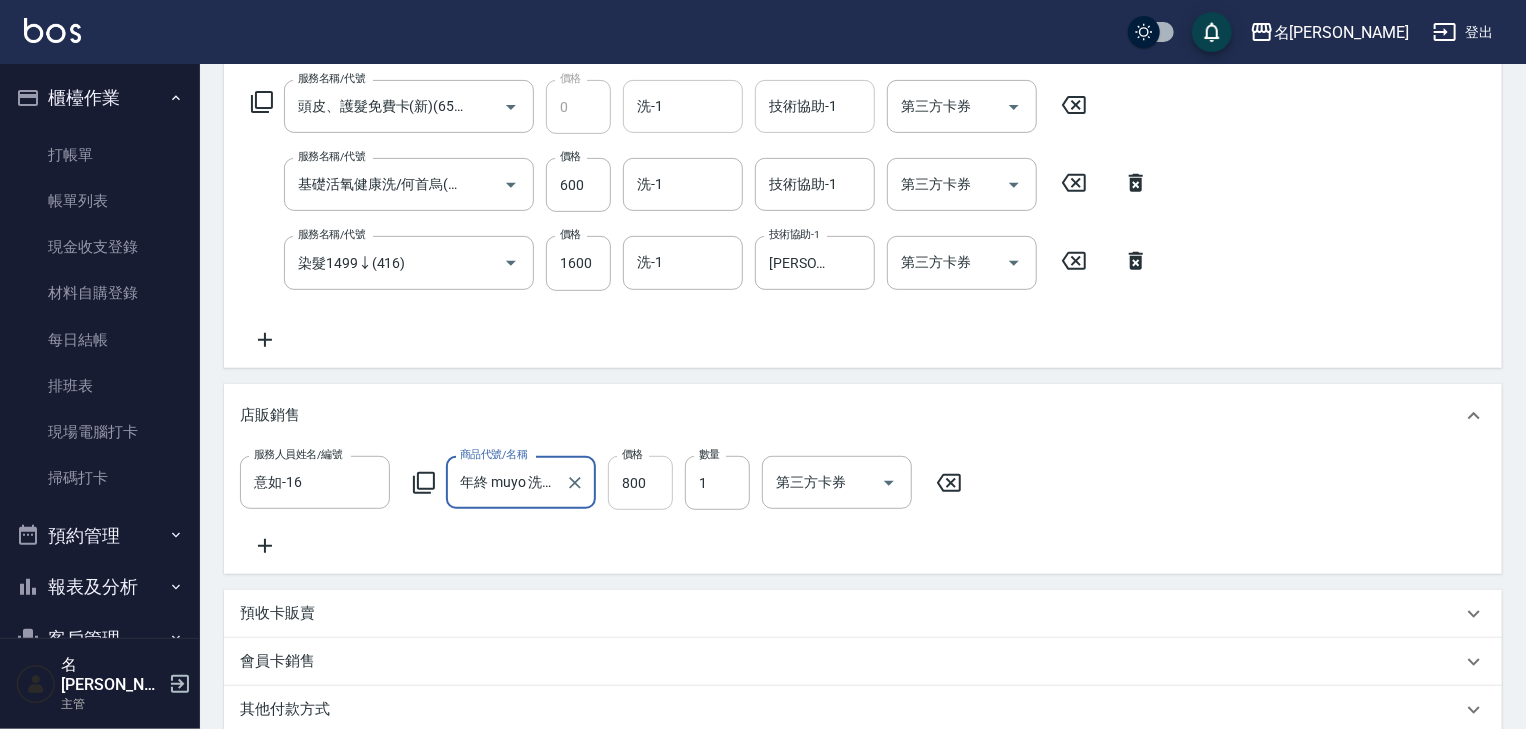 type on "年終 muyo 洗護組2瓶" 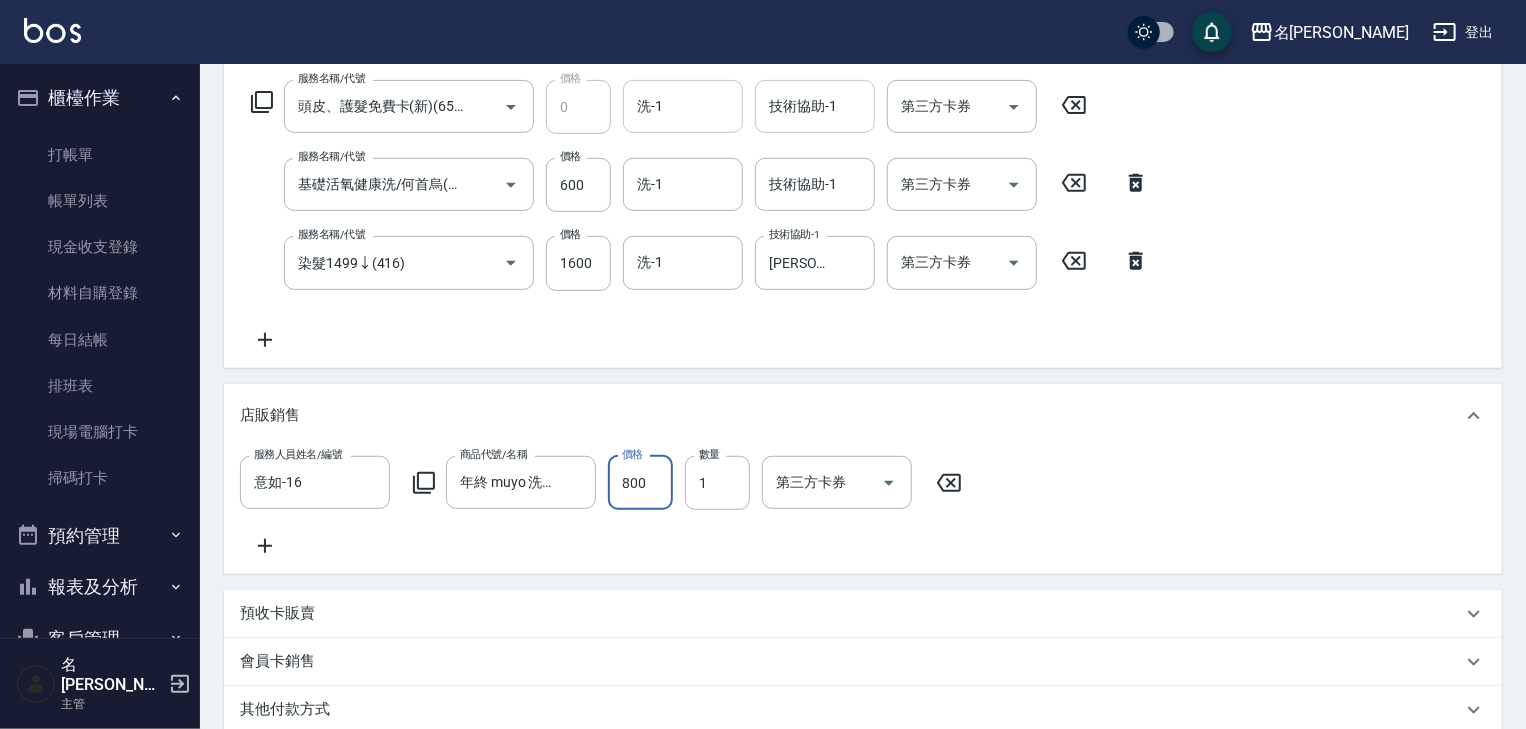 click on "800" at bounding box center [640, 483] 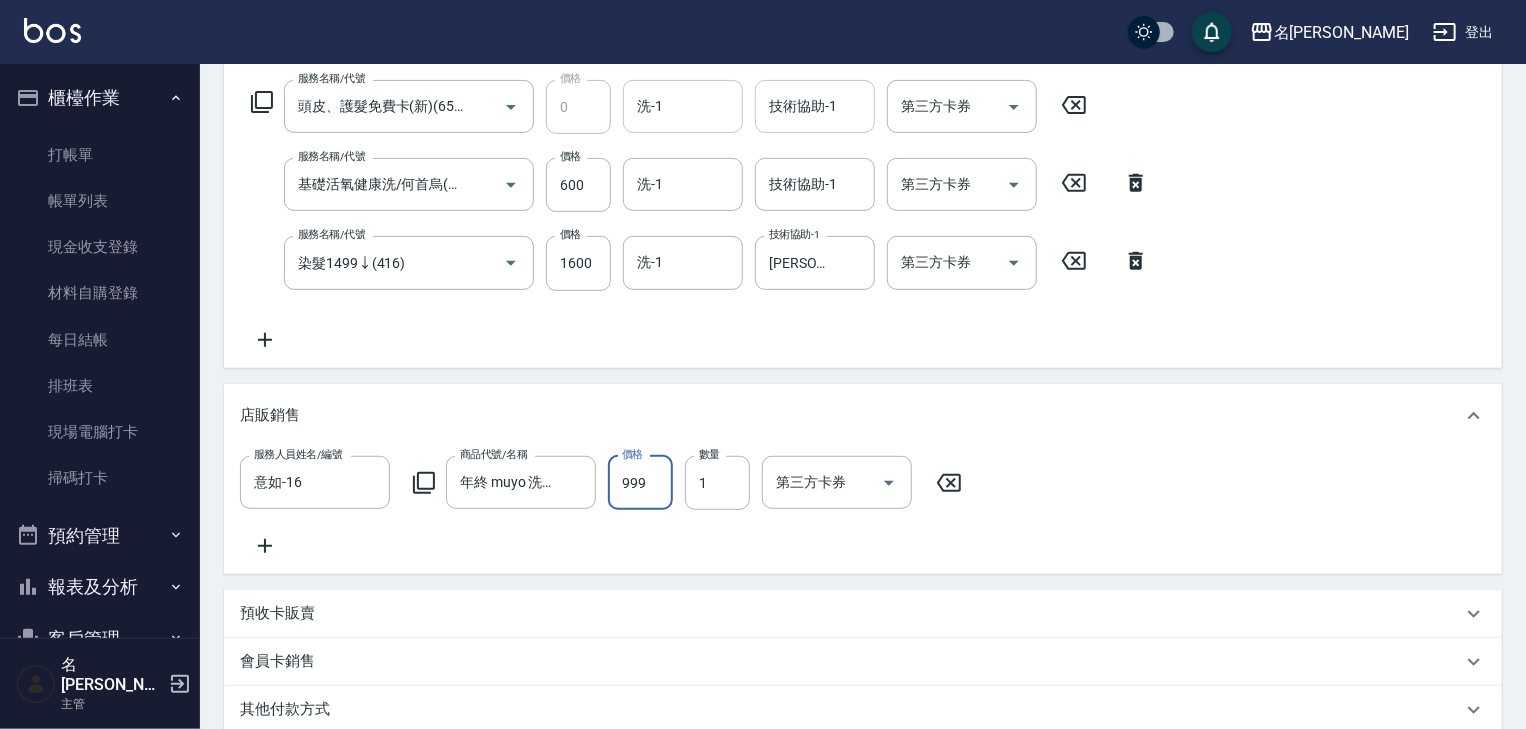 scroll, scrollTop: 598, scrollLeft: 0, axis: vertical 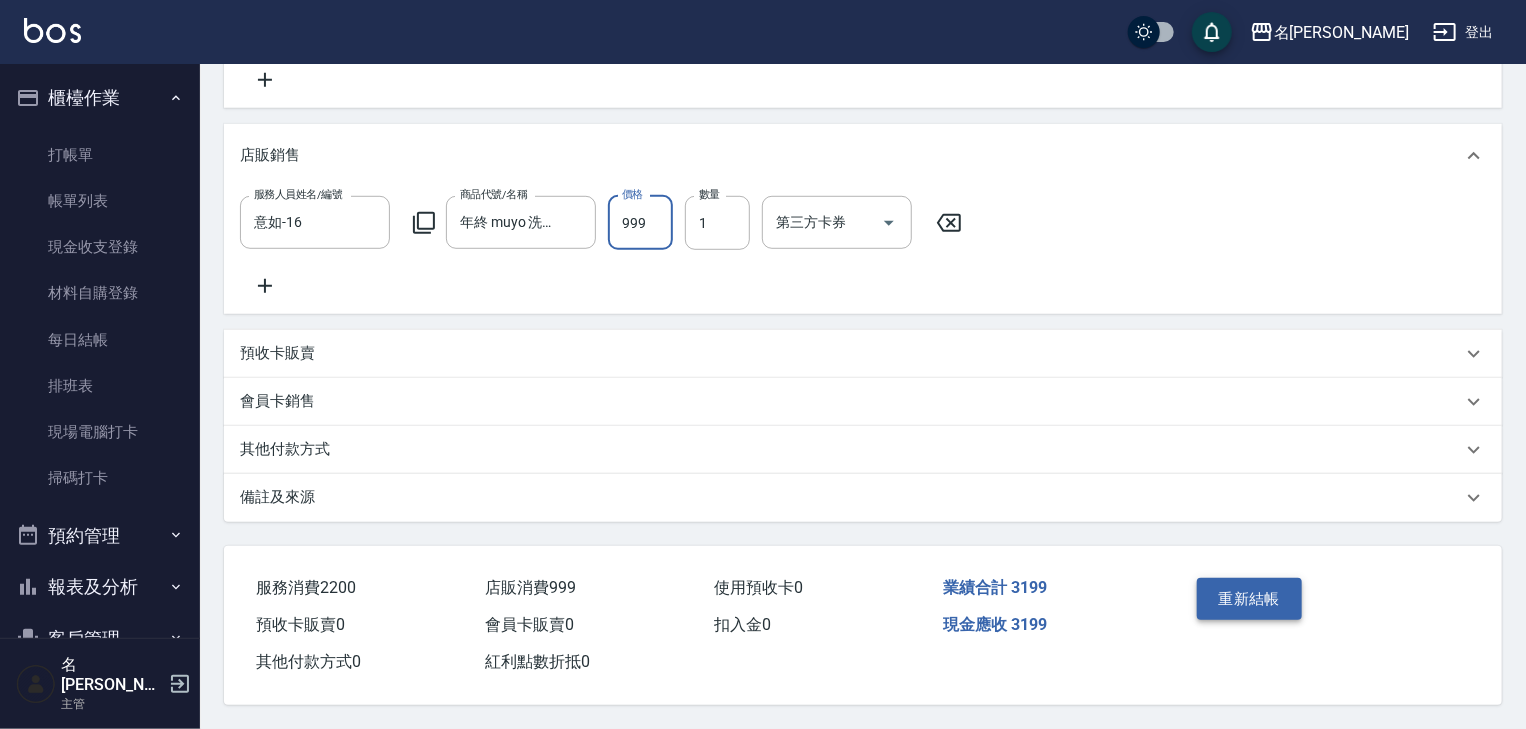 type on "999" 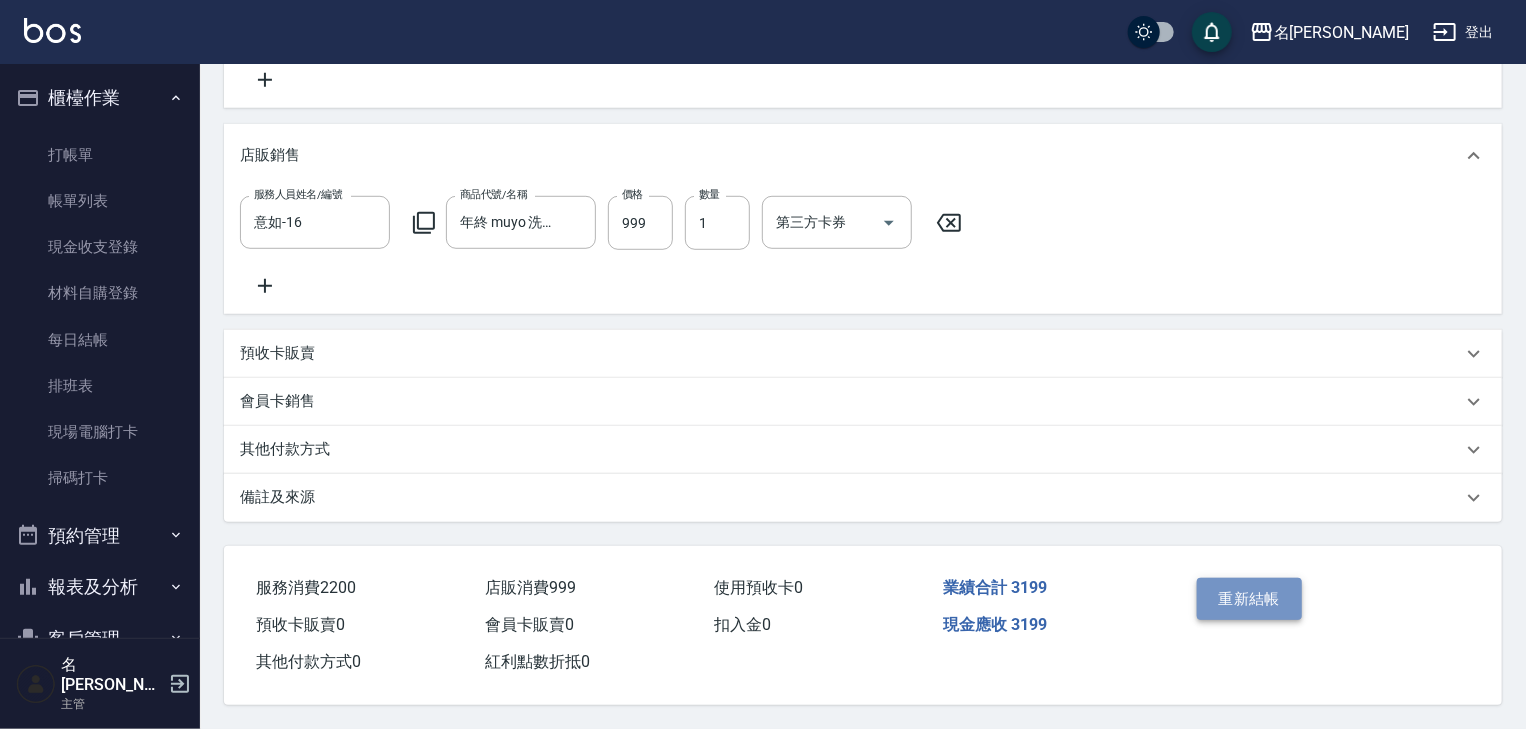 click on "重新結帳" at bounding box center (1250, 599) 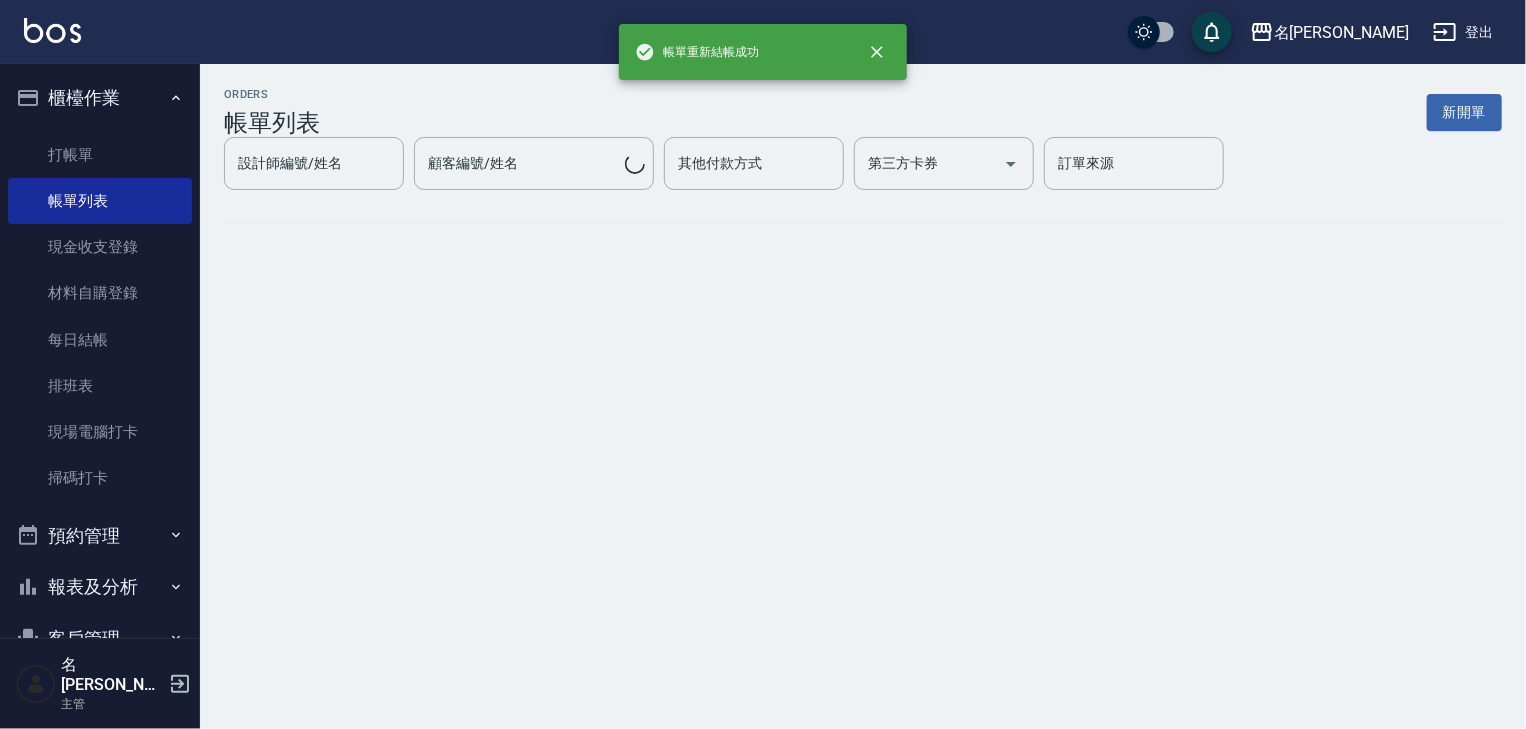 scroll, scrollTop: 0, scrollLeft: 0, axis: both 